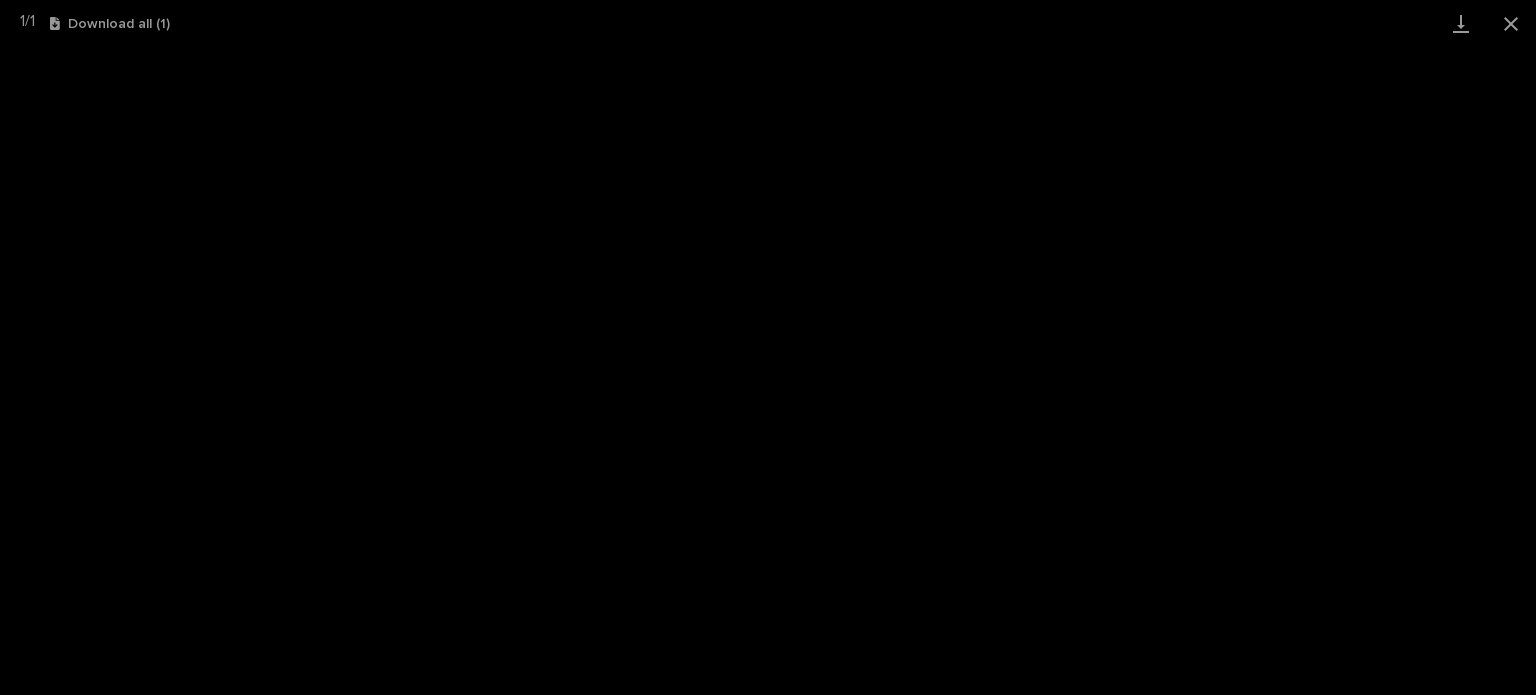 scroll, scrollTop: 0, scrollLeft: 0, axis: both 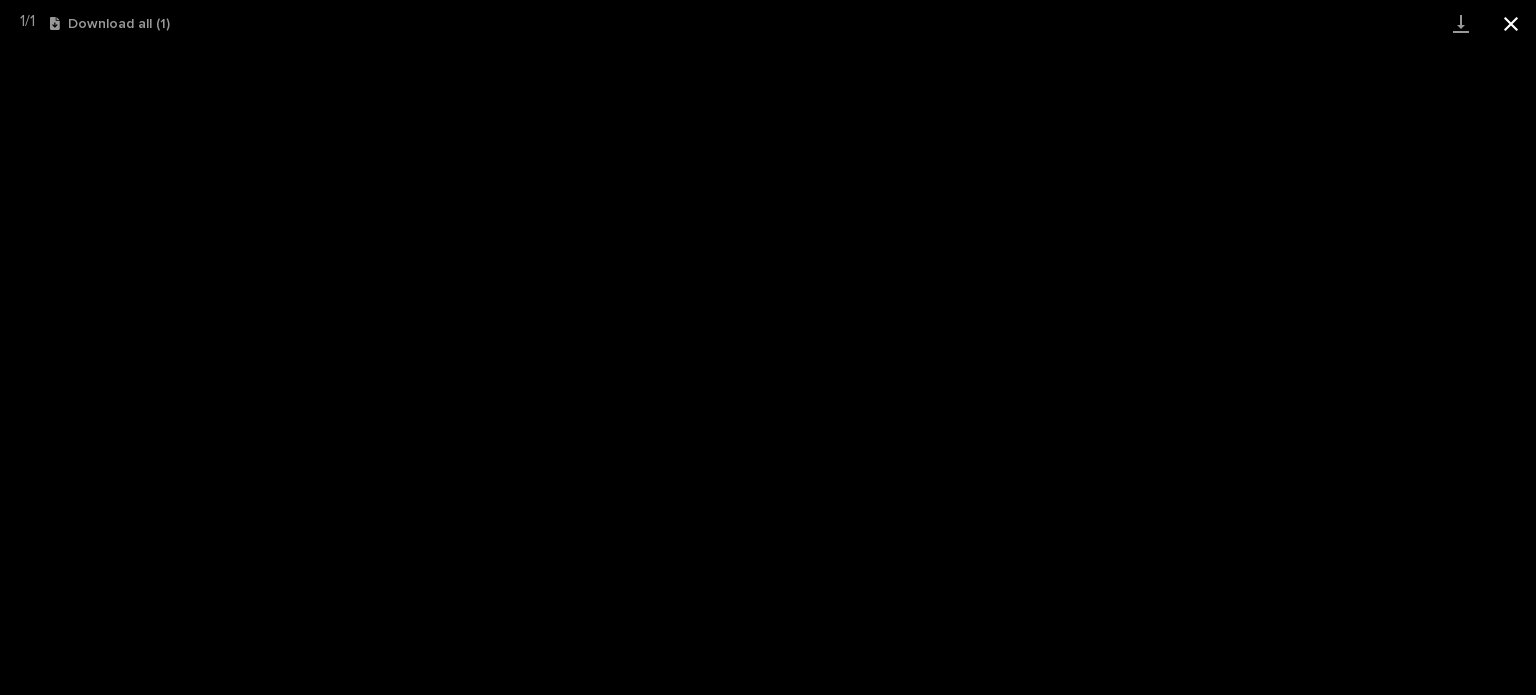 click at bounding box center (1511, 23) 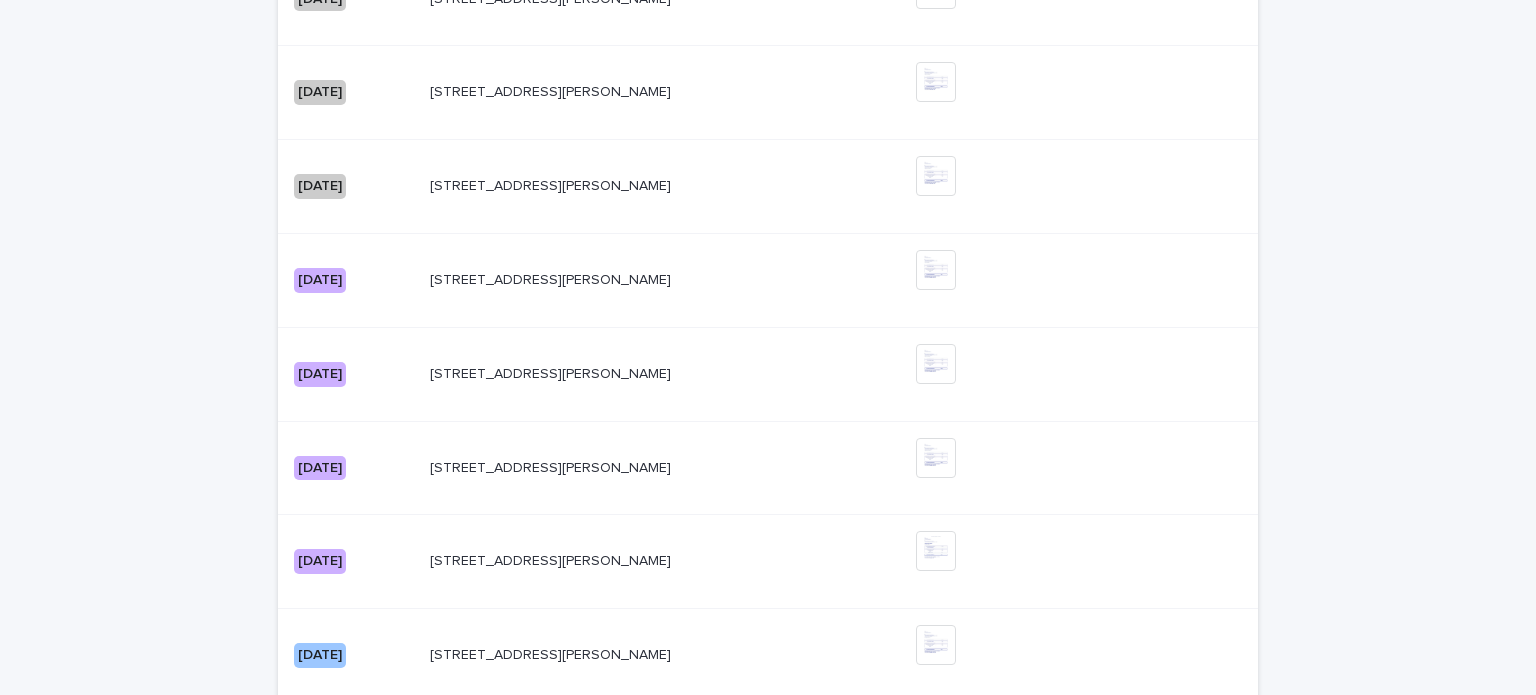 scroll, scrollTop: 1991, scrollLeft: 0, axis: vertical 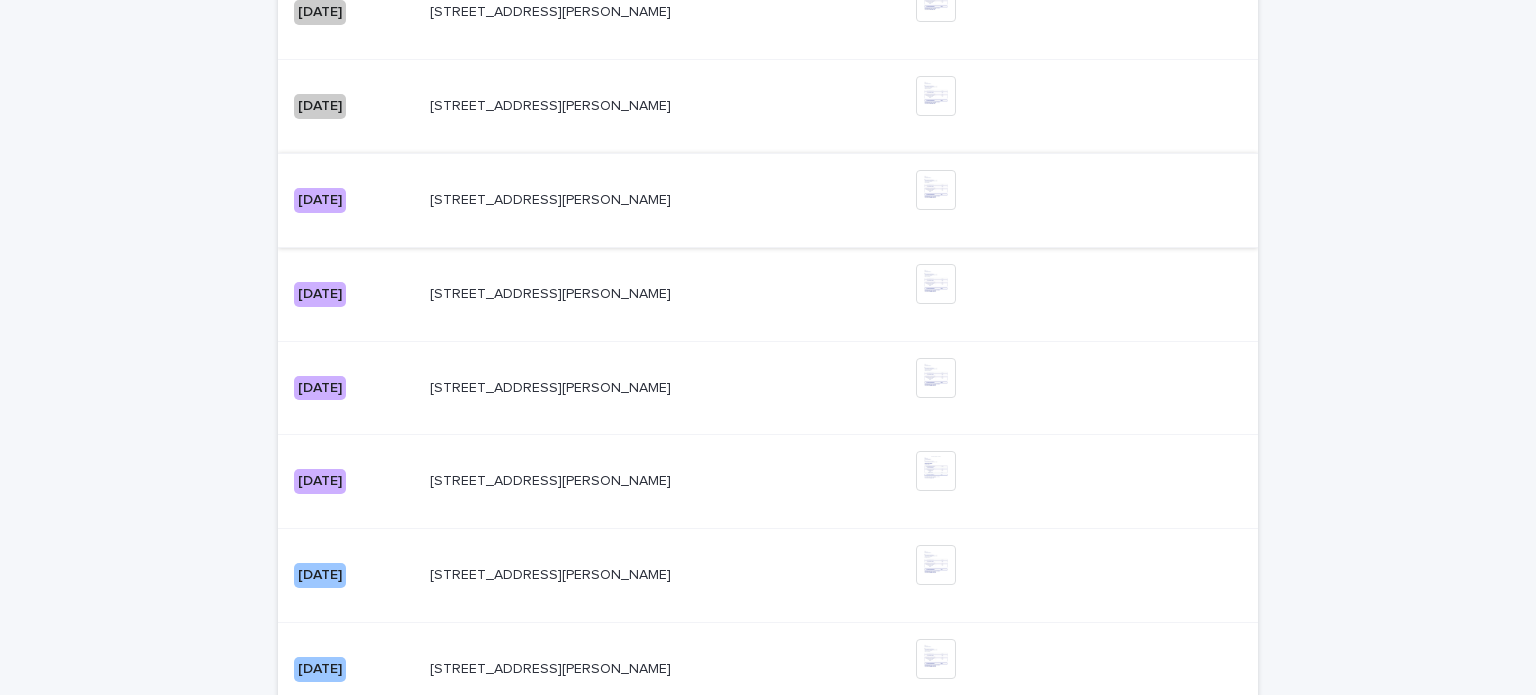 click at bounding box center [936, 190] 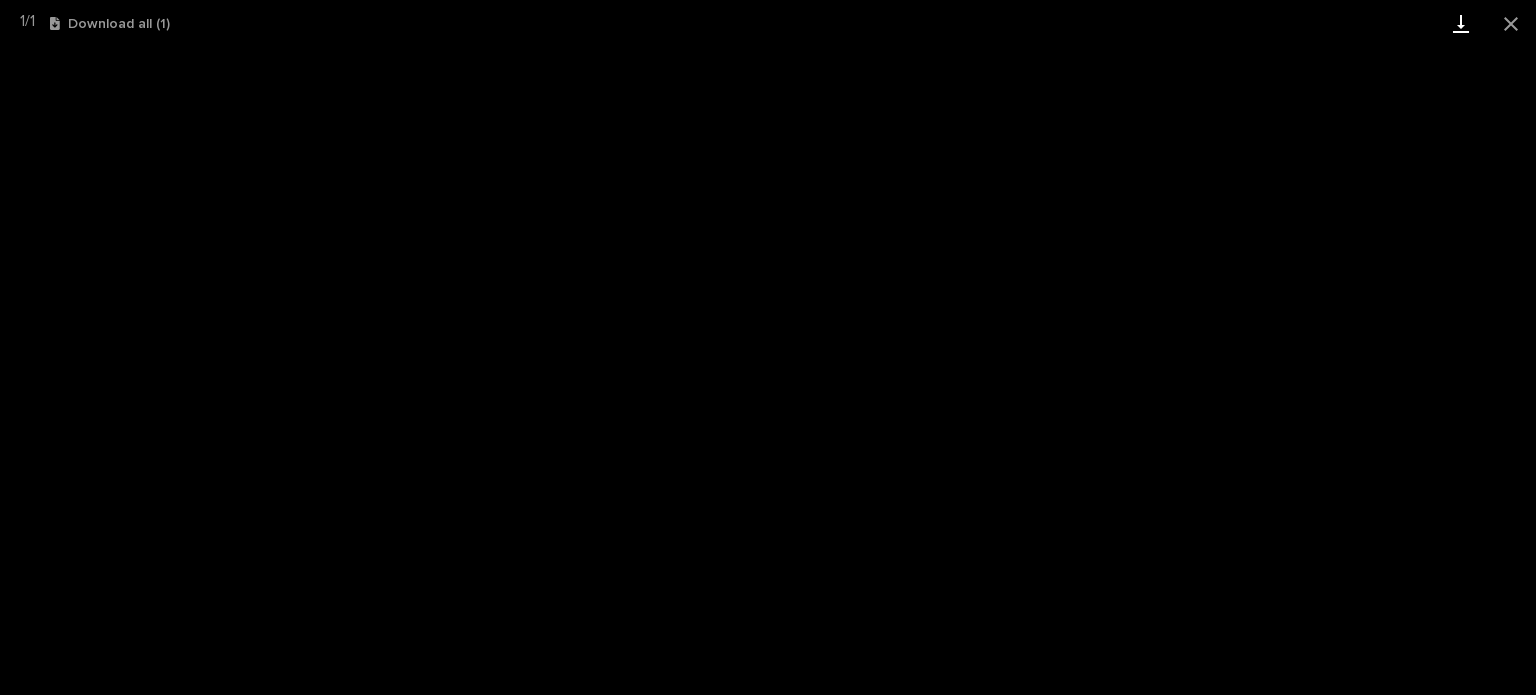click at bounding box center [1461, 23] 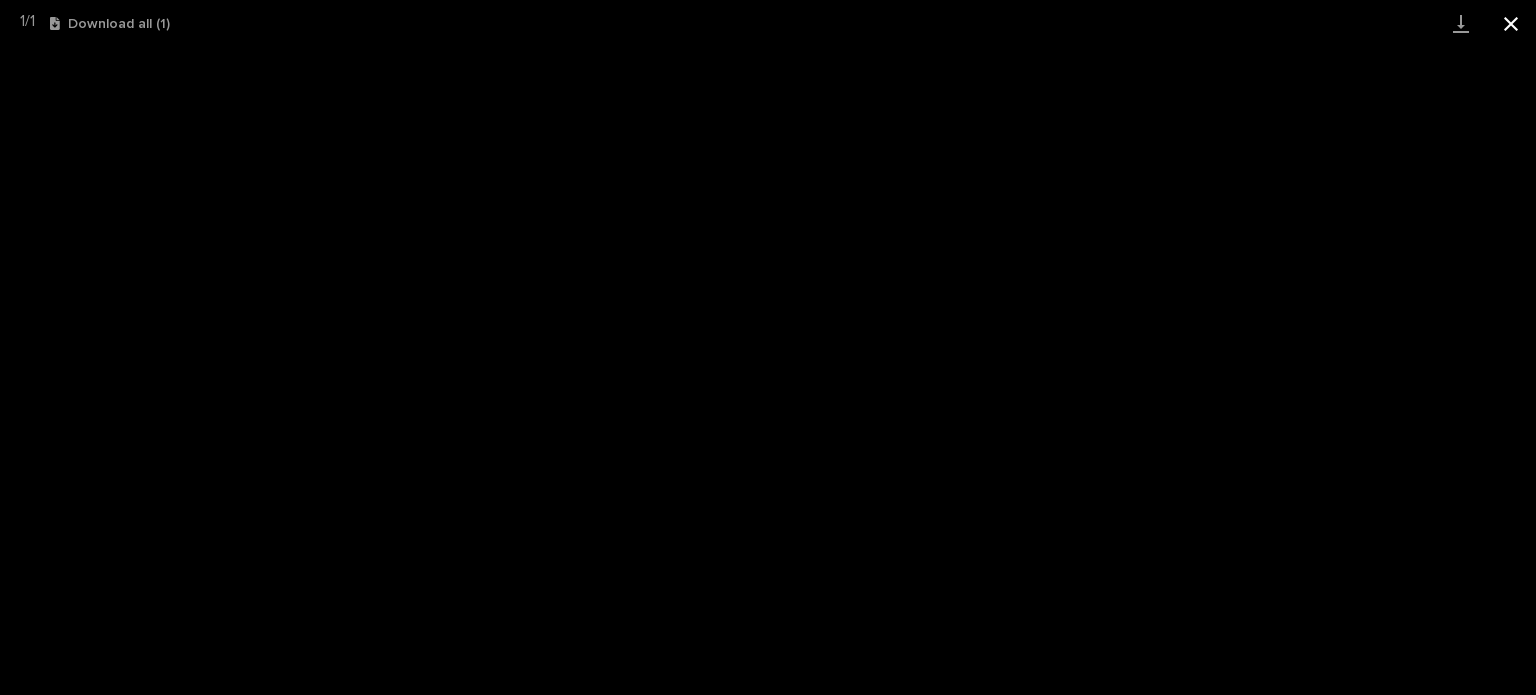 click at bounding box center (1511, 23) 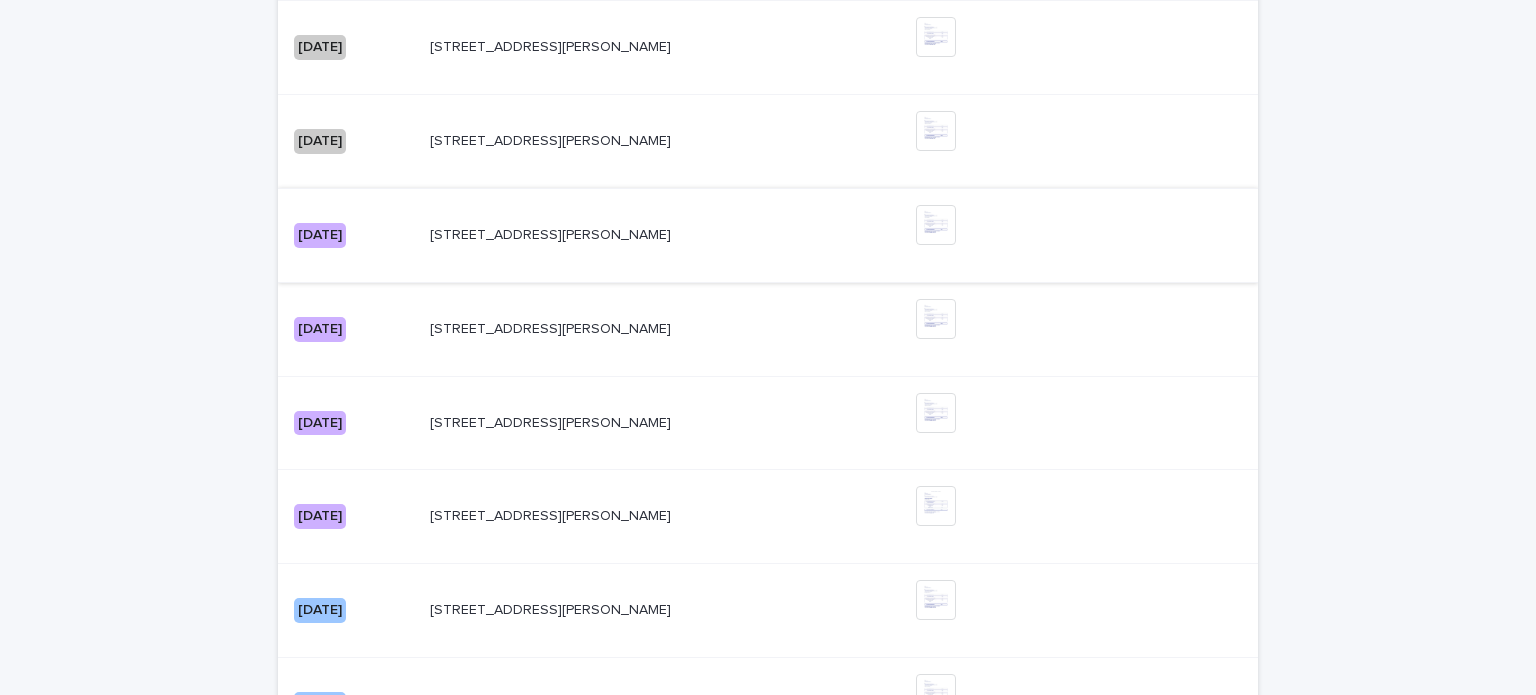 scroll, scrollTop: 1956, scrollLeft: 0, axis: vertical 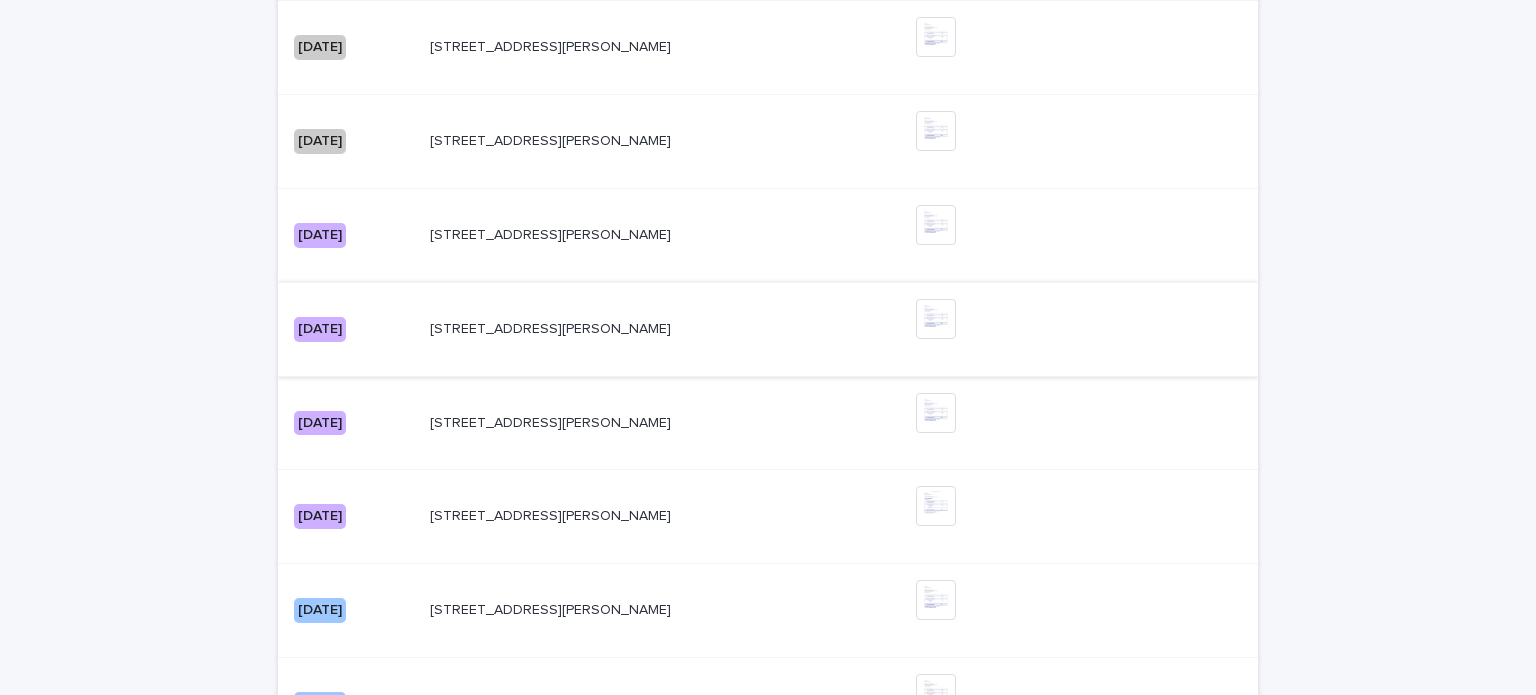 click at bounding box center (936, 319) 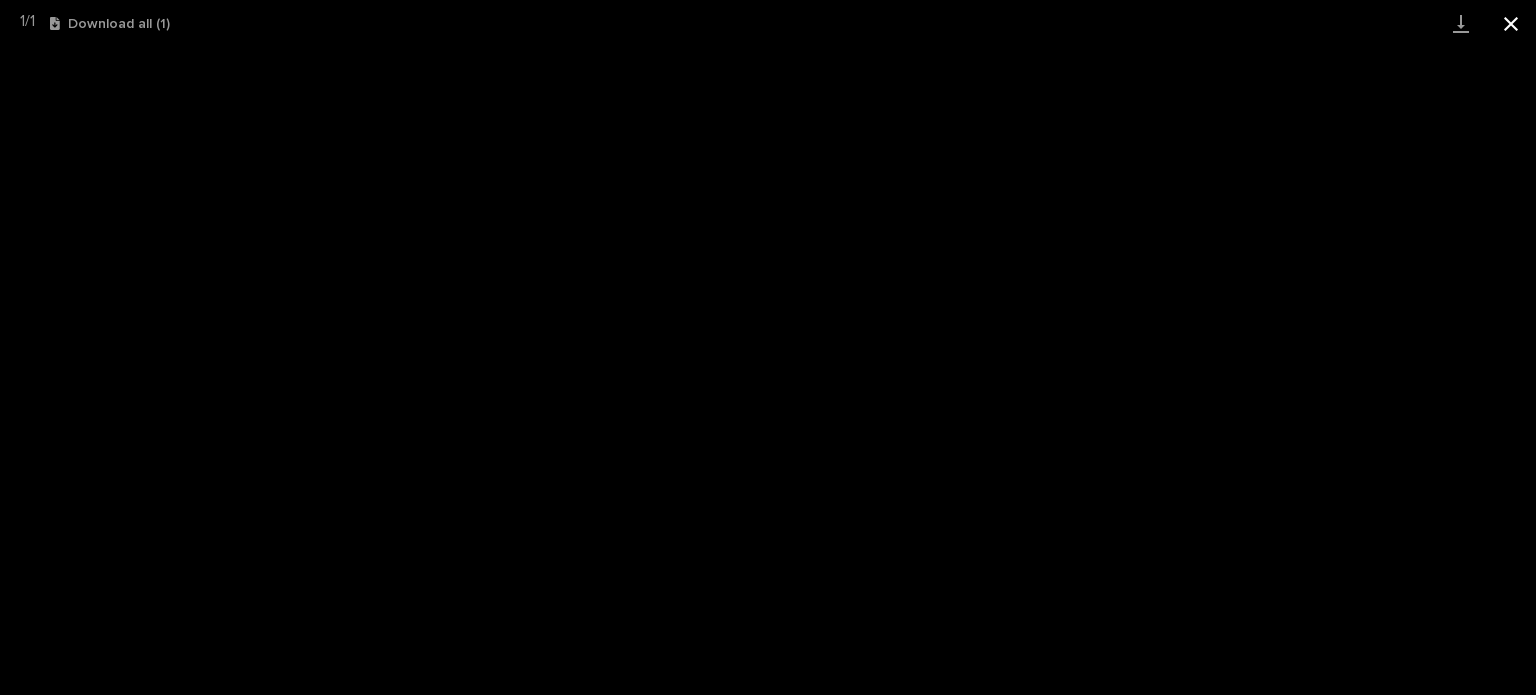 click at bounding box center (1511, 23) 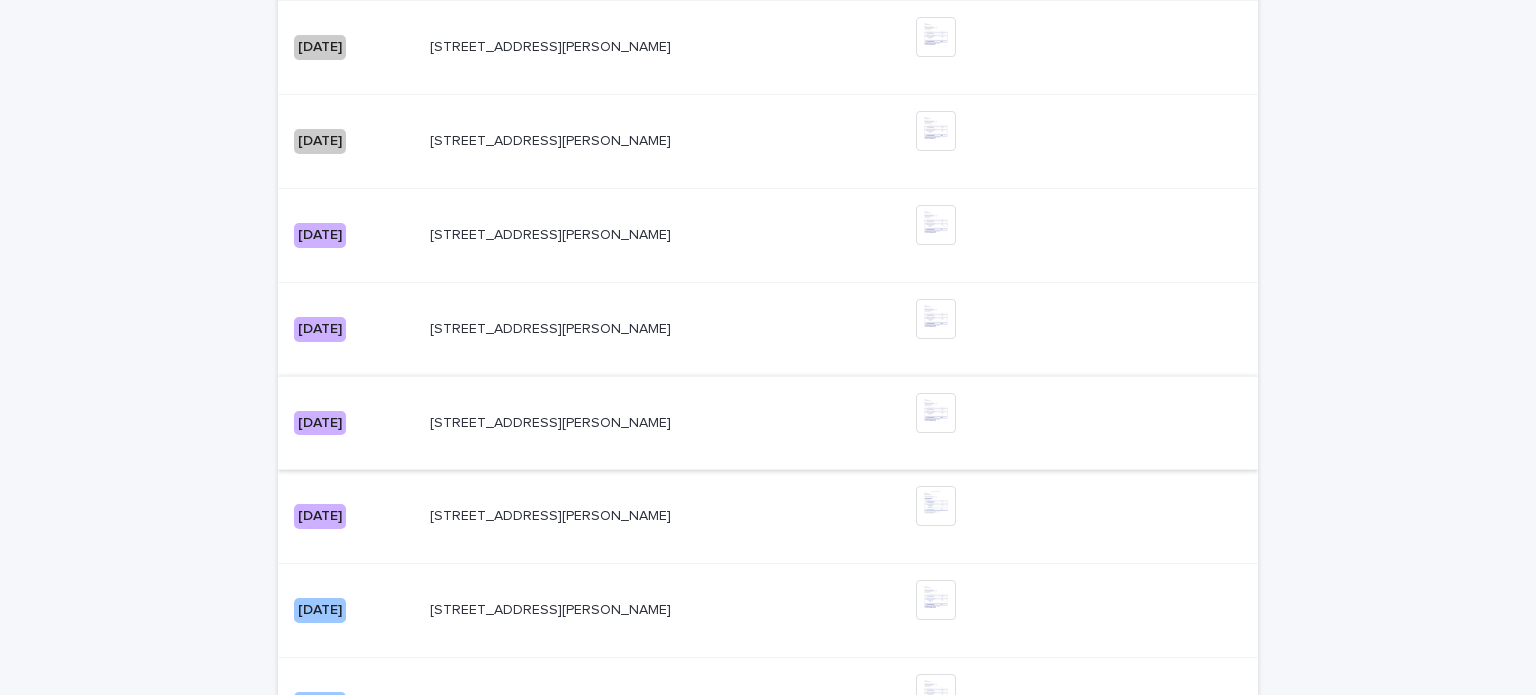 click at bounding box center [936, 413] 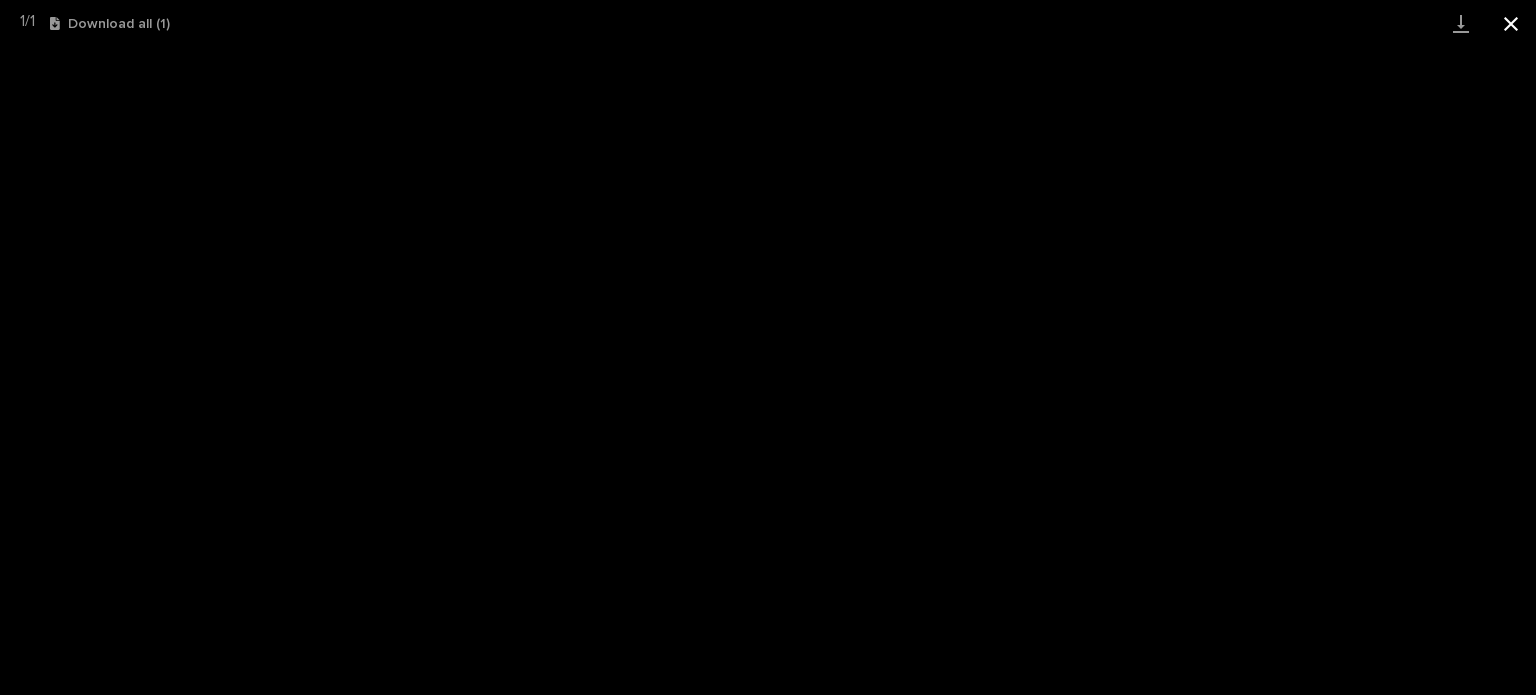 click at bounding box center [1511, 23] 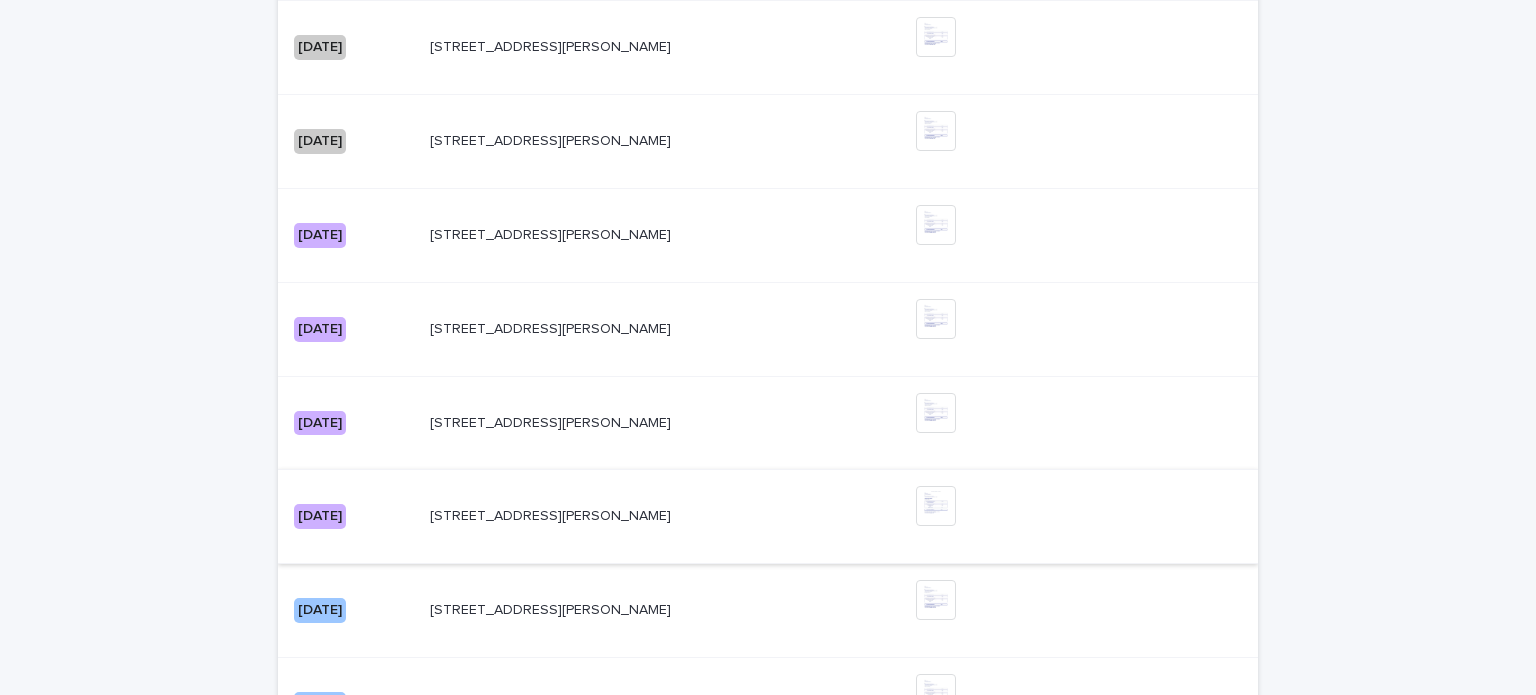 click at bounding box center (936, 506) 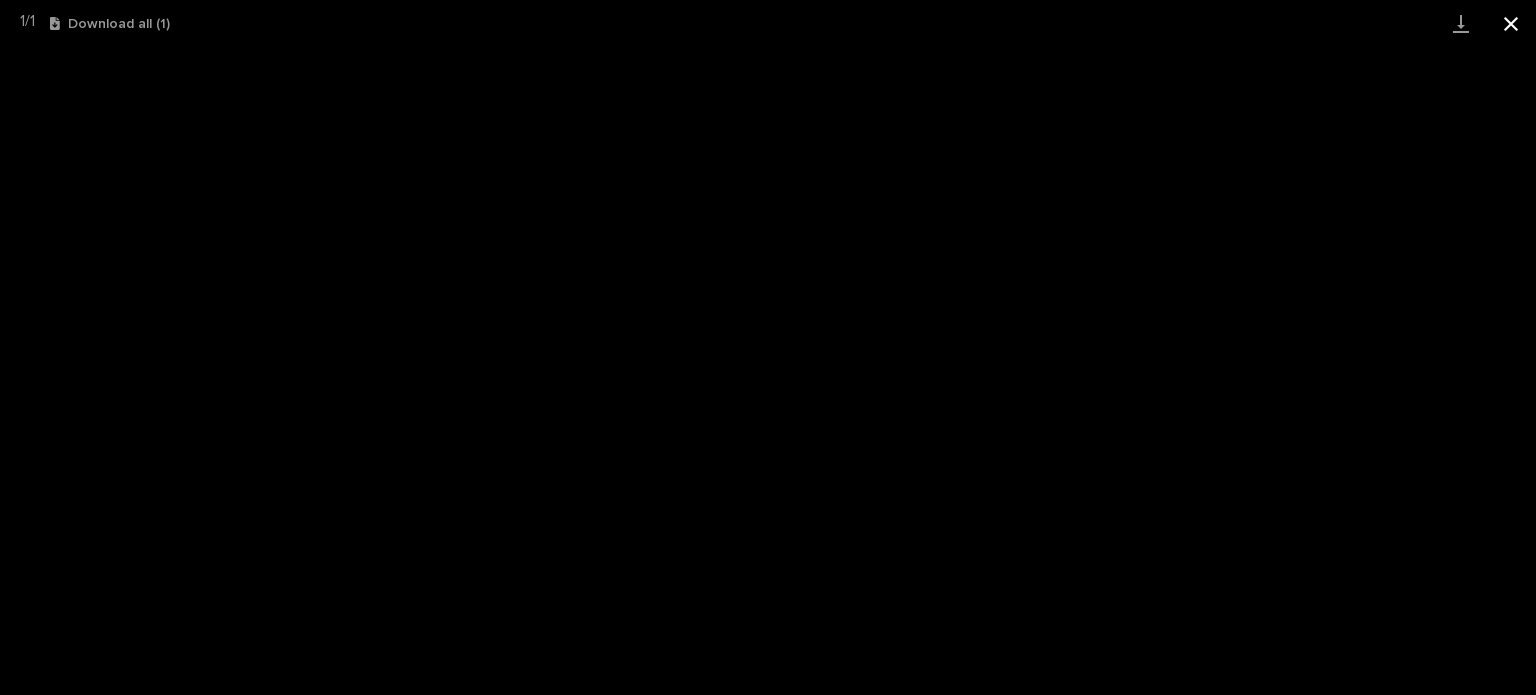 click at bounding box center (1511, 23) 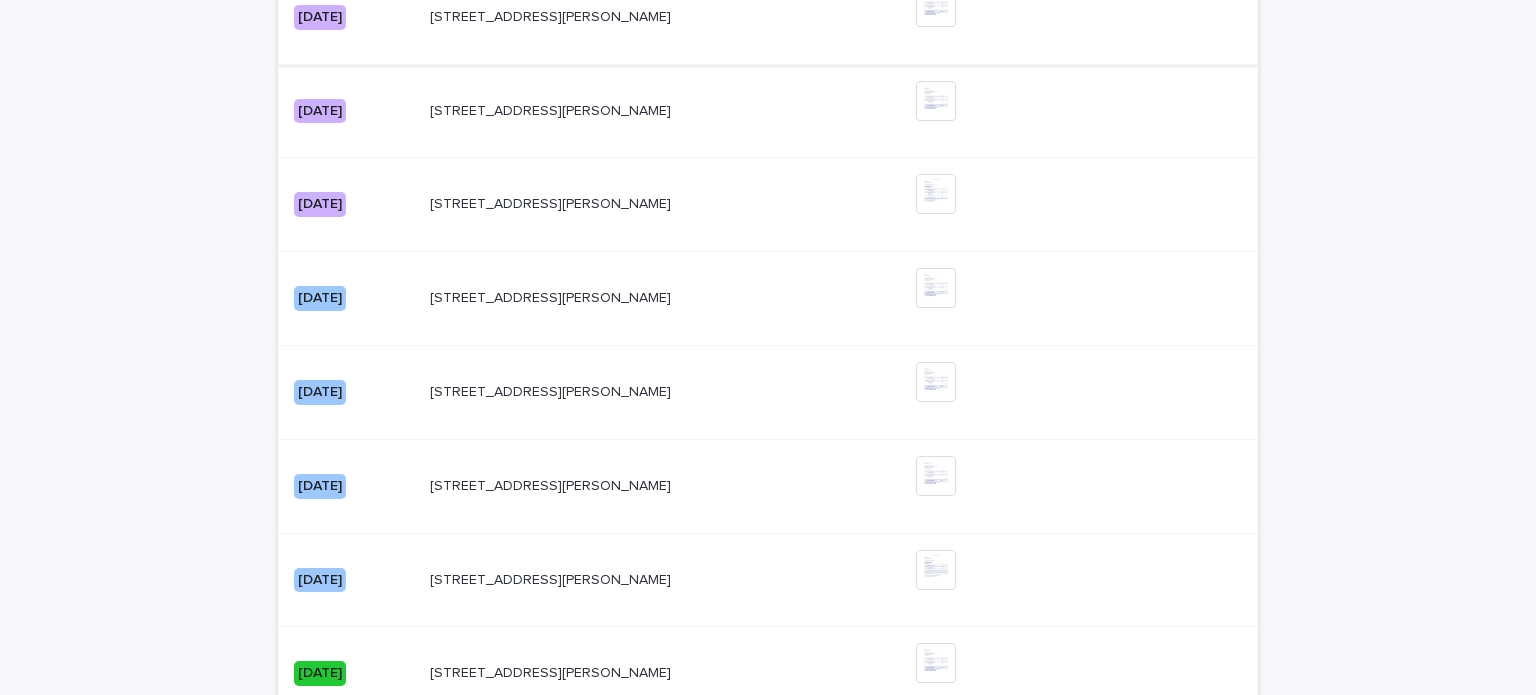 scroll, scrollTop: 2268, scrollLeft: 0, axis: vertical 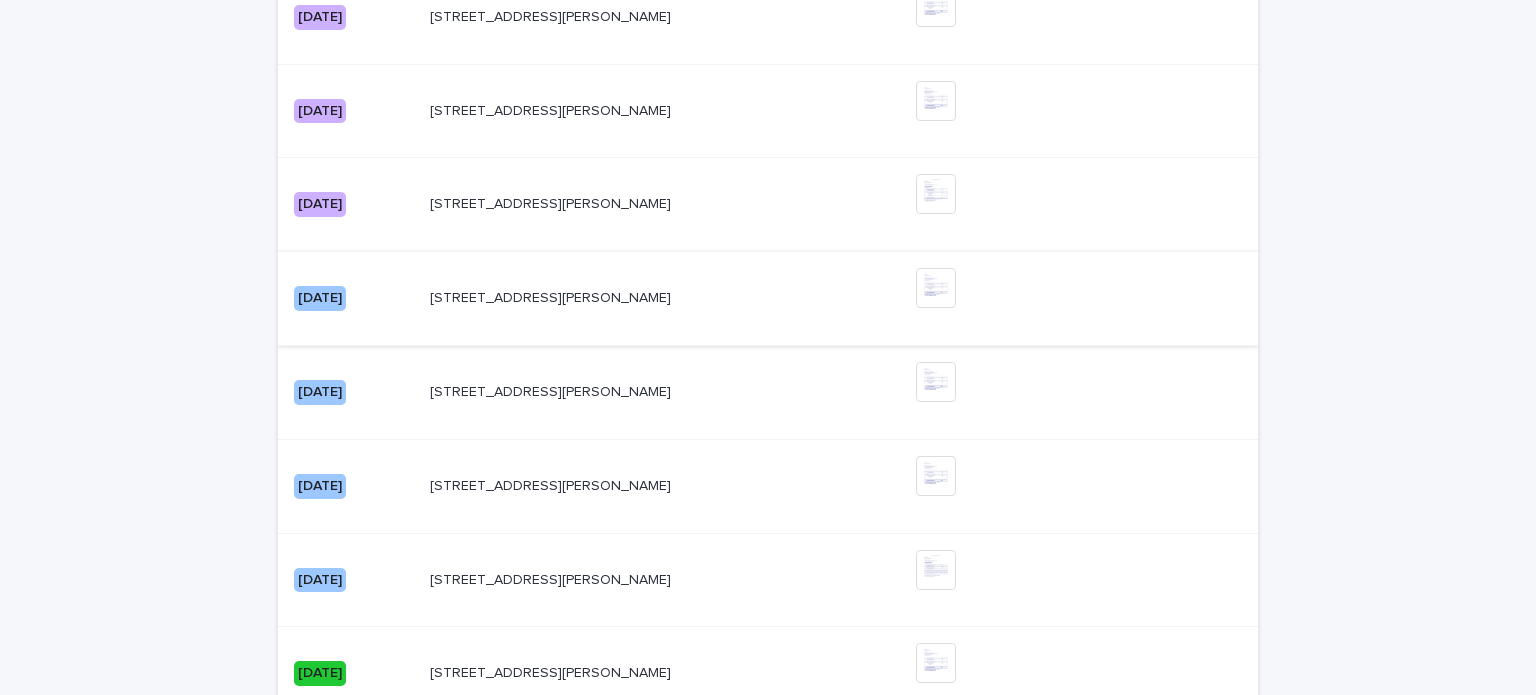 click at bounding box center (936, 288) 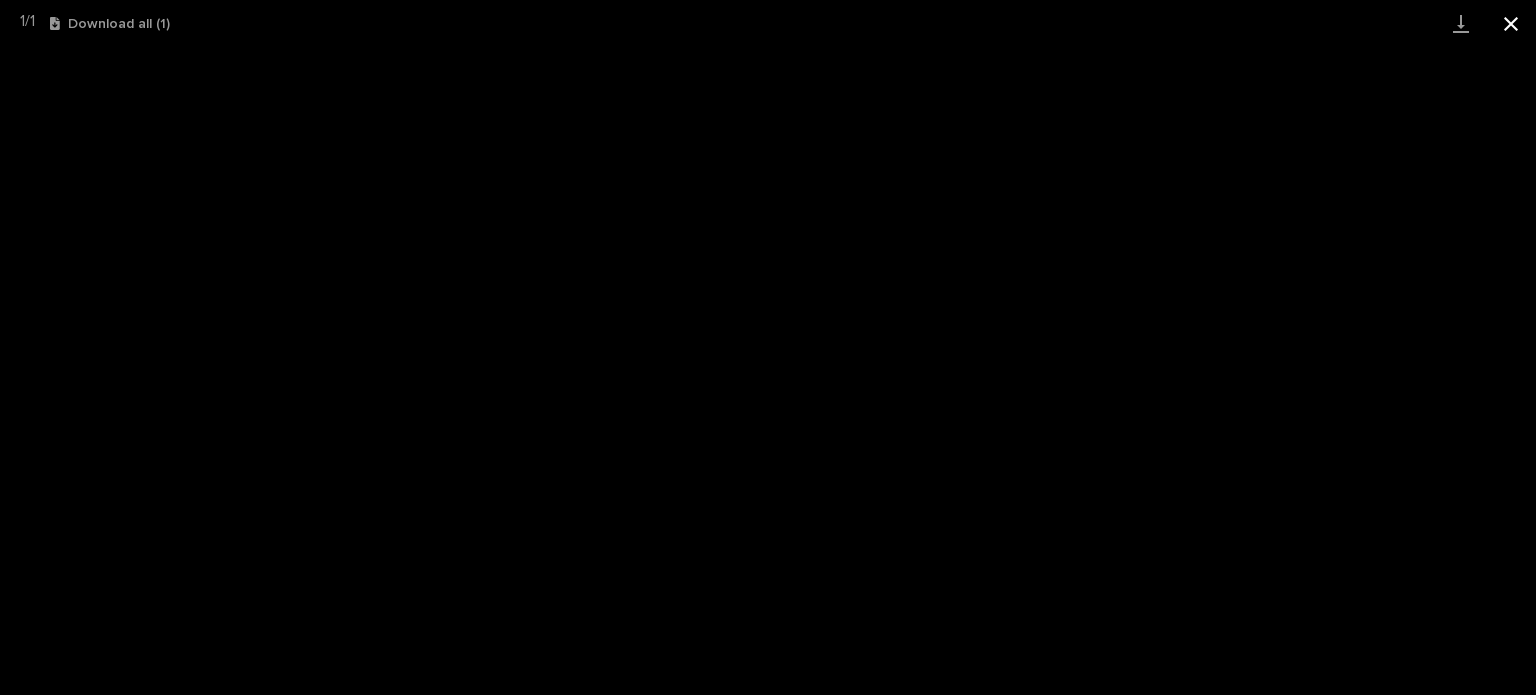 click at bounding box center (1511, 23) 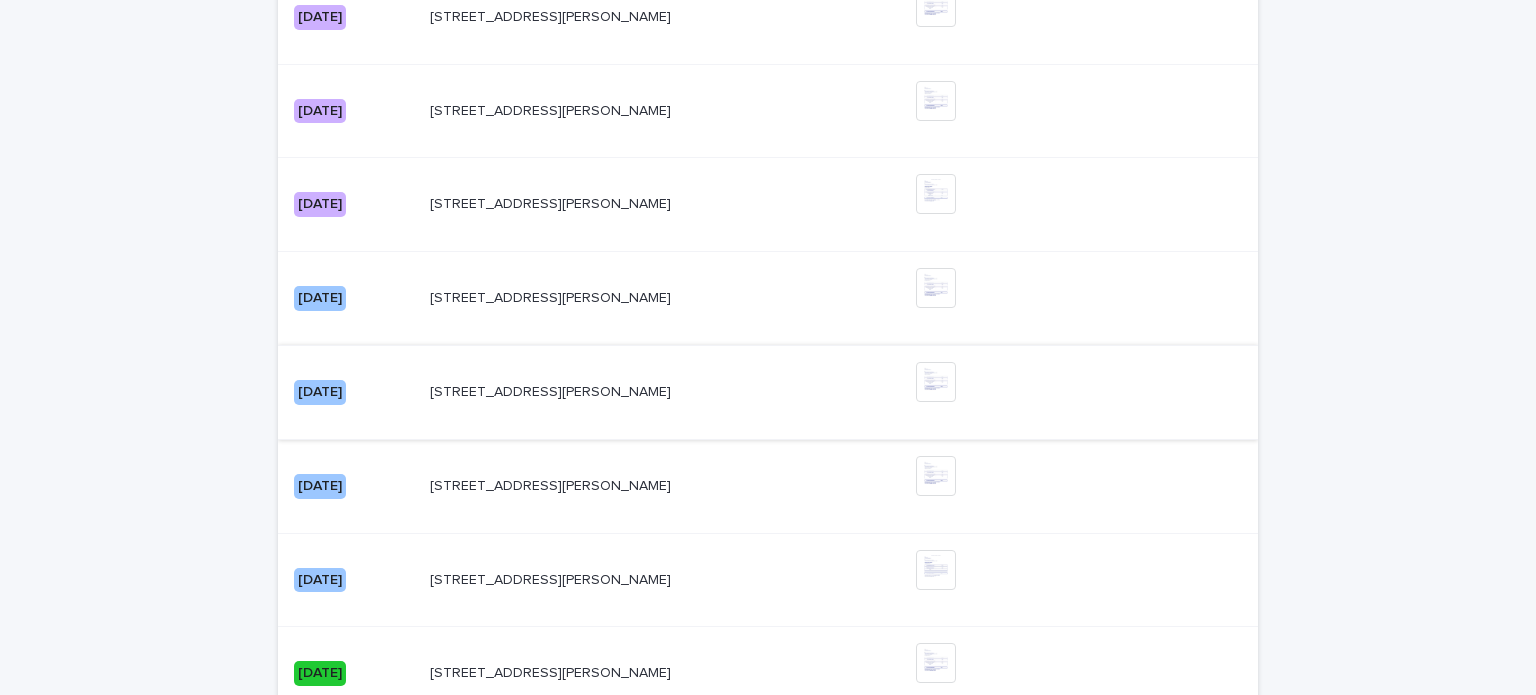 click at bounding box center (936, 382) 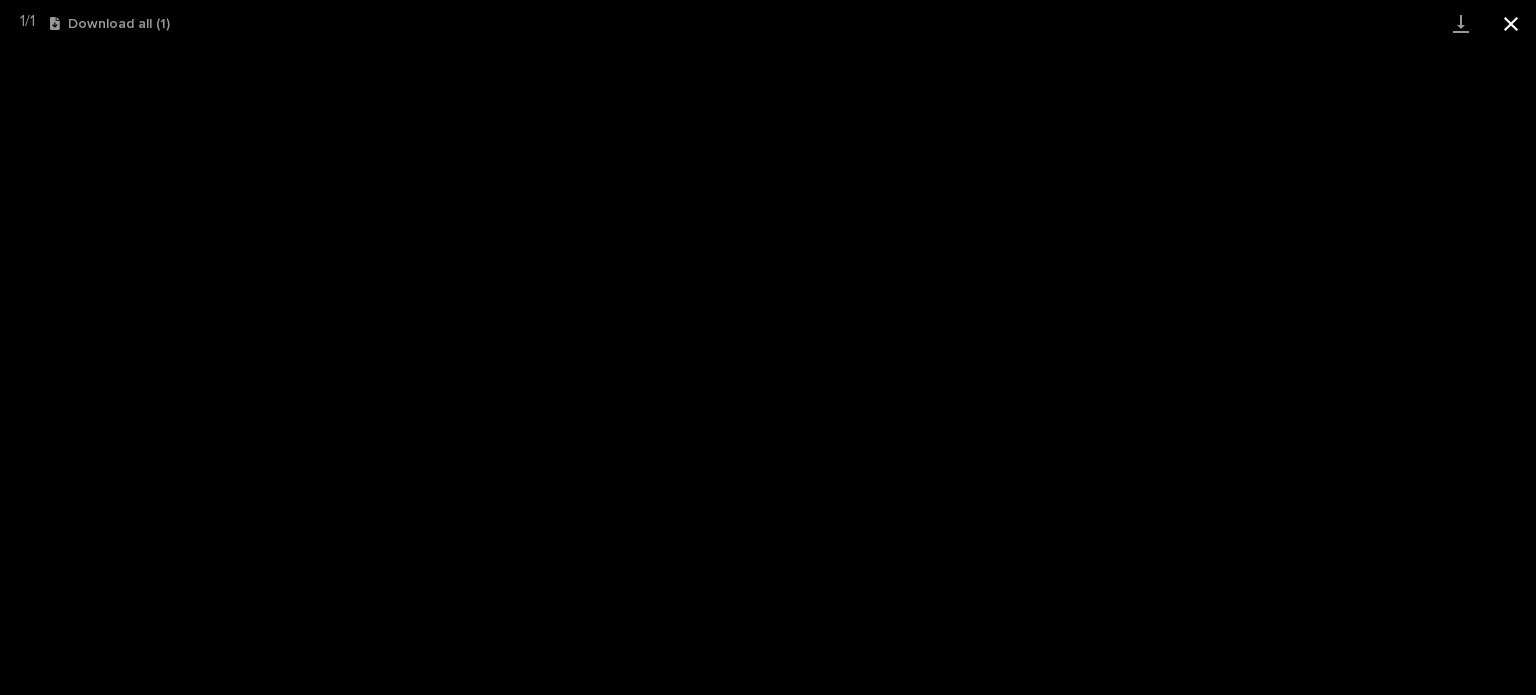 click at bounding box center (1511, 23) 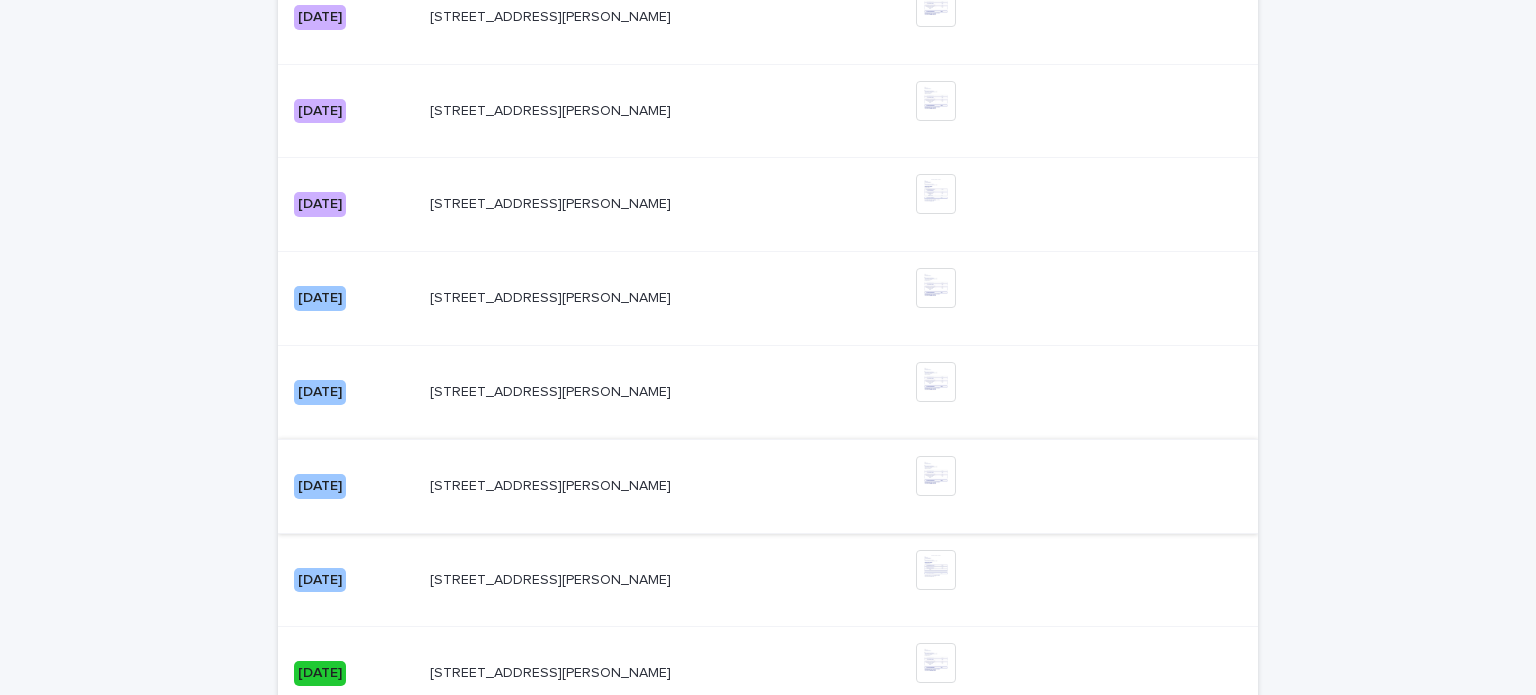 click at bounding box center [936, 476] 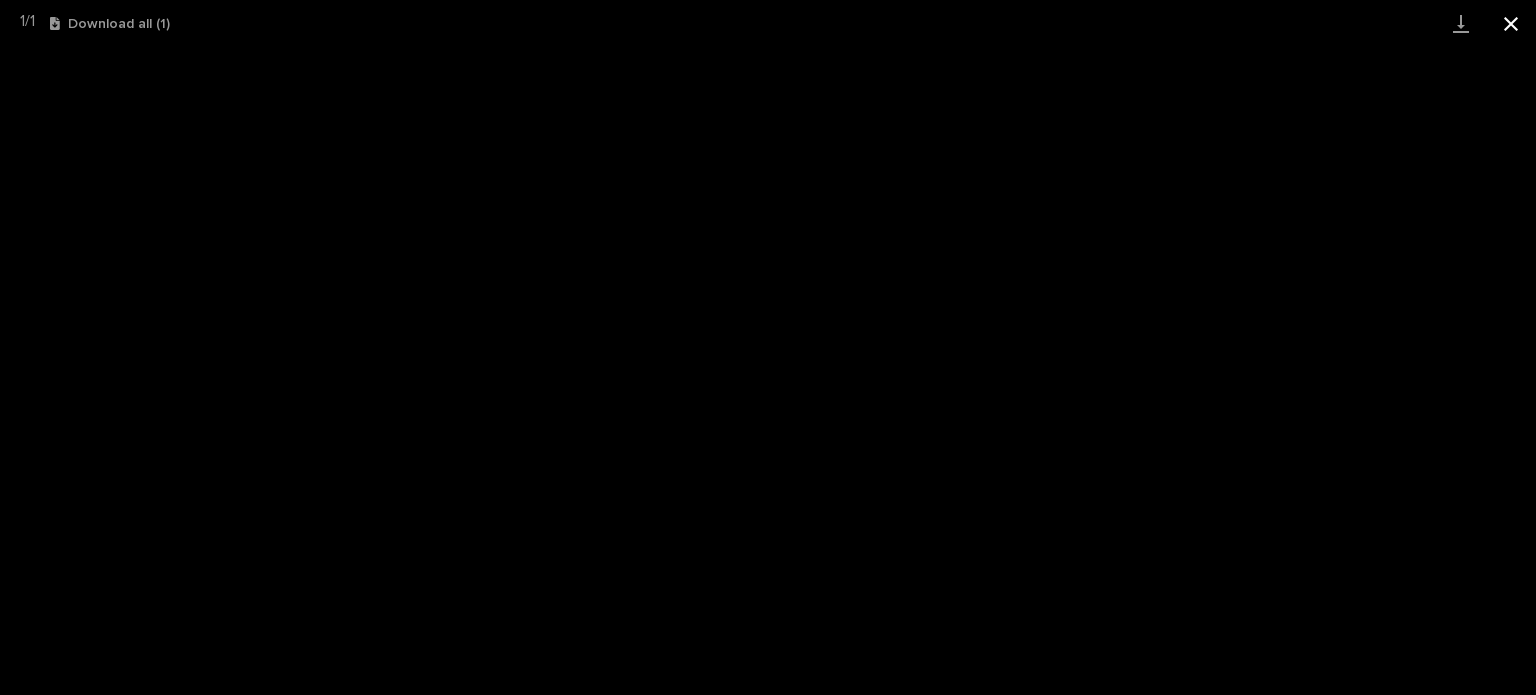 click at bounding box center [1511, 23] 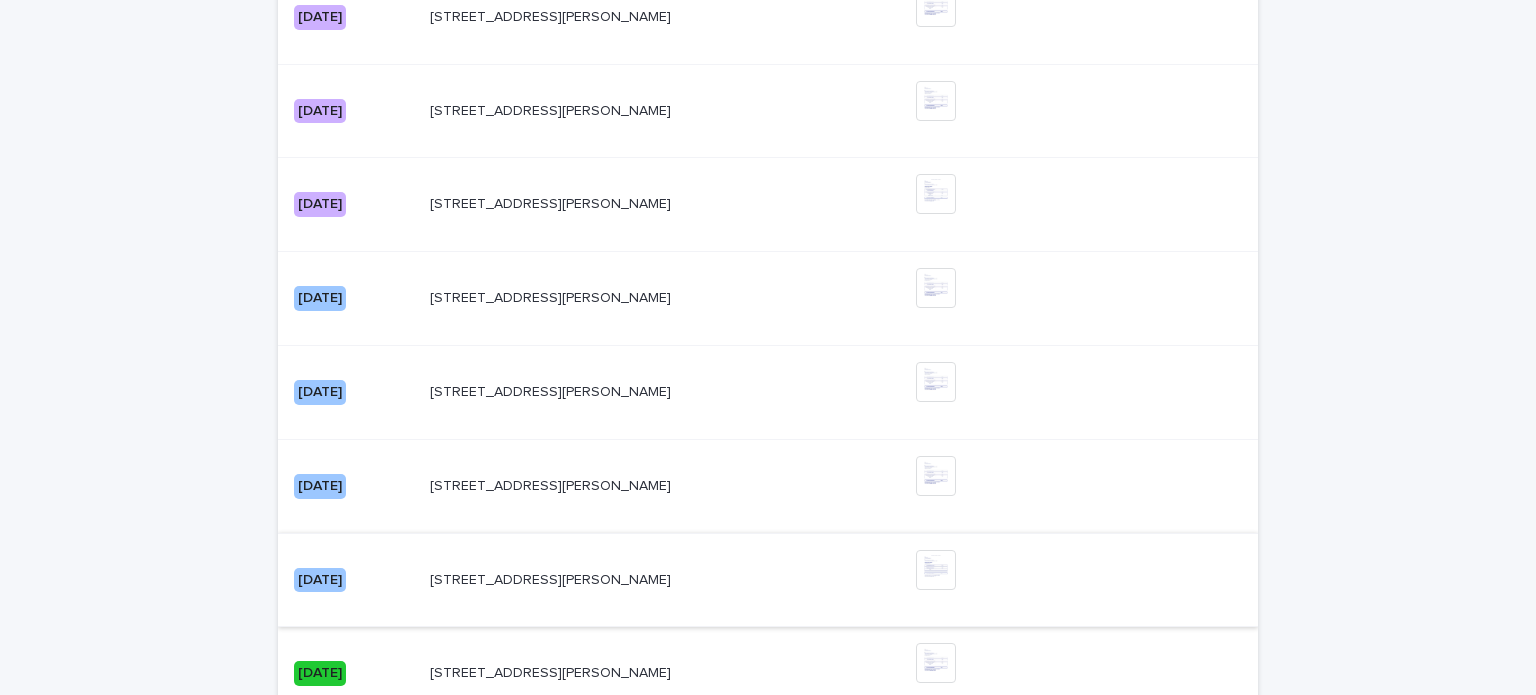 click at bounding box center [936, 570] 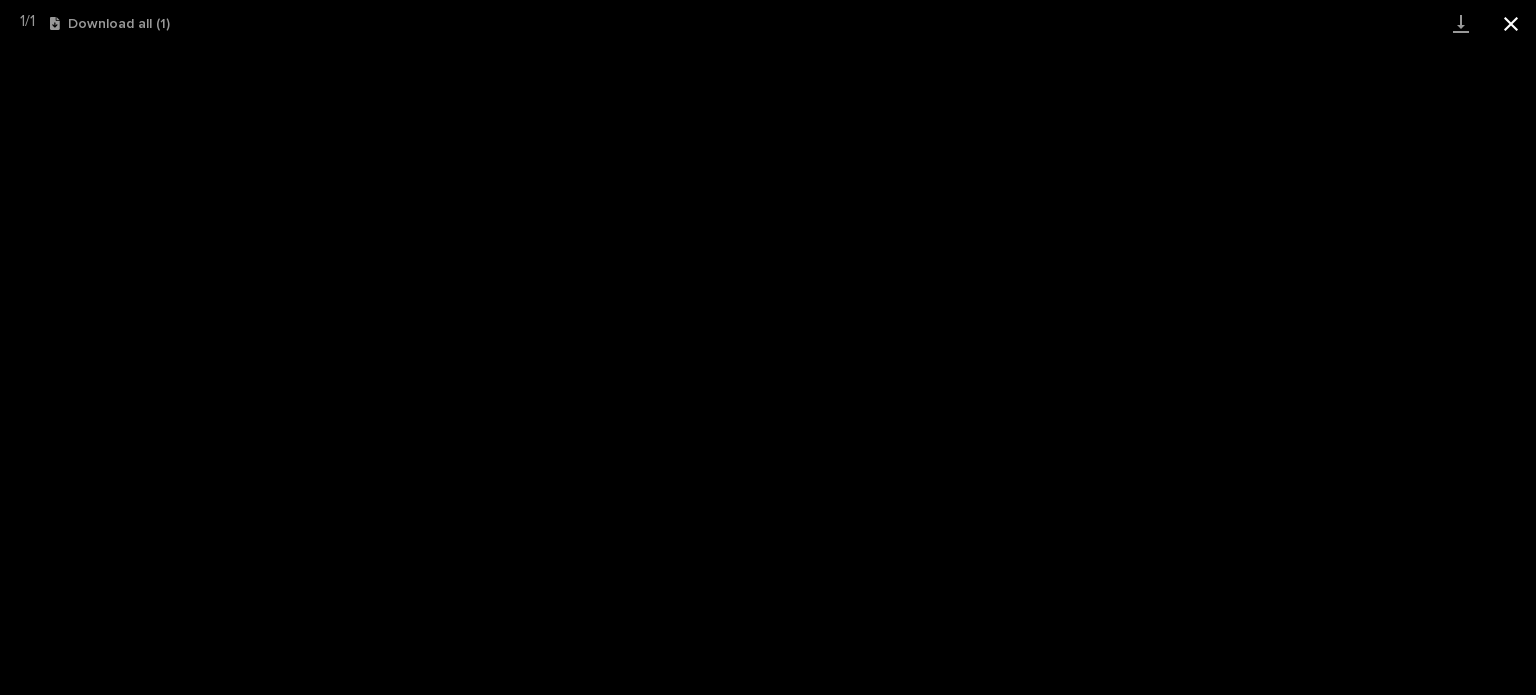 click at bounding box center (1511, 23) 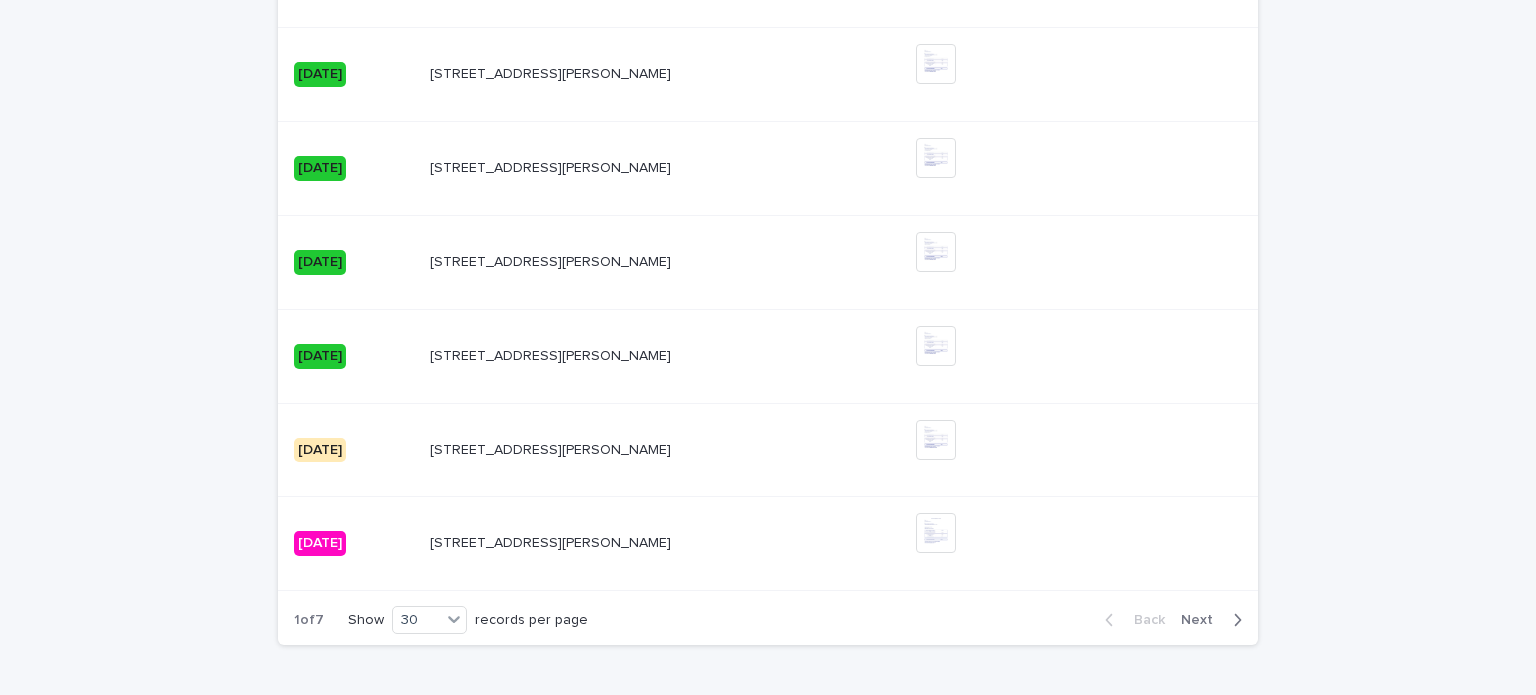 scroll, scrollTop: 2868, scrollLeft: 0, axis: vertical 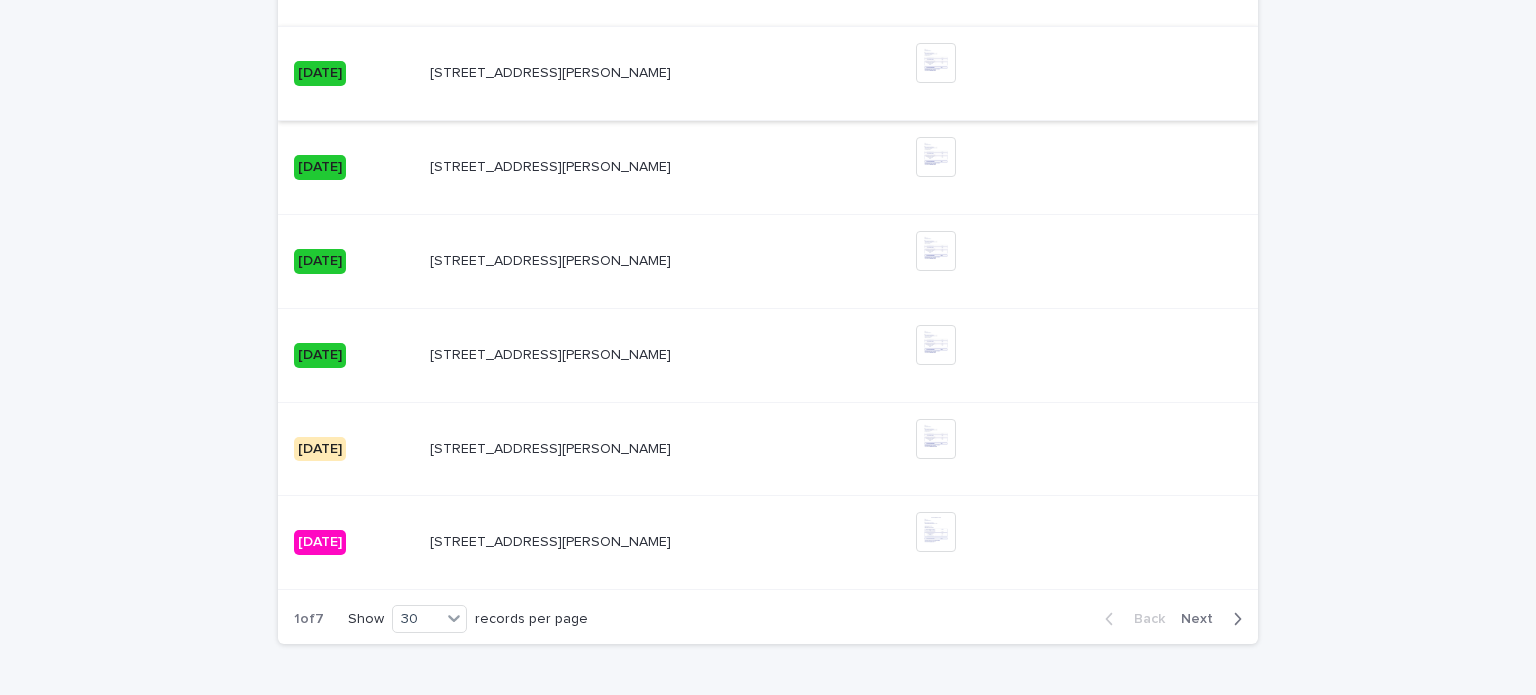 click at bounding box center [936, 63] 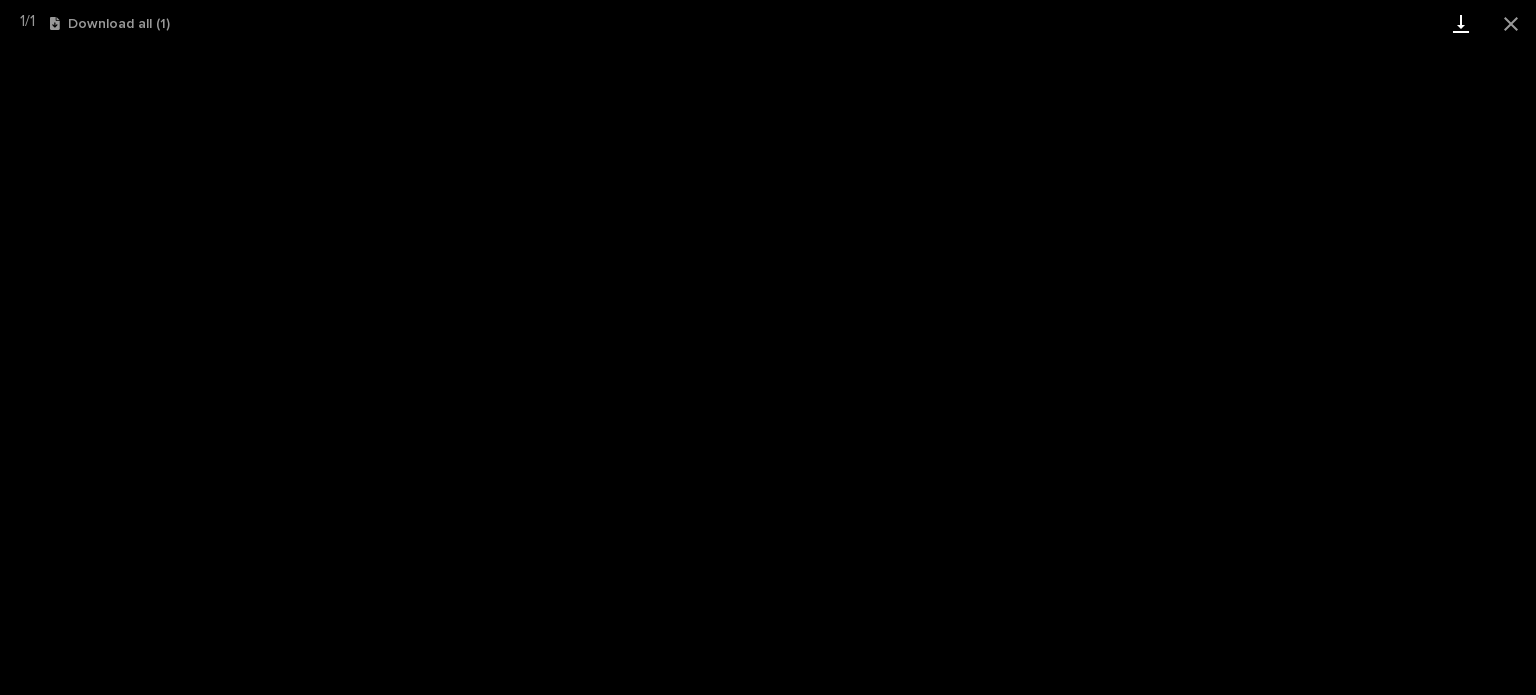 click at bounding box center (1461, 23) 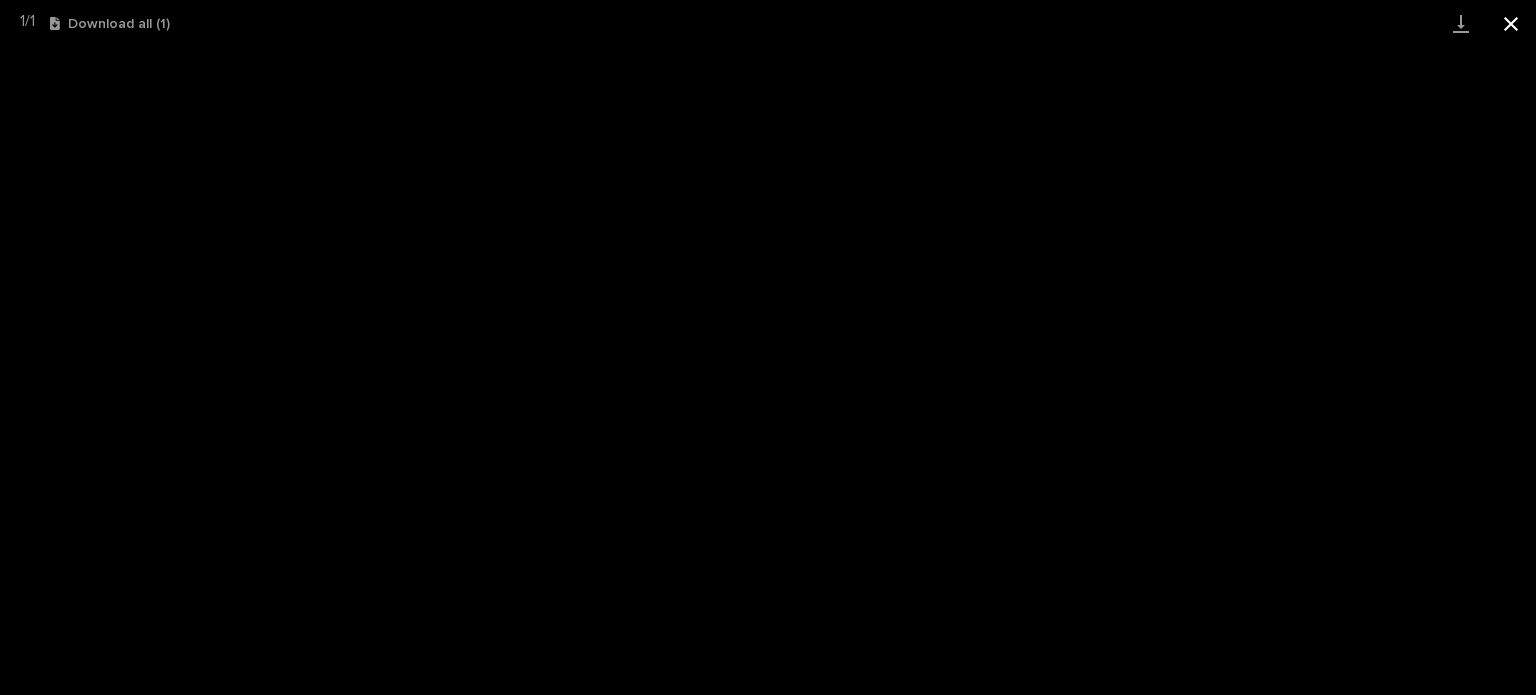 click at bounding box center [1511, 23] 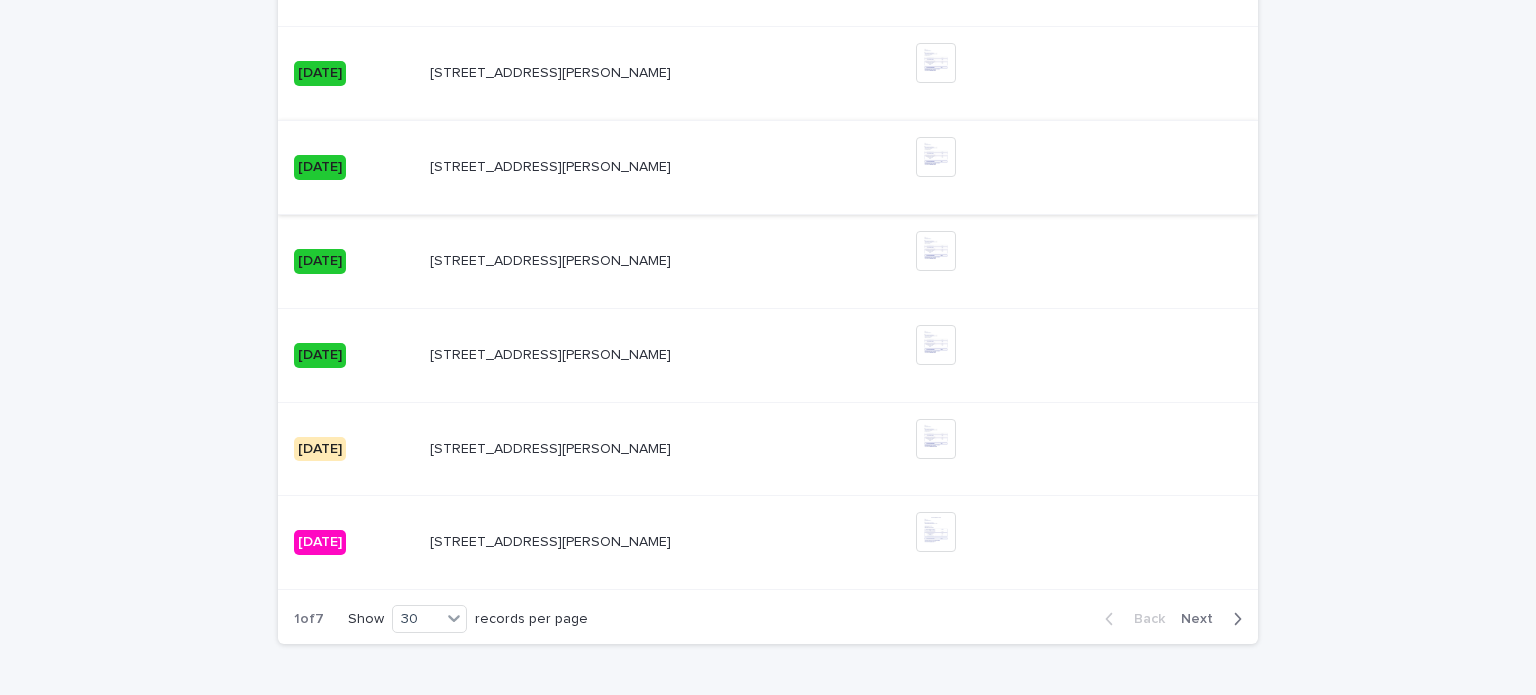 click at bounding box center (936, 157) 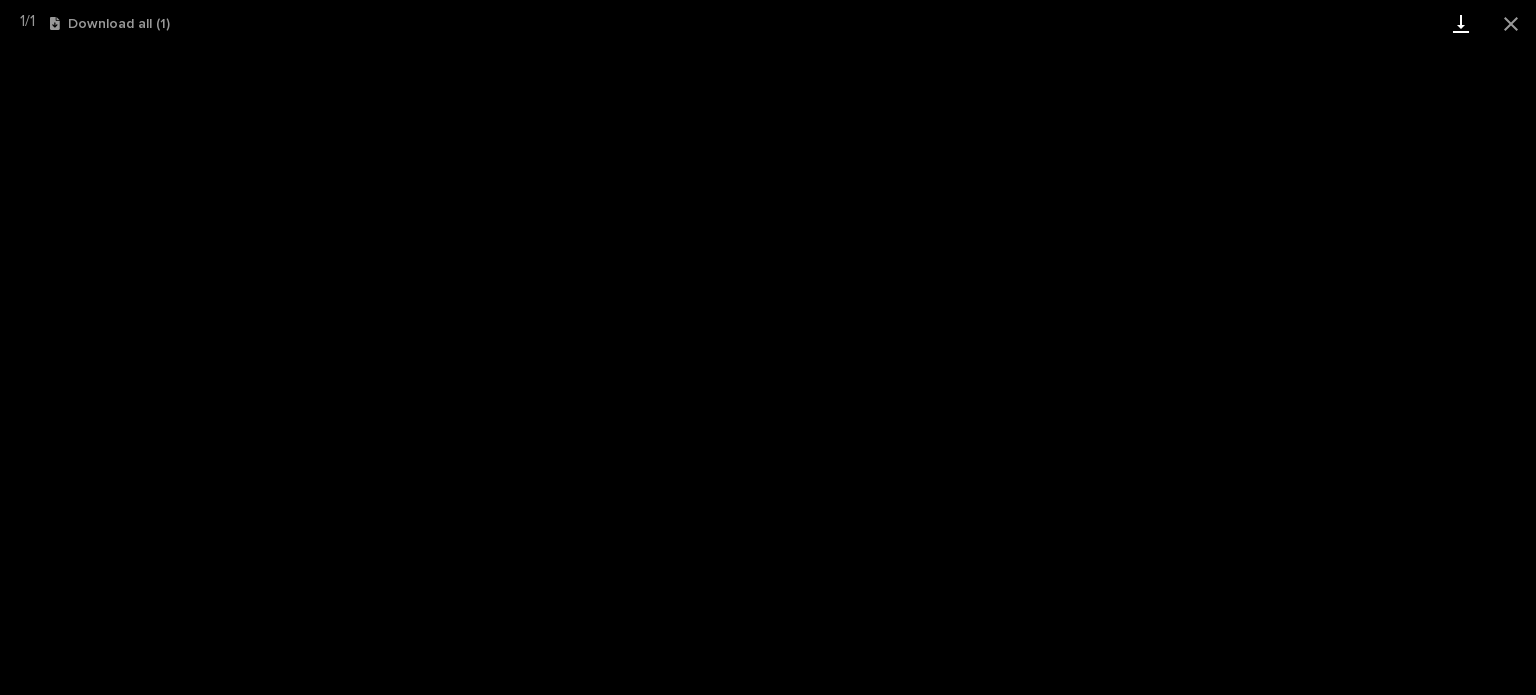 click at bounding box center [1461, 23] 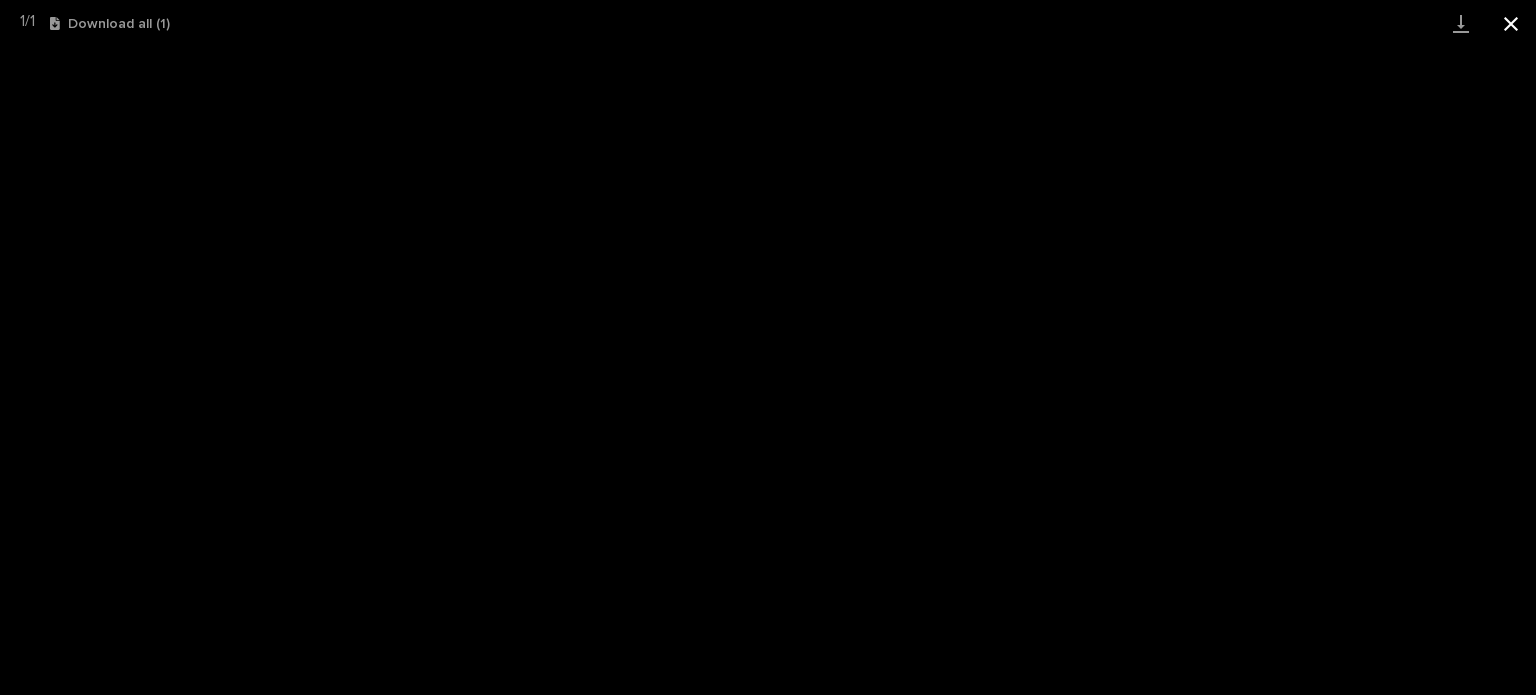 click at bounding box center (1511, 23) 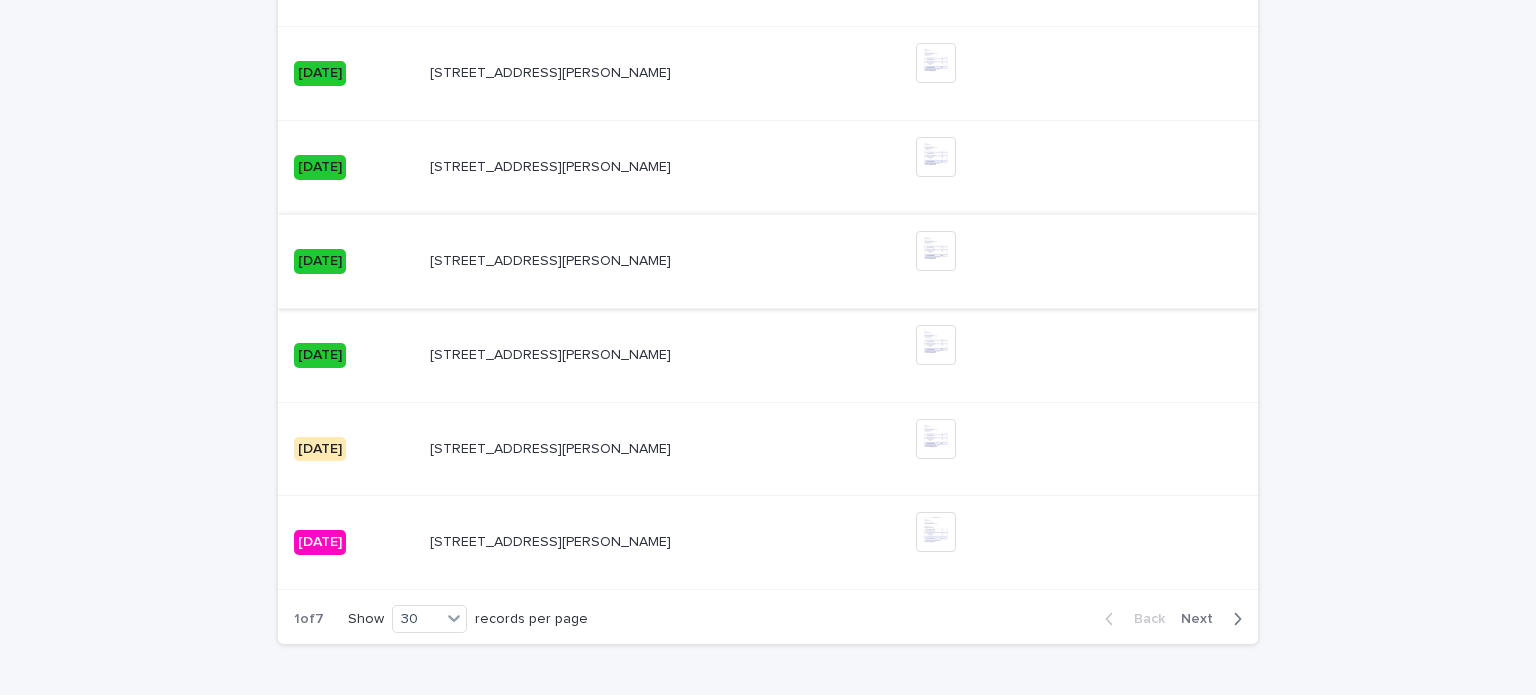 click at bounding box center [936, 251] 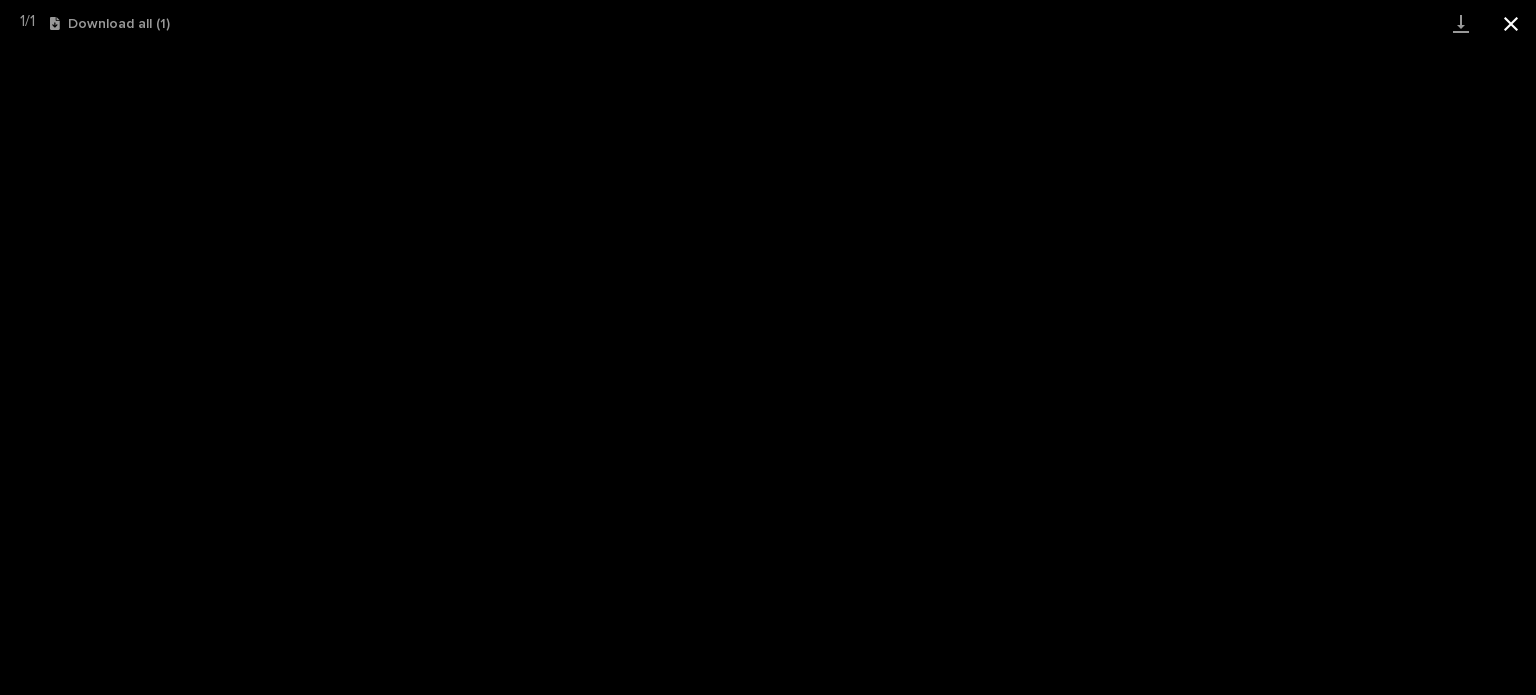 click at bounding box center (1511, 23) 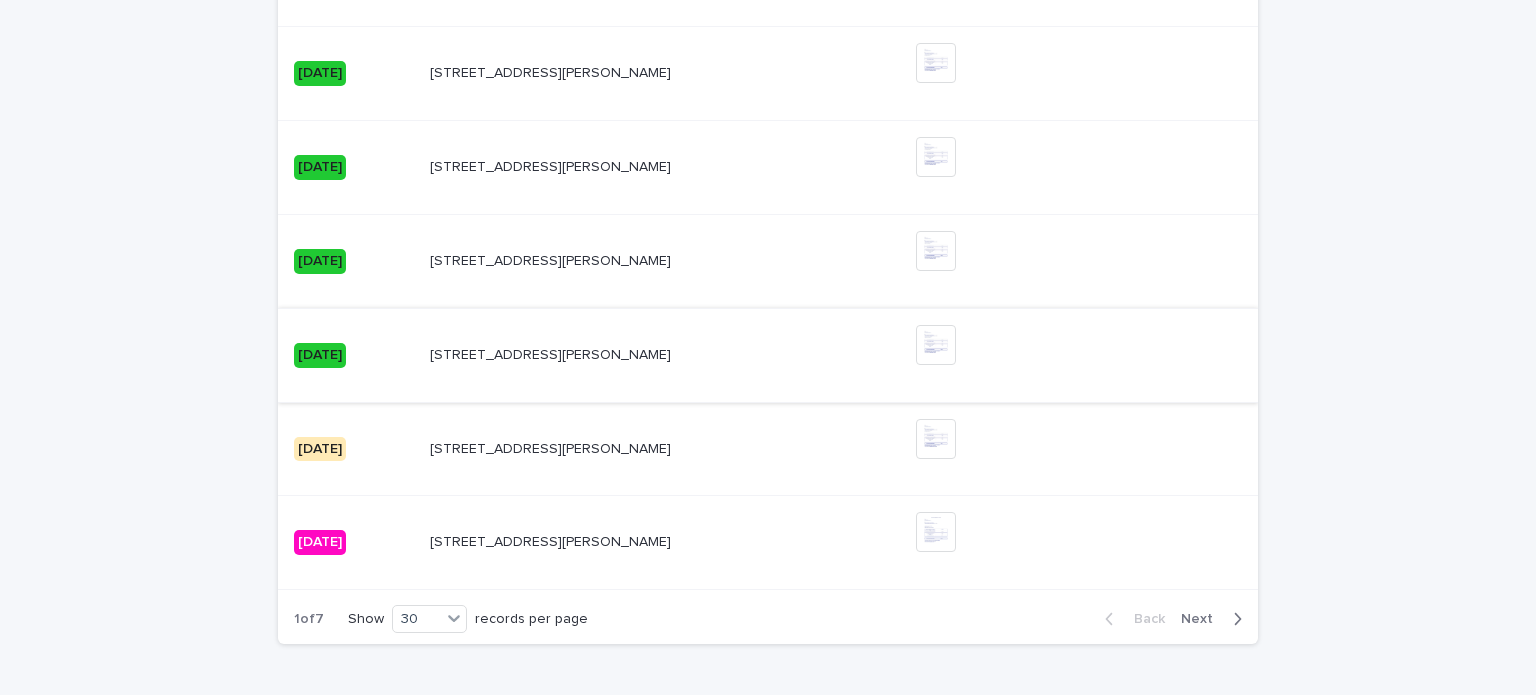 click at bounding box center (936, 345) 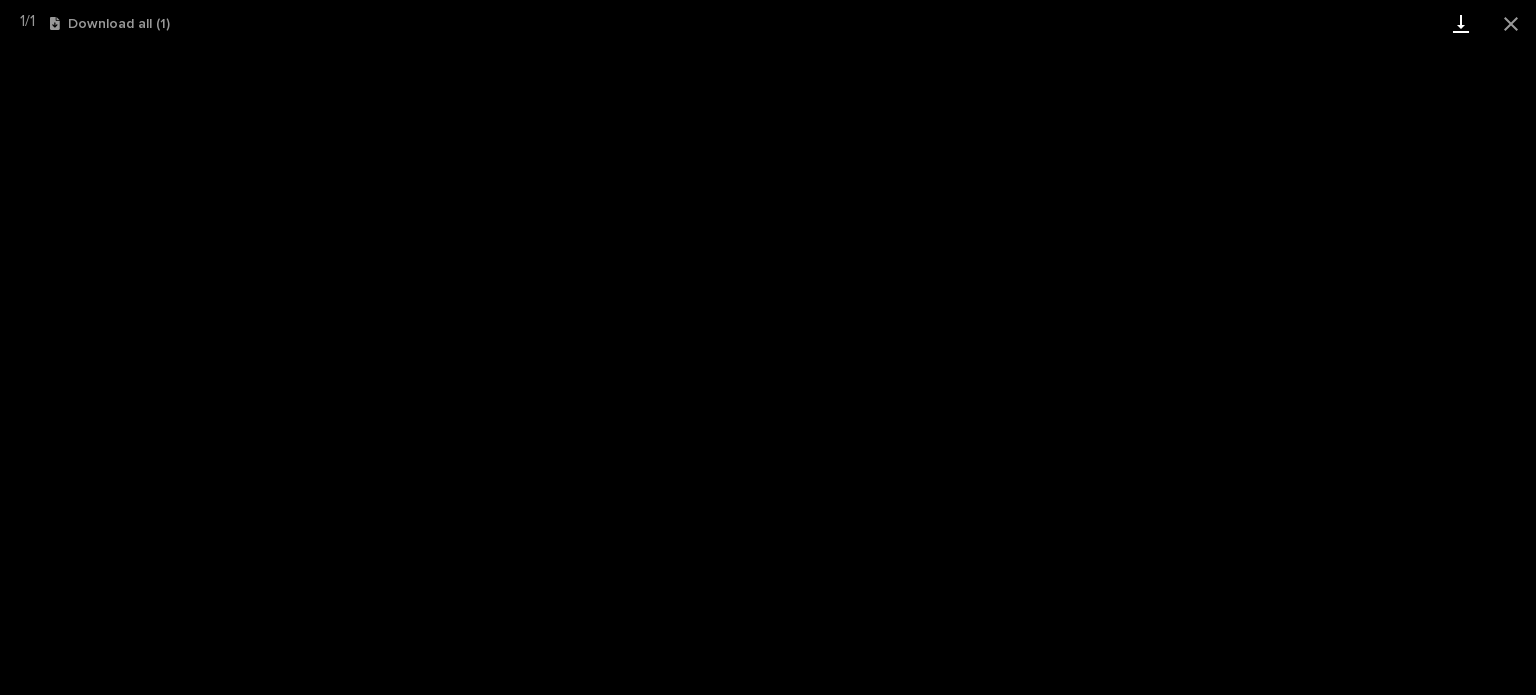 click at bounding box center (1461, 23) 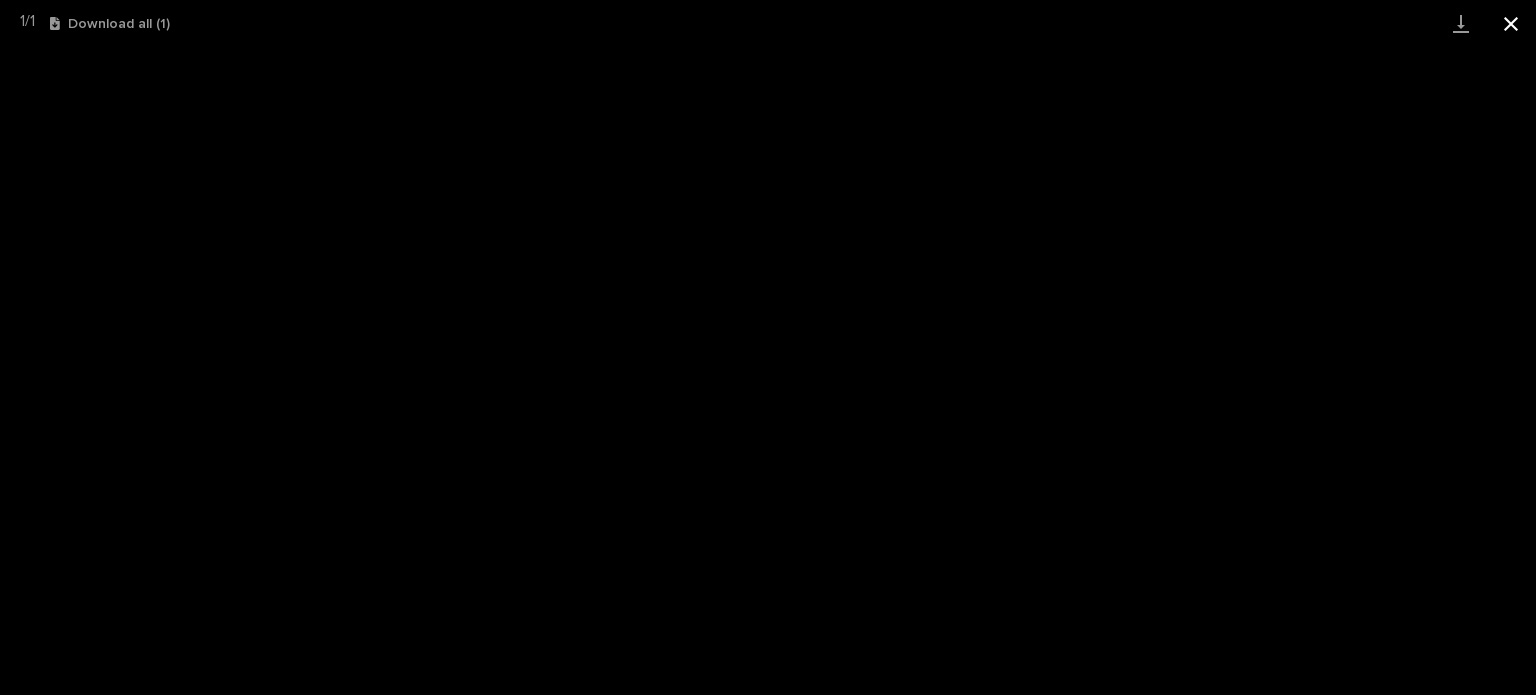 click at bounding box center (1511, 23) 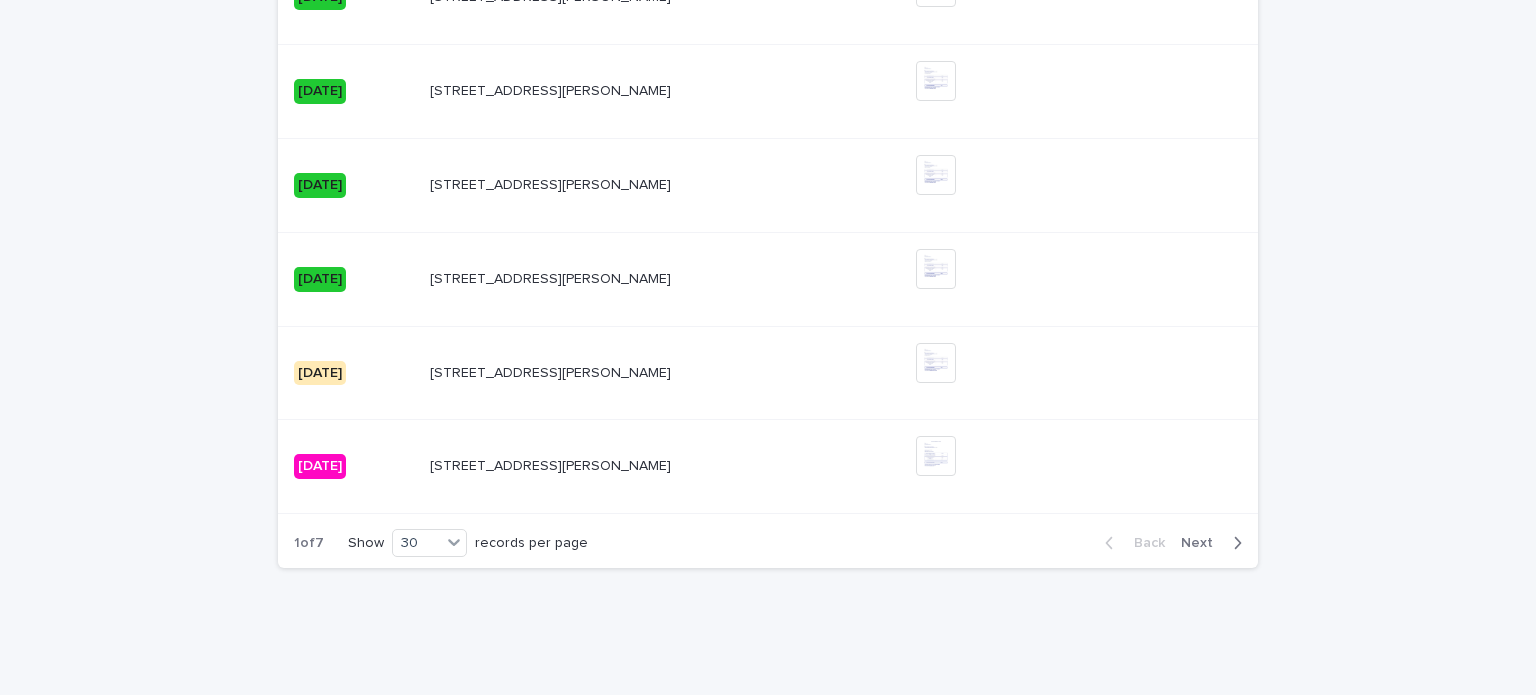scroll, scrollTop: 2963, scrollLeft: 0, axis: vertical 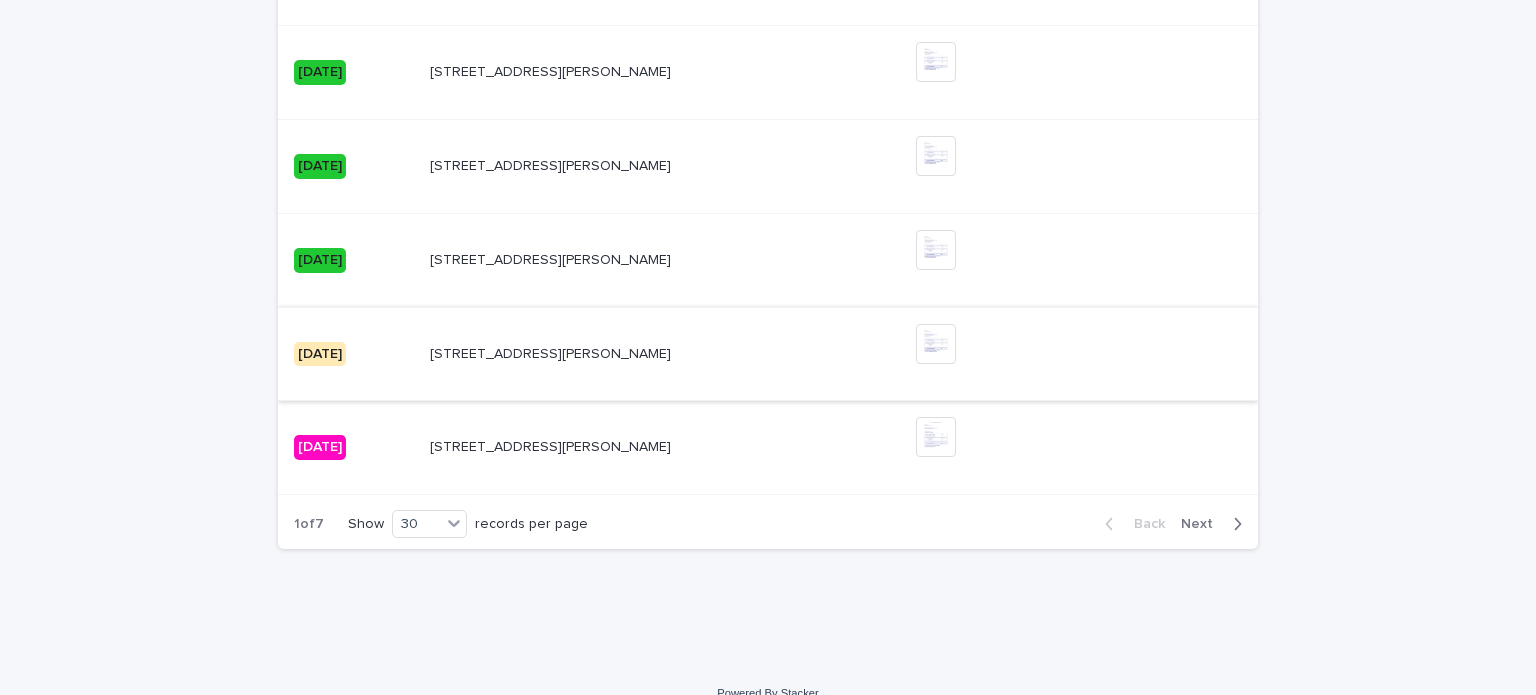 click at bounding box center [936, 344] 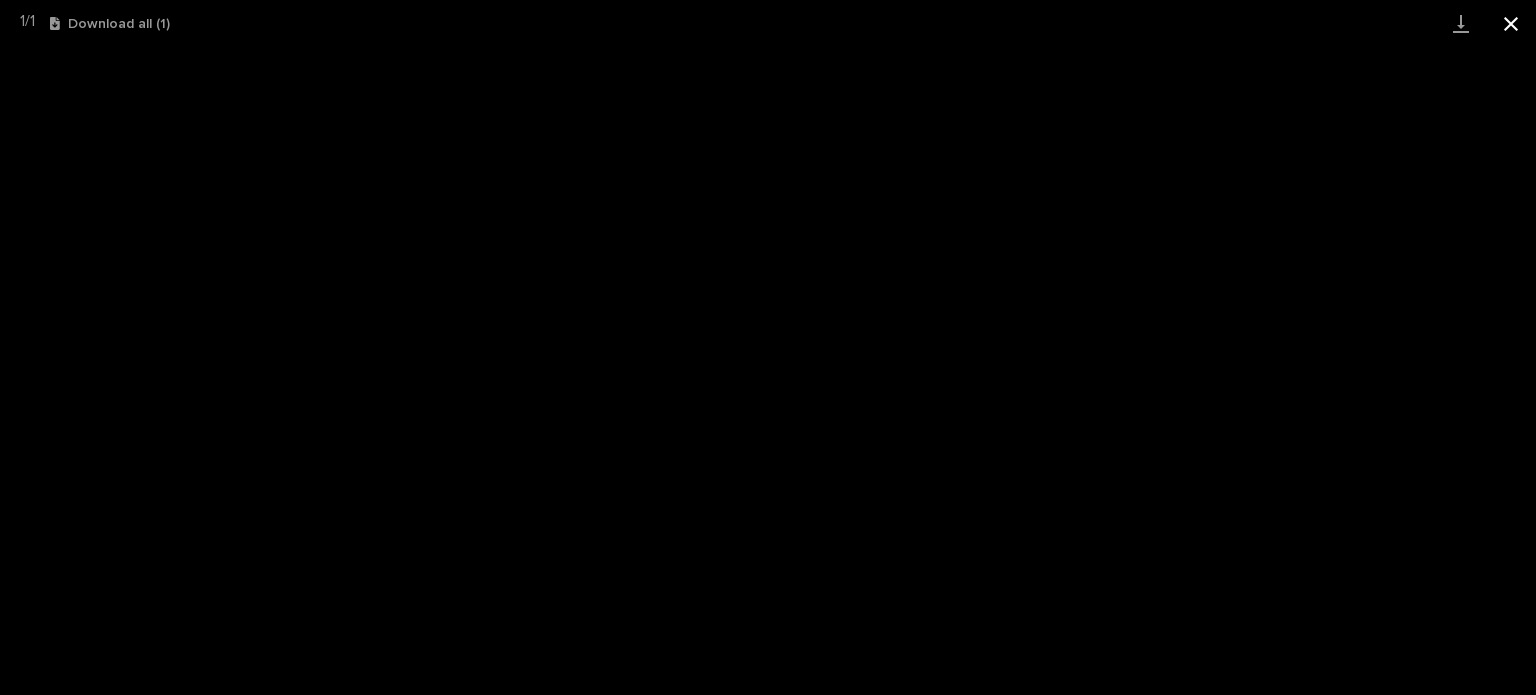 click at bounding box center [1511, 23] 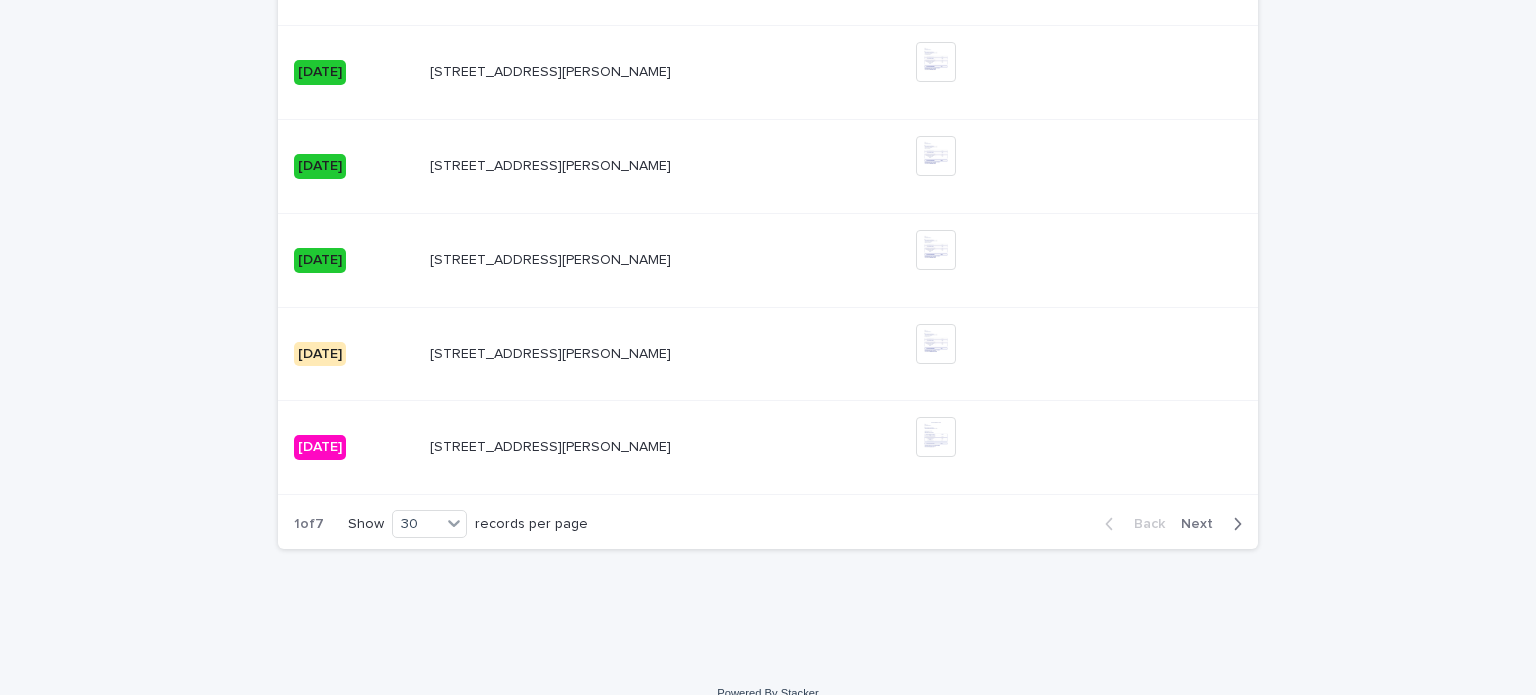 click on "Next" at bounding box center [1203, 524] 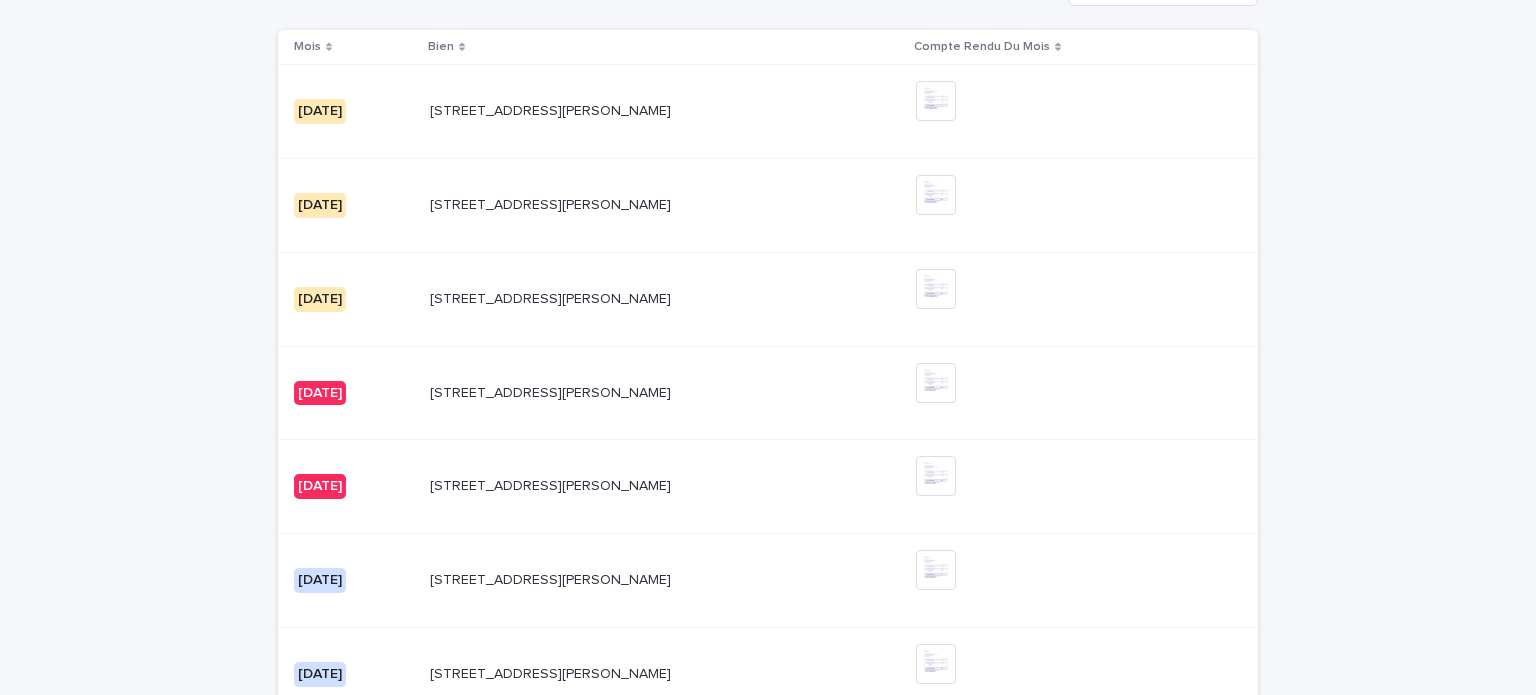 scroll, scrollTop: 568, scrollLeft: 0, axis: vertical 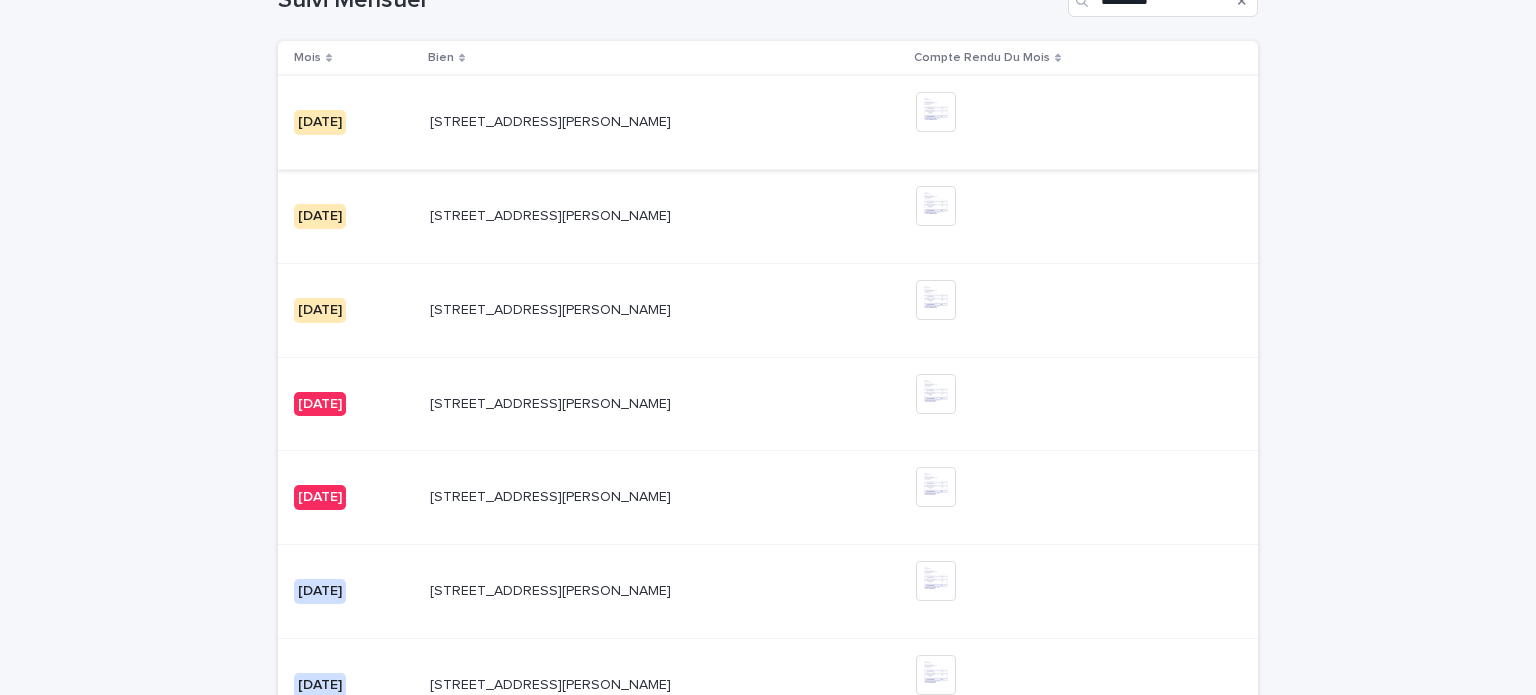 click at bounding box center [936, 112] 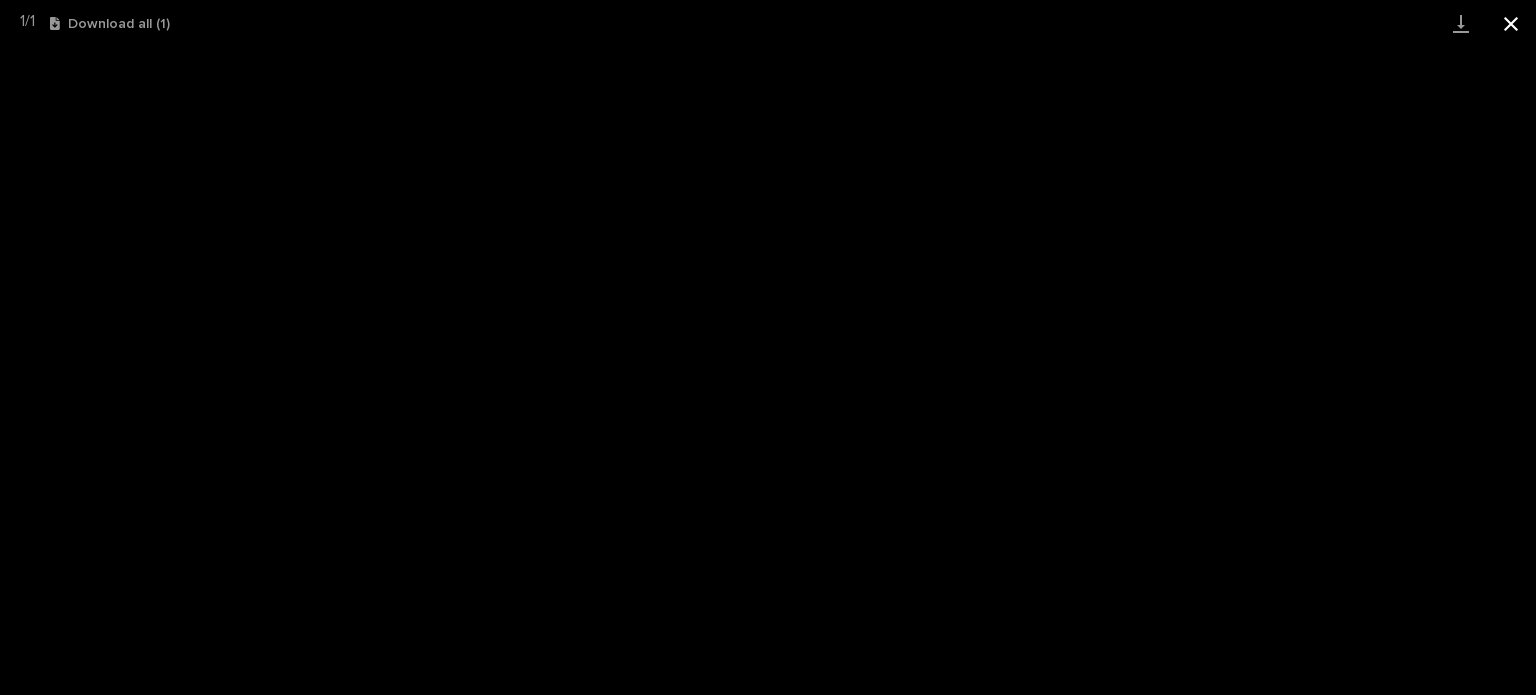click at bounding box center (1511, 23) 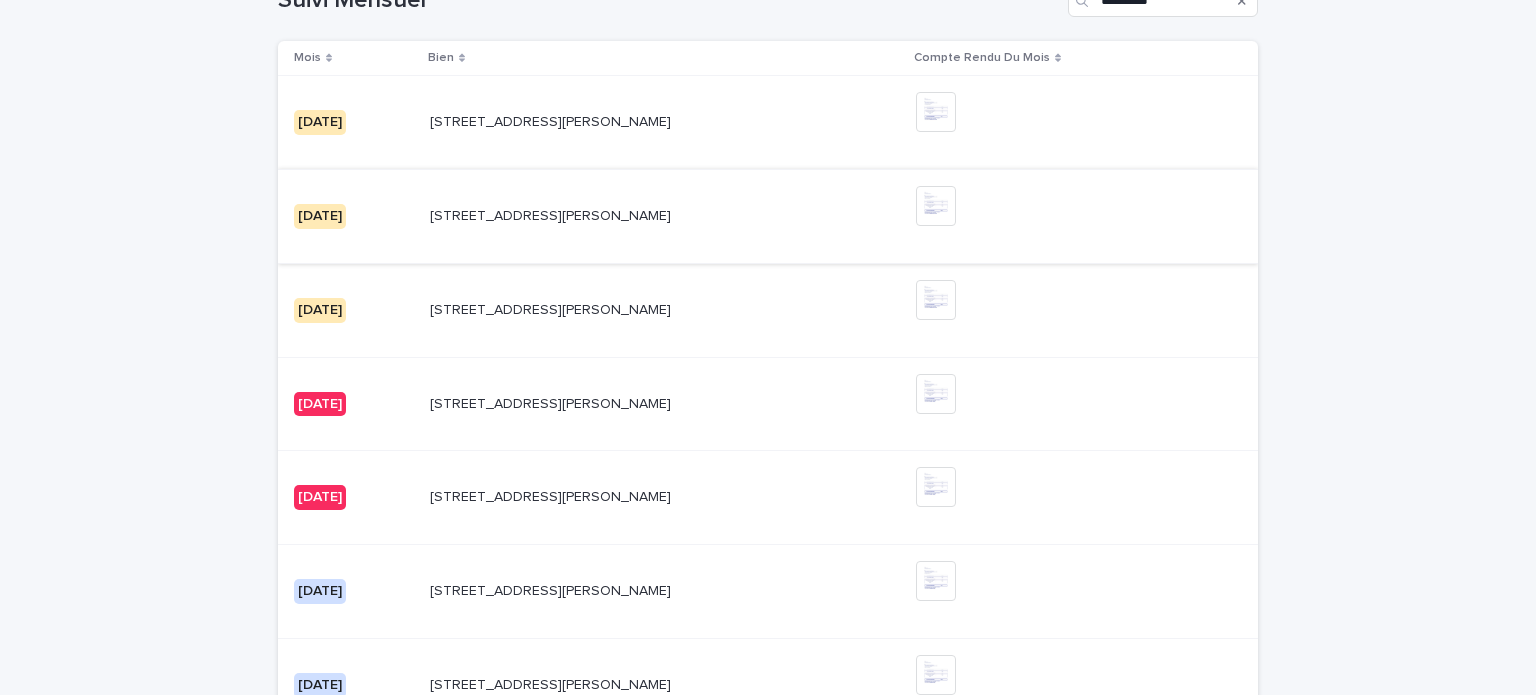 click at bounding box center (936, 206) 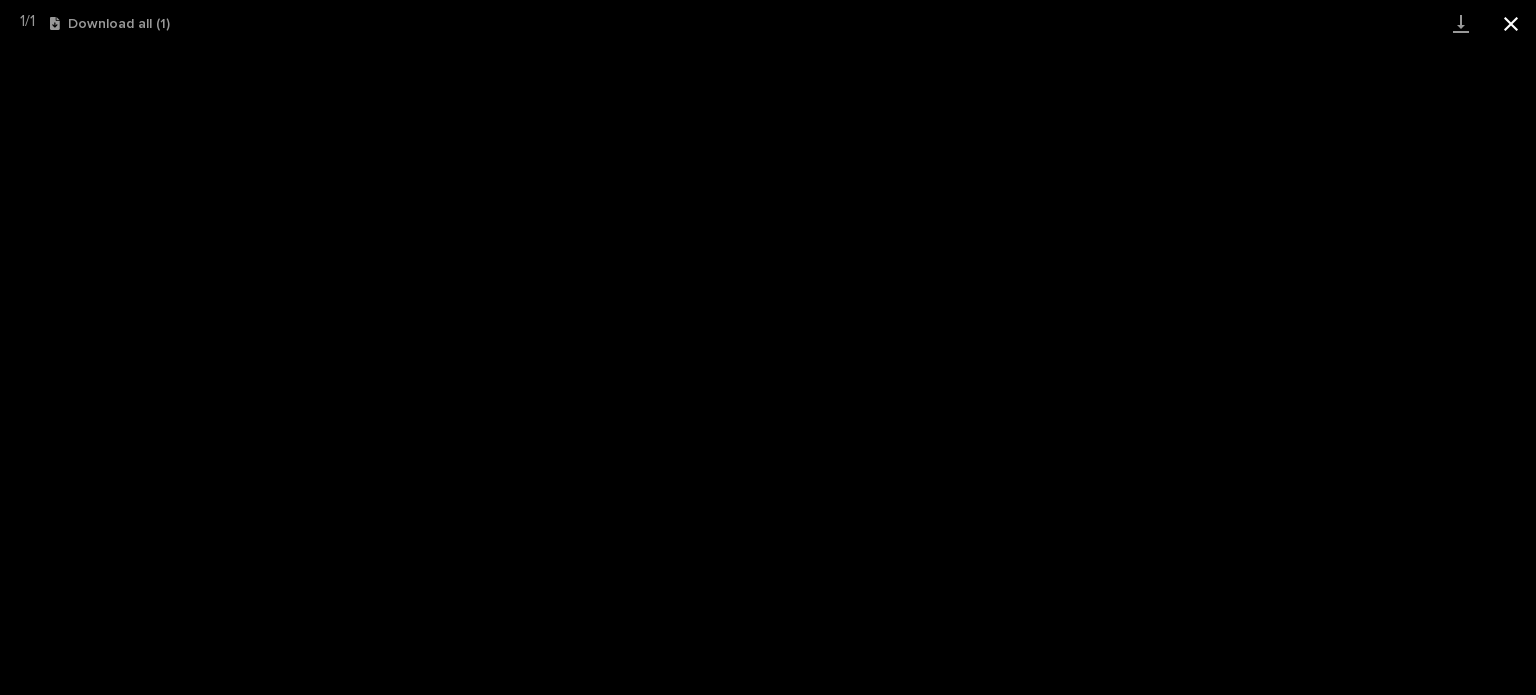 click at bounding box center (1511, 23) 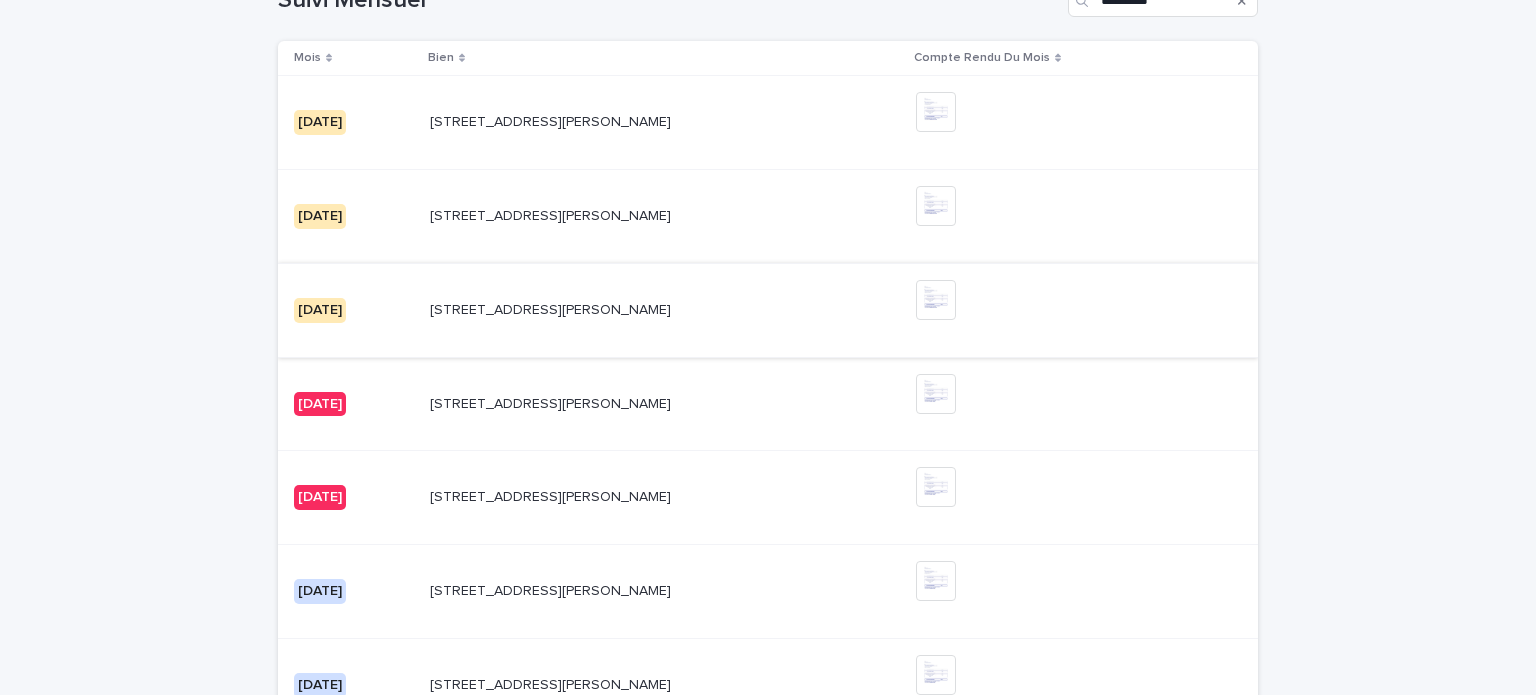 click at bounding box center [936, 300] 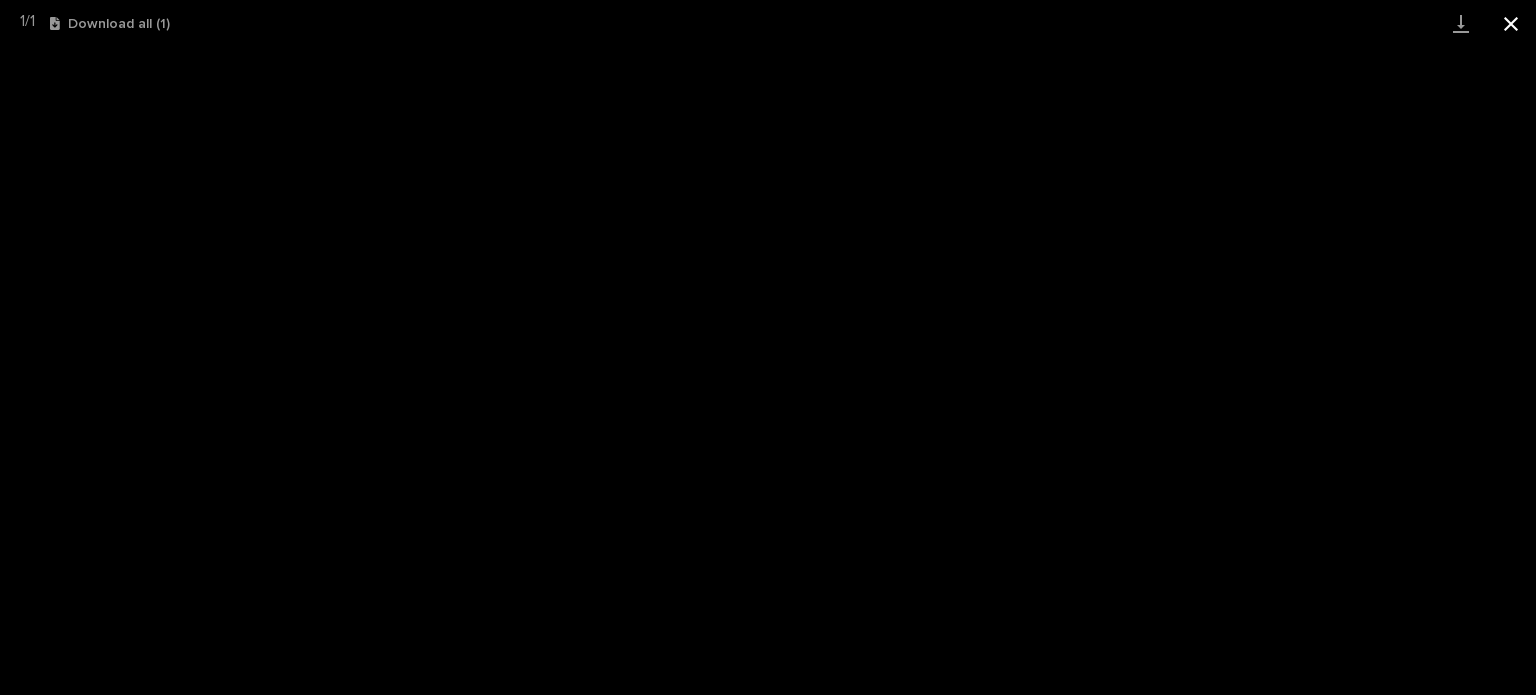 click at bounding box center (1511, 23) 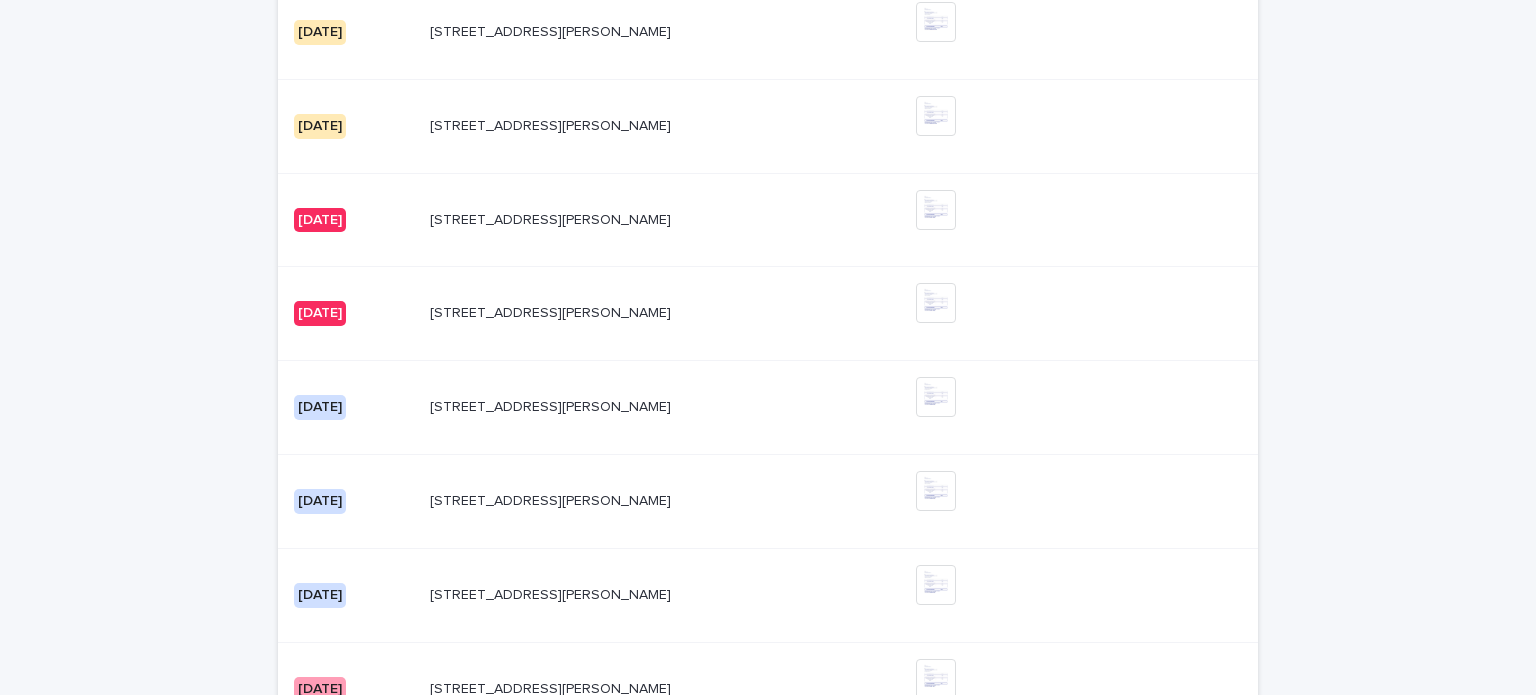 scroll, scrollTop: 759, scrollLeft: 0, axis: vertical 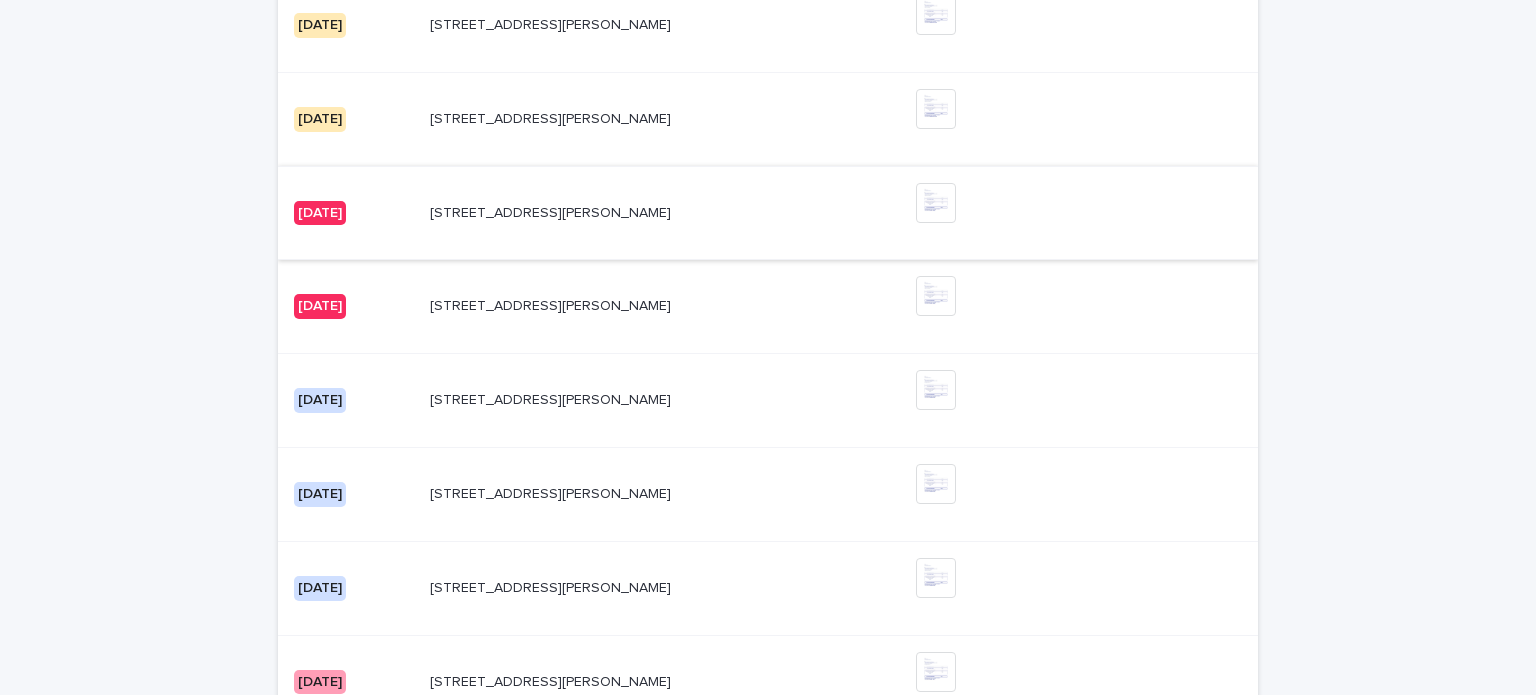 click at bounding box center [936, 203] 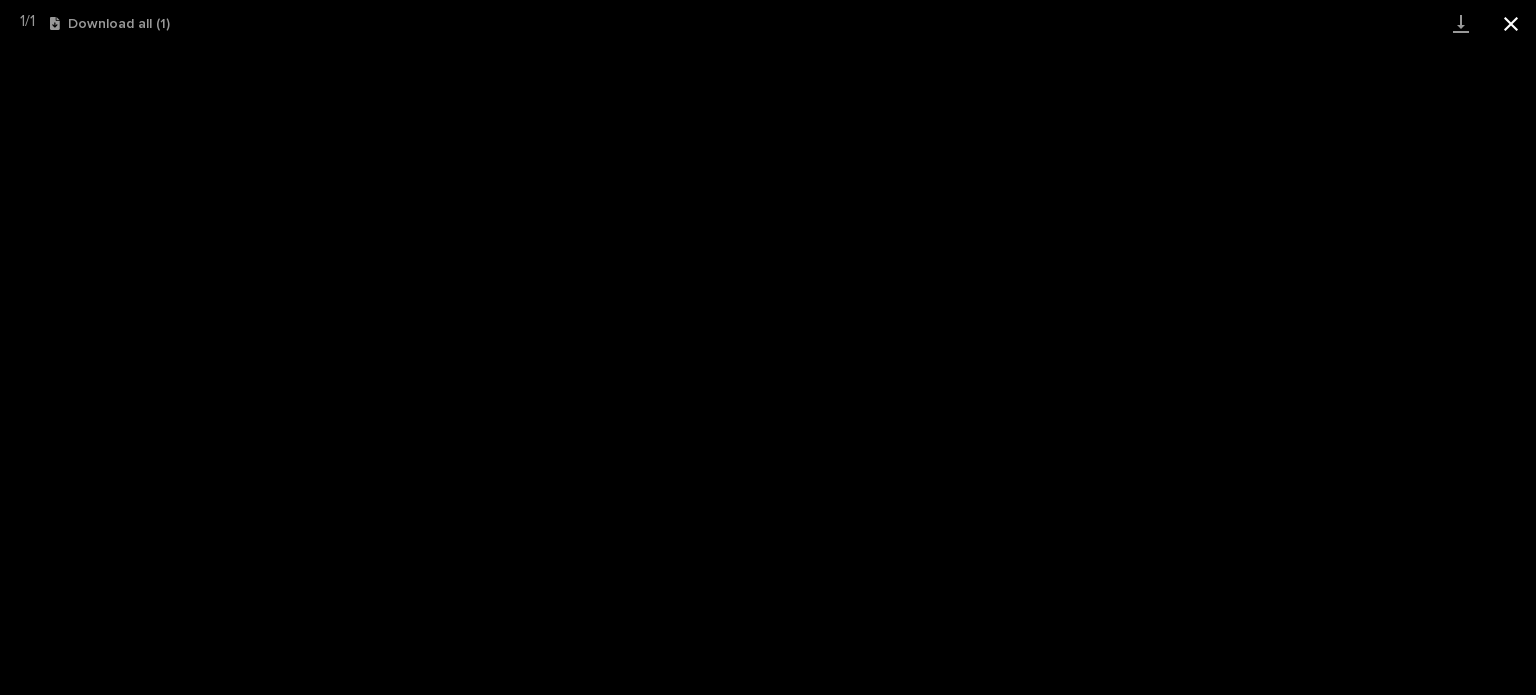 click at bounding box center [1511, 23] 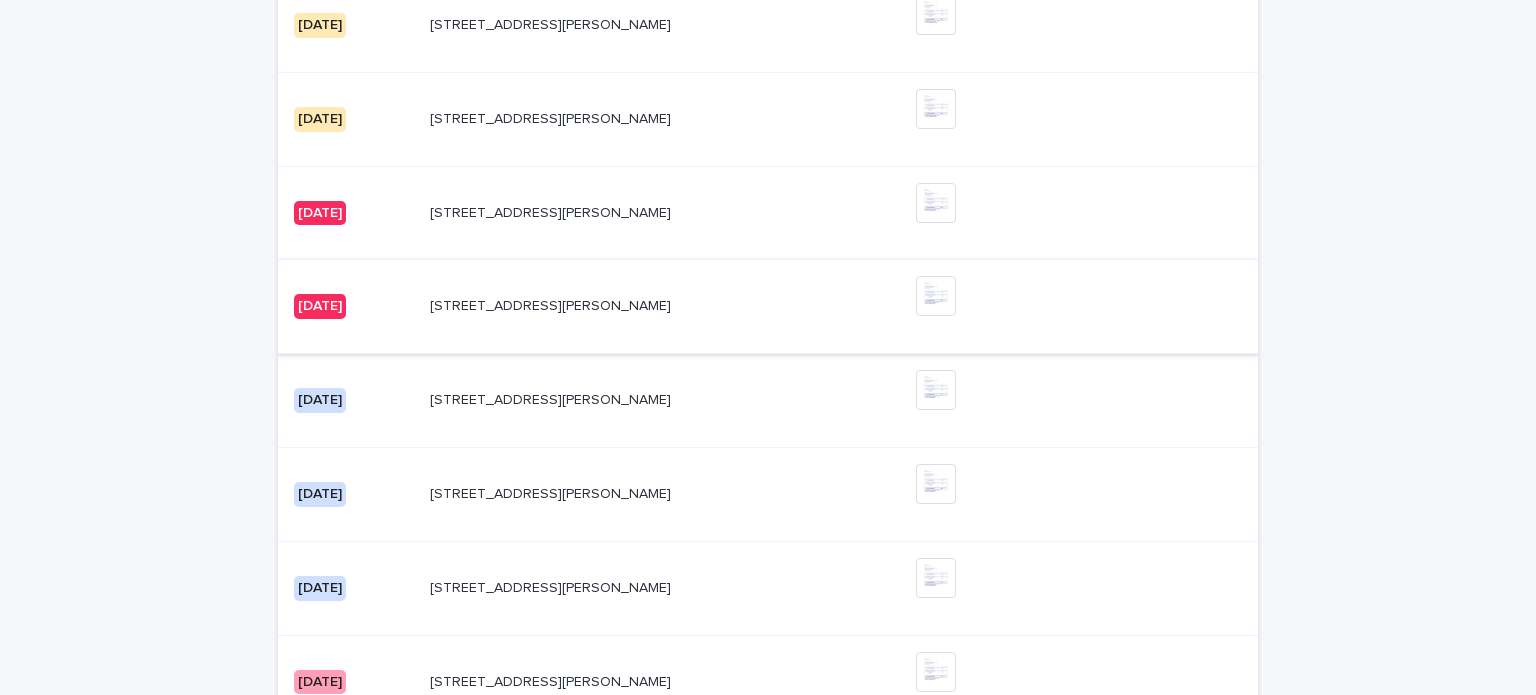 click at bounding box center (936, 296) 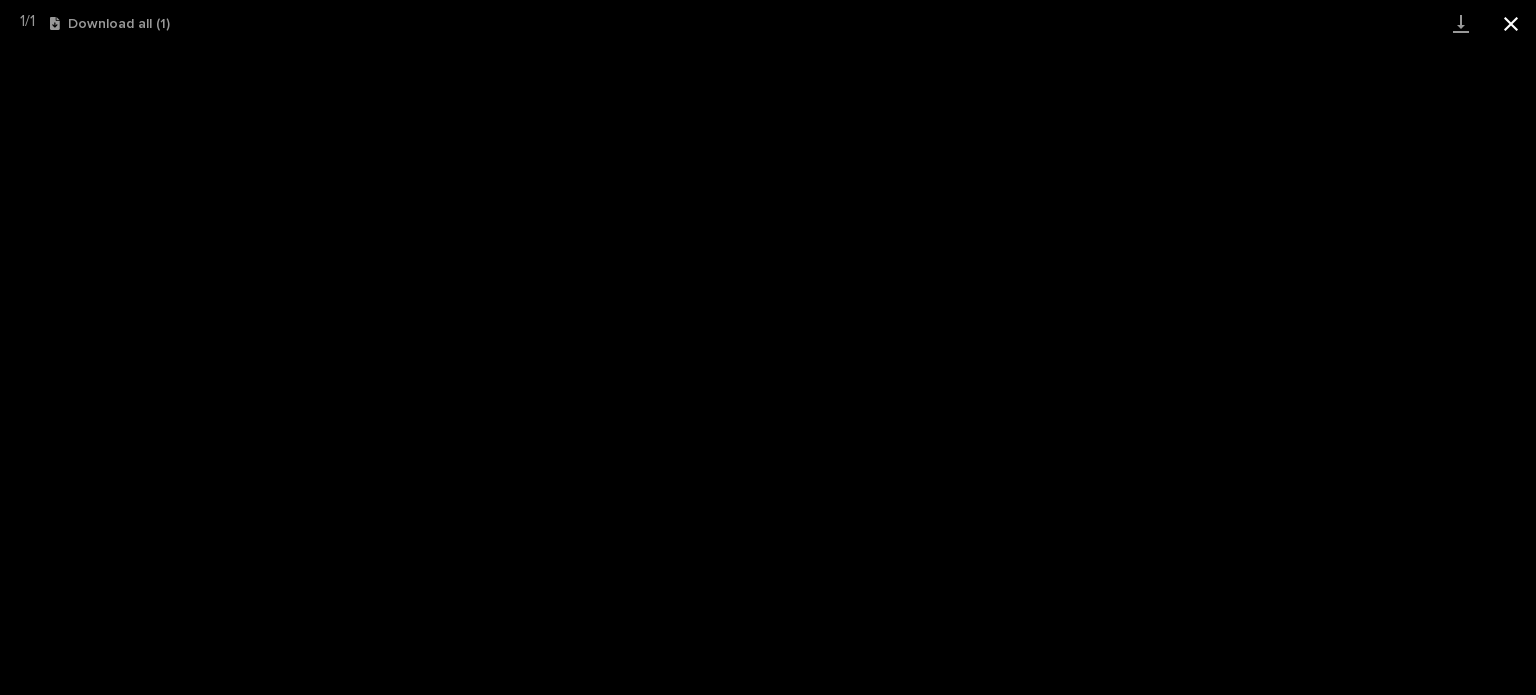 click at bounding box center [1511, 23] 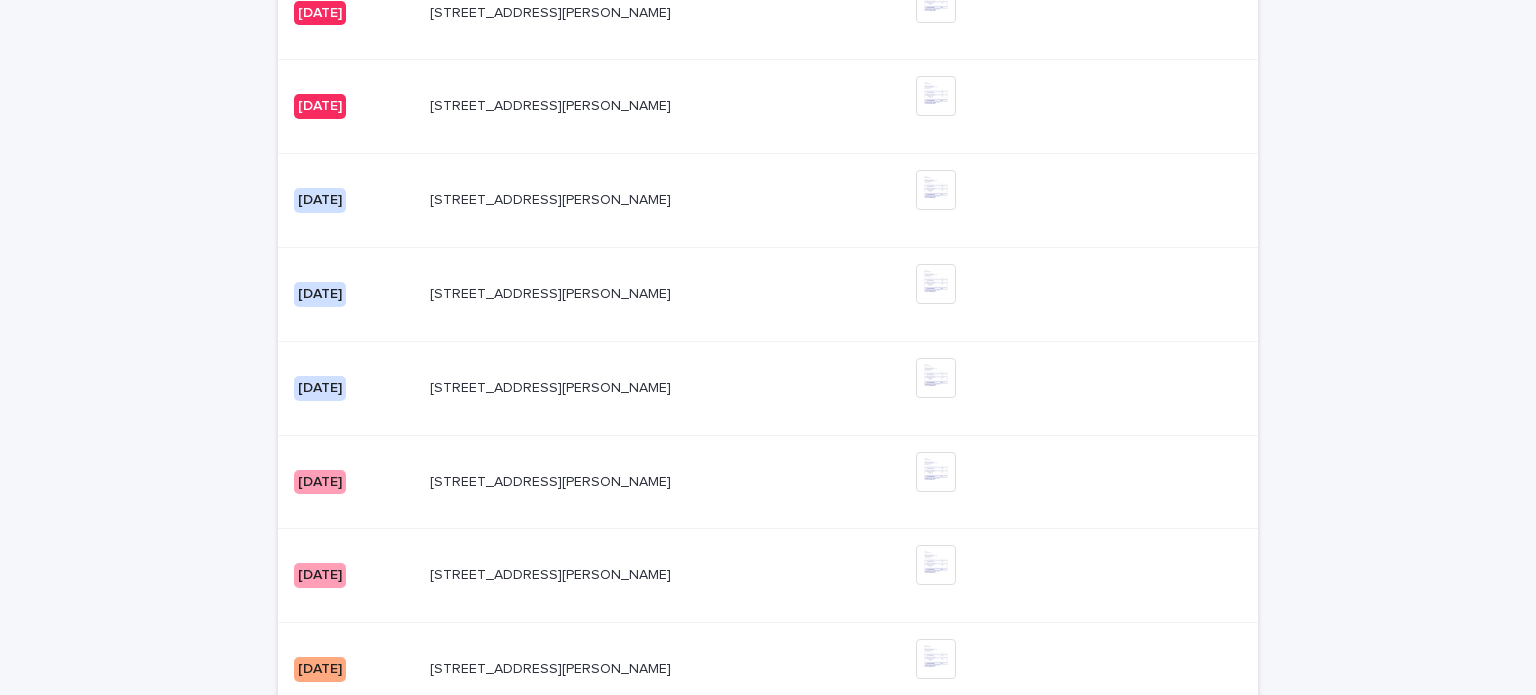 scroll, scrollTop: 963, scrollLeft: 0, axis: vertical 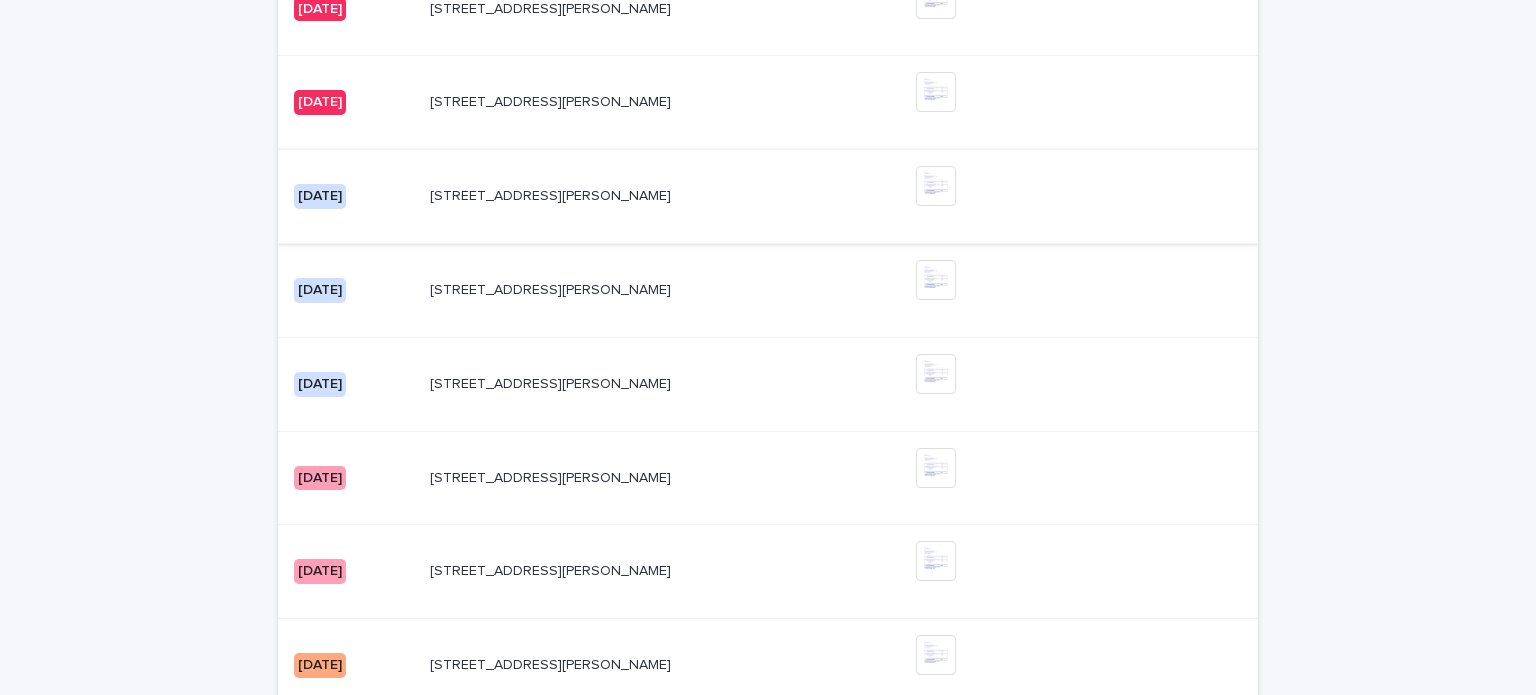 click at bounding box center [936, 186] 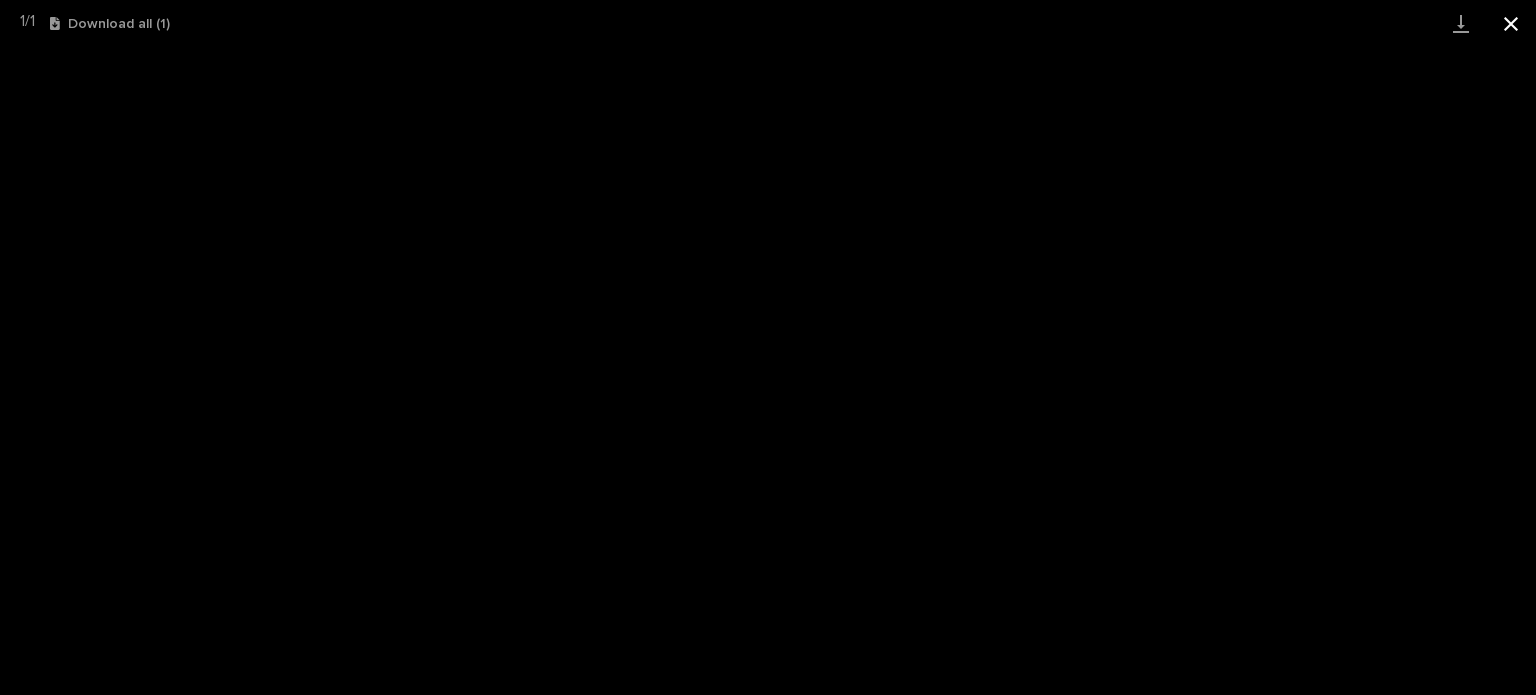 click at bounding box center (1511, 23) 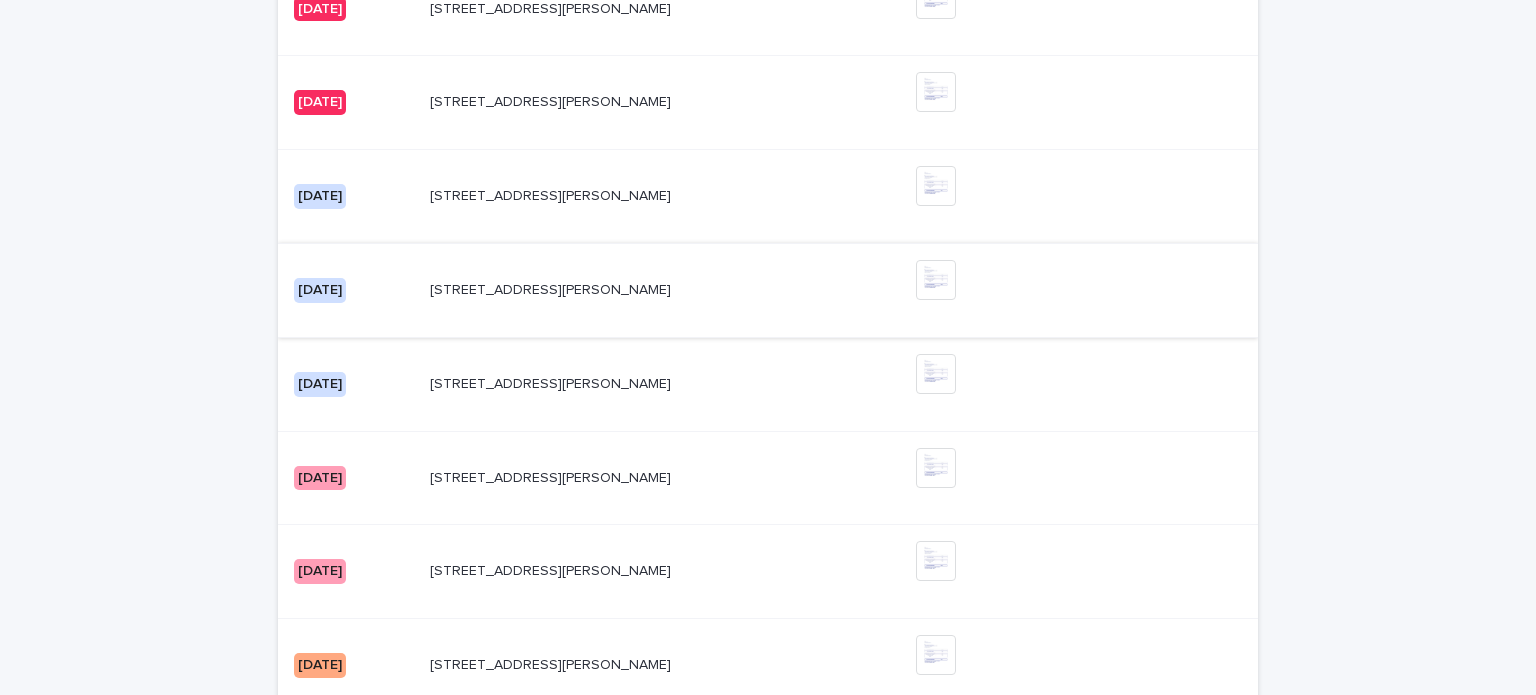 click at bounding box center [936, 280] 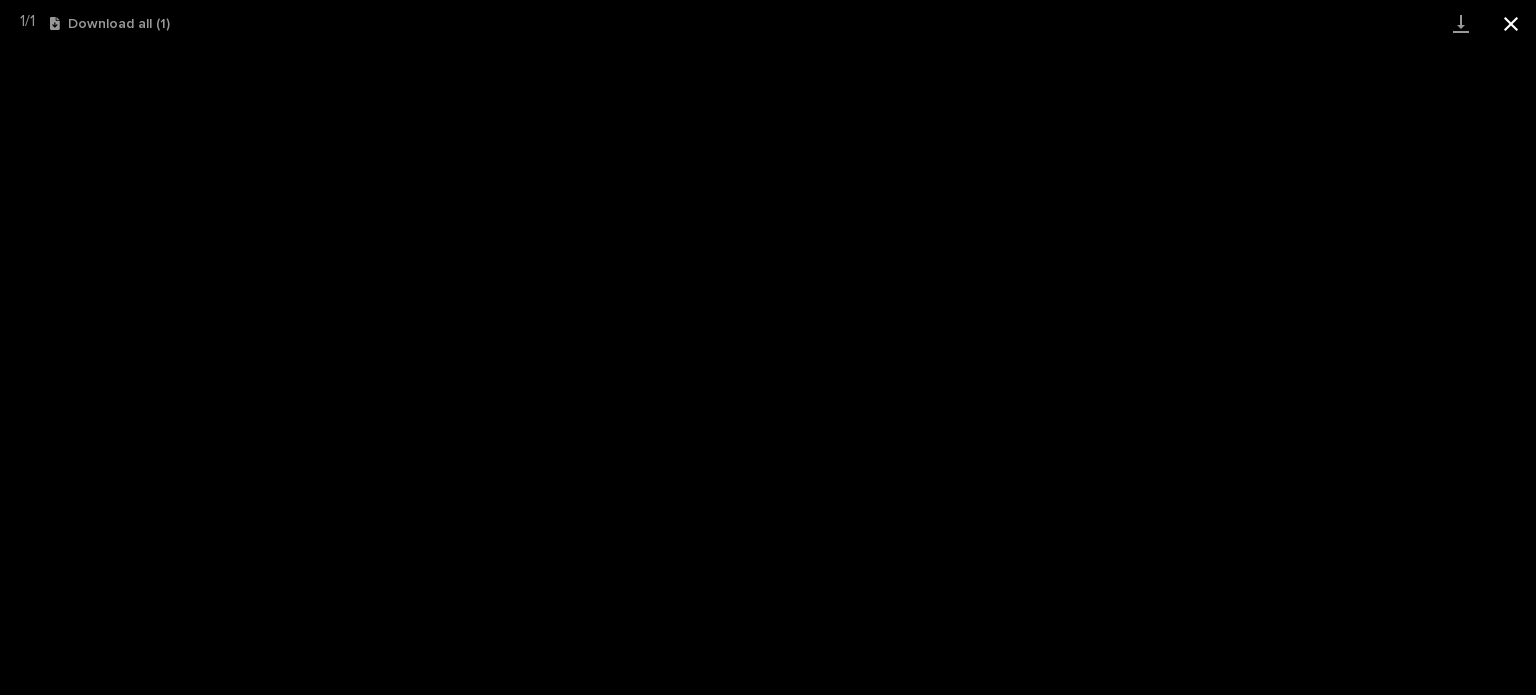 click at bounding box center [1511, 23] 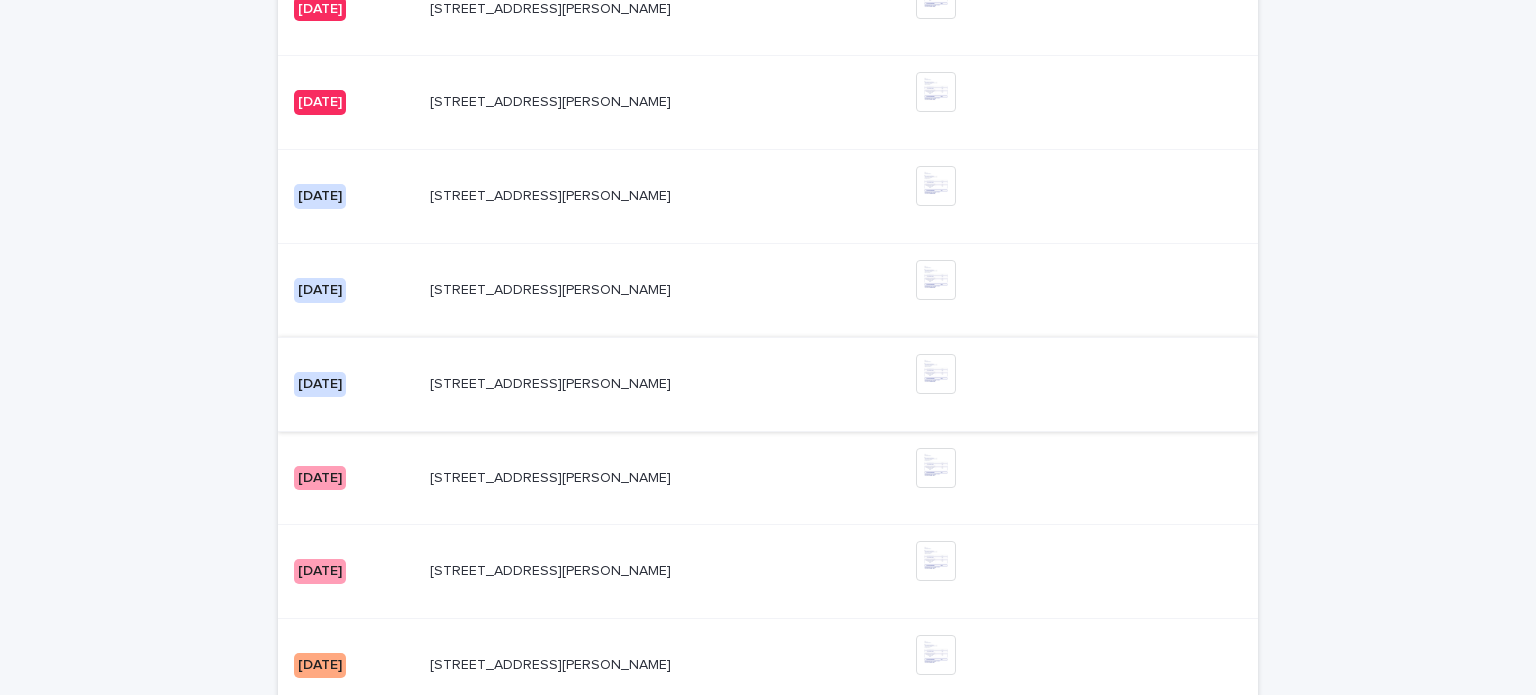 click at bounding box center (936, 374) 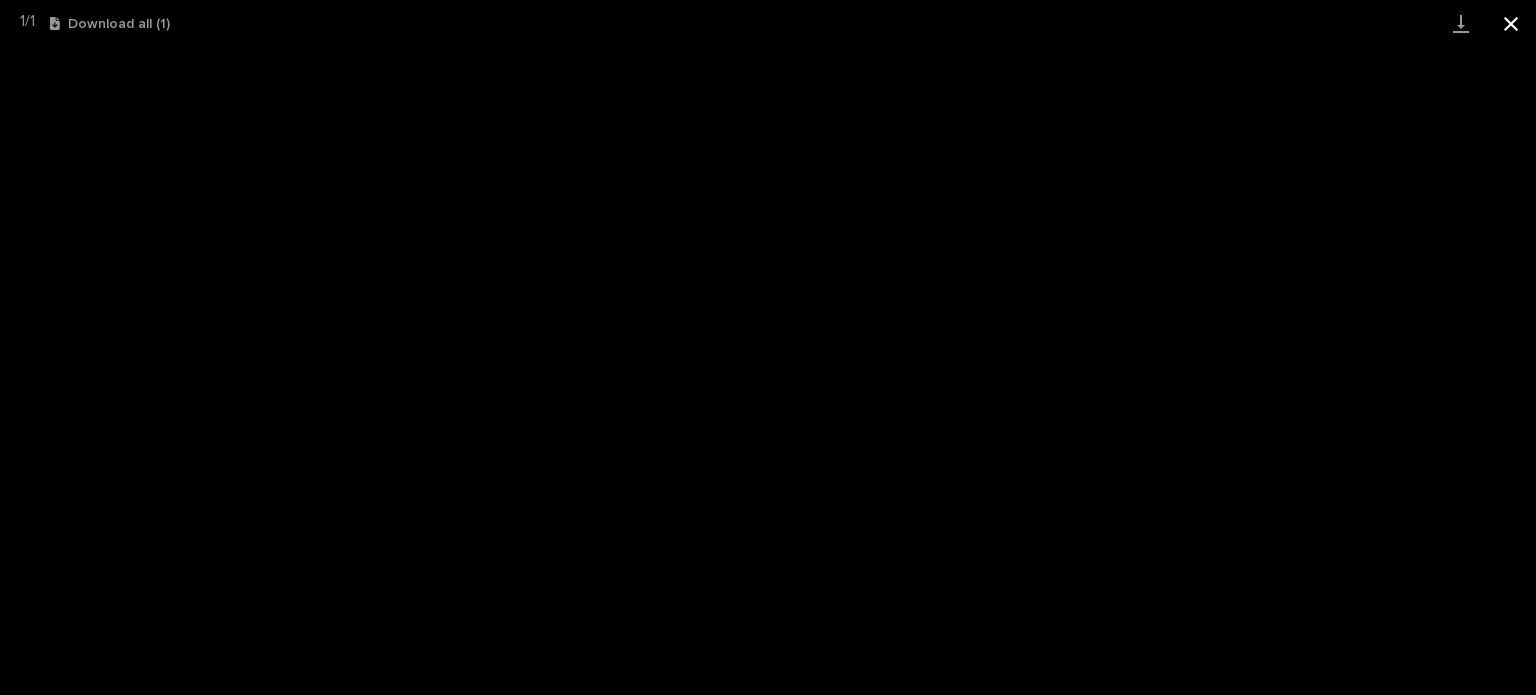click at bounding box center (1511, 23) 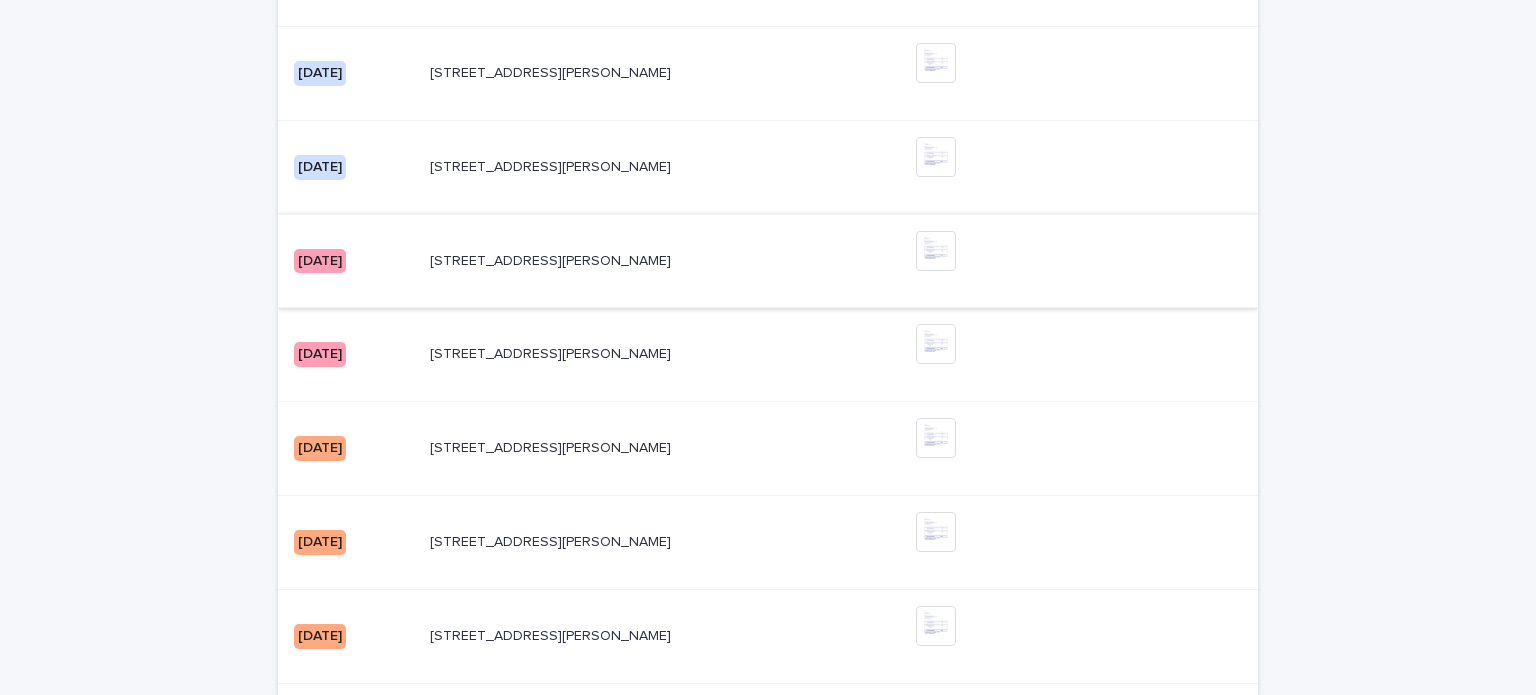 scroll, scrollTop: 1182, scrollLeft: 0, axis: vertical 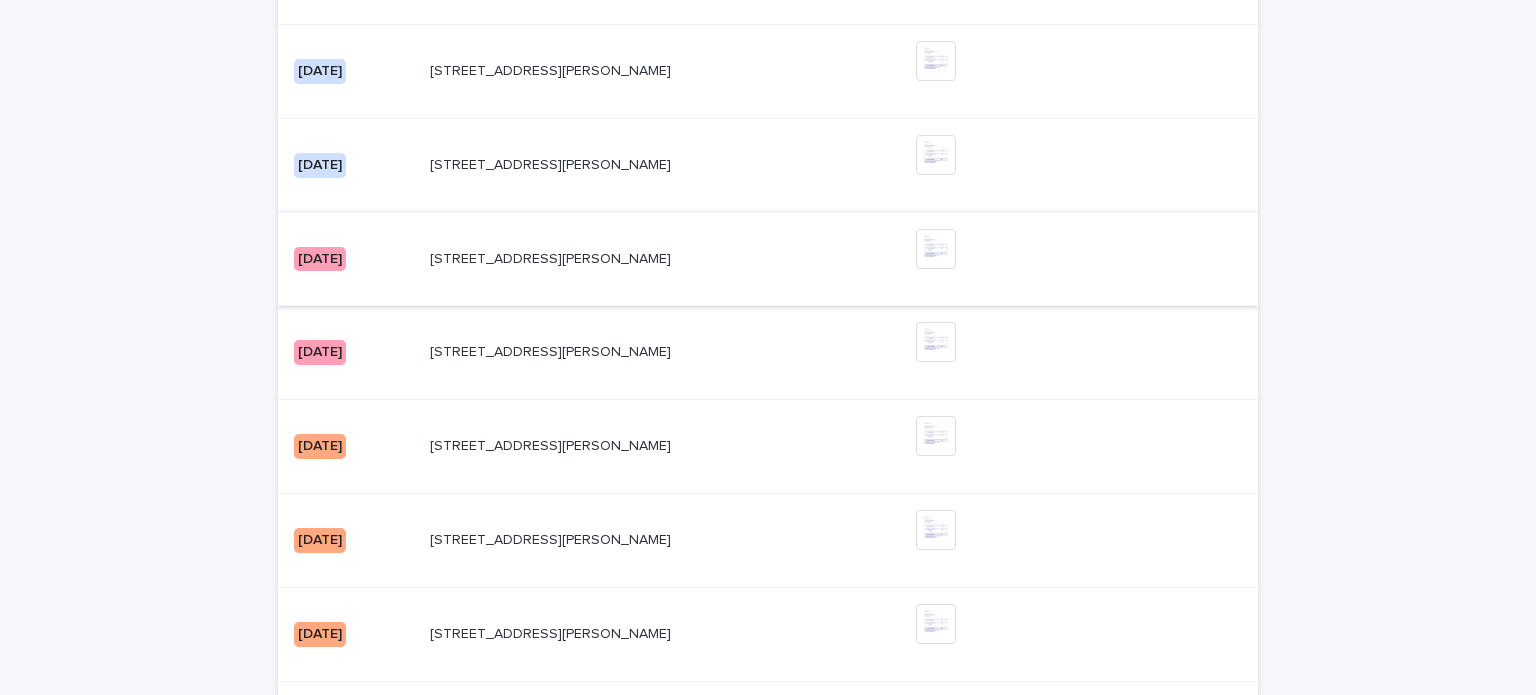 click at bounding box center [936, 249] 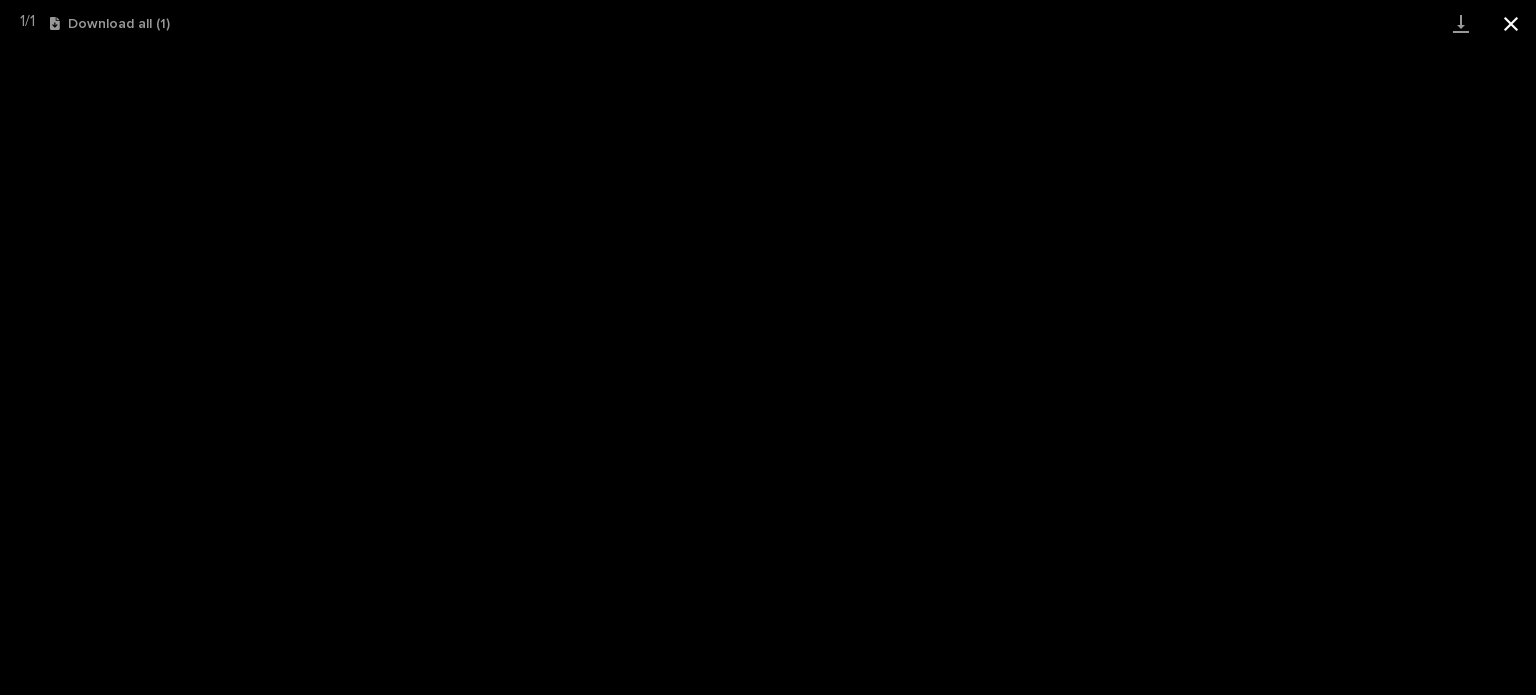 click at bounding box center [1511, 23] 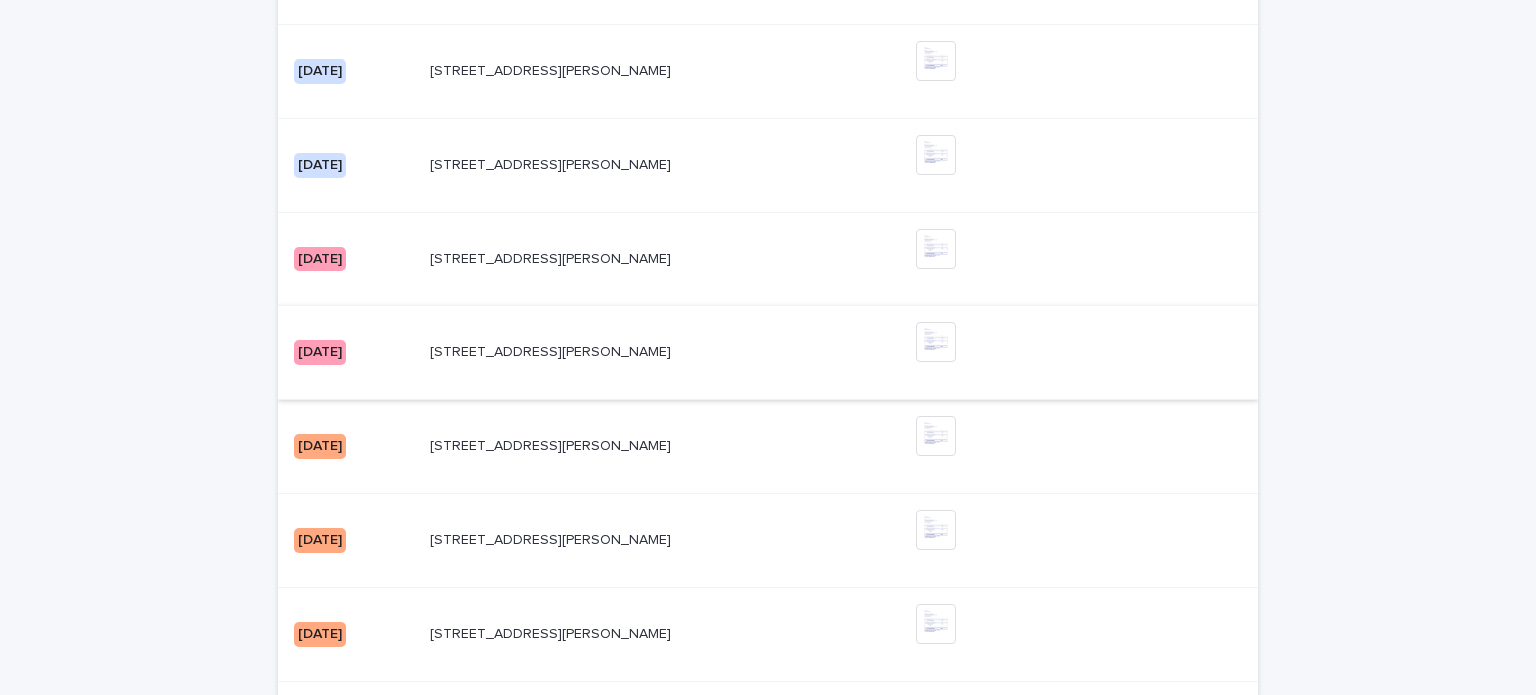 click at bounding box center (936, 342) 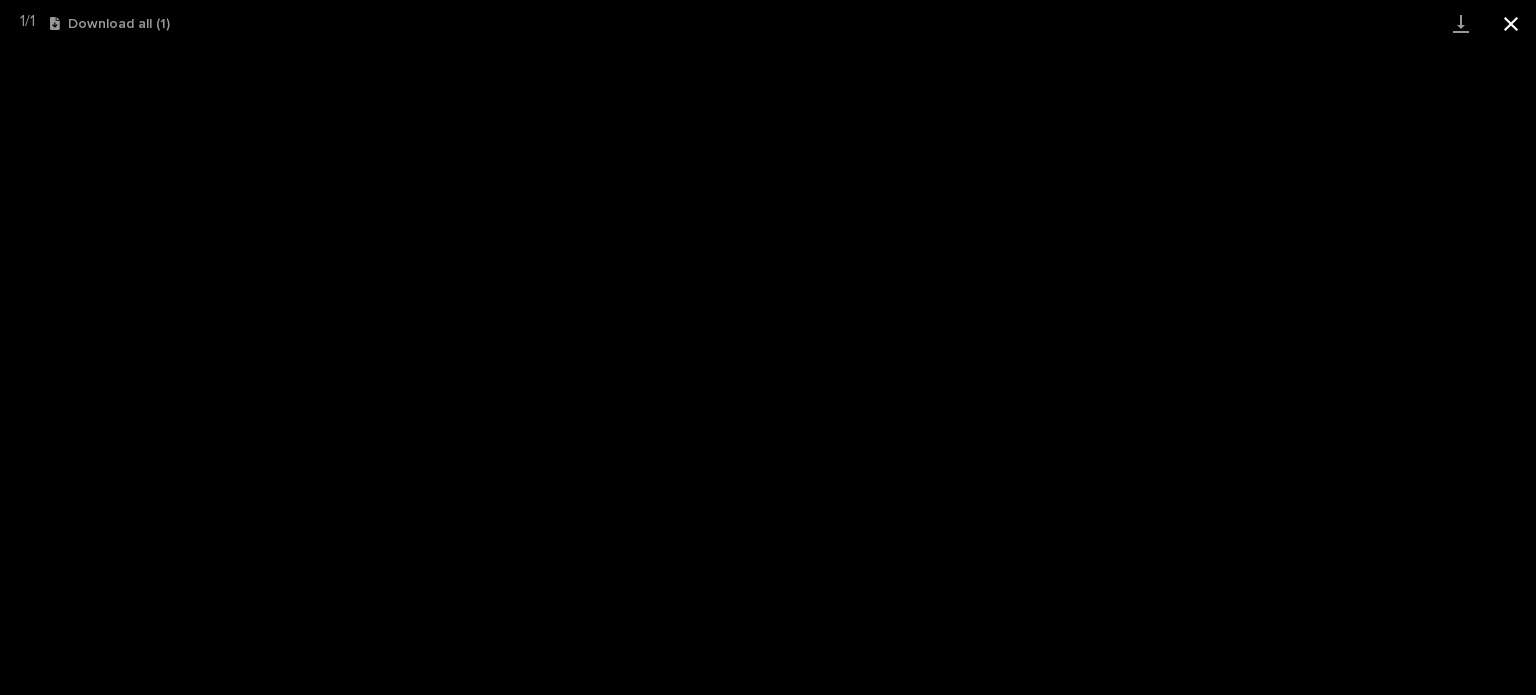 click at bounding box center [1511, 23] 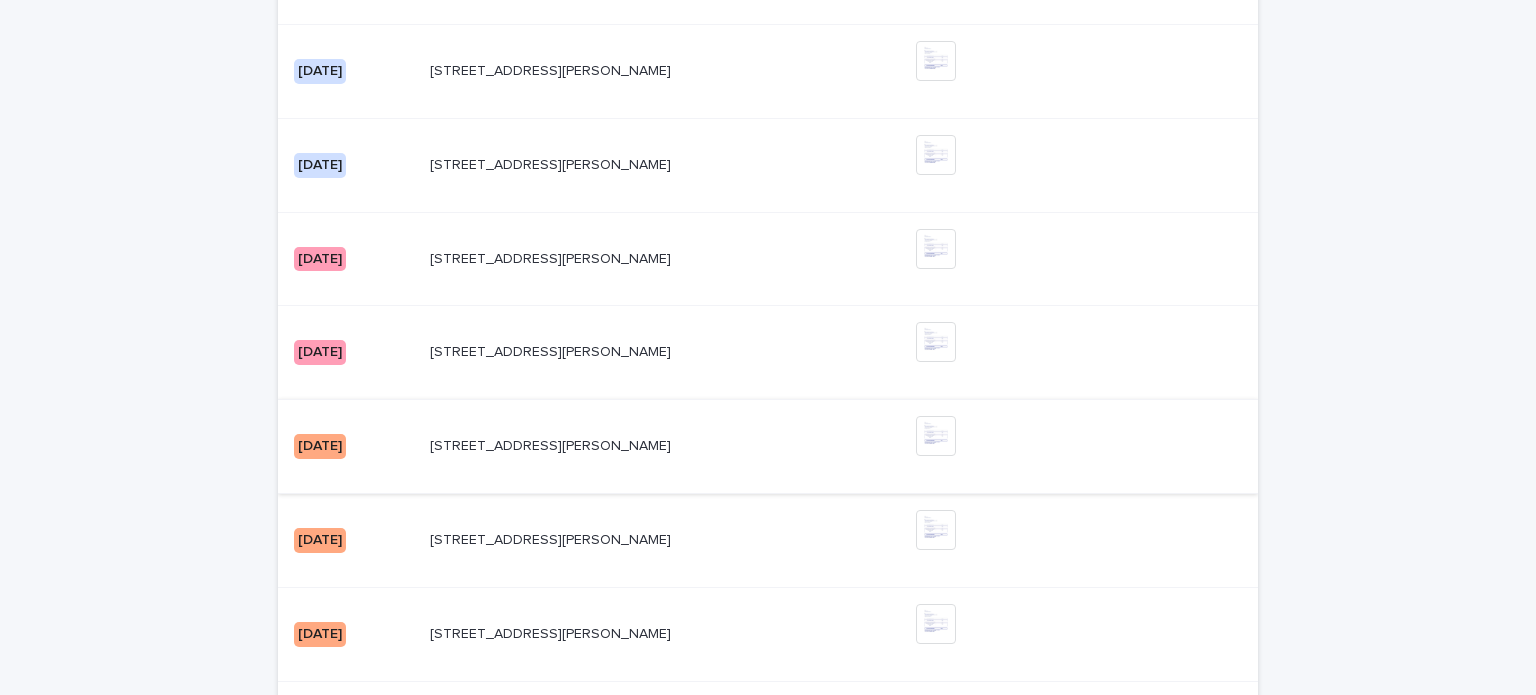 click at bounding box center (936, 436) 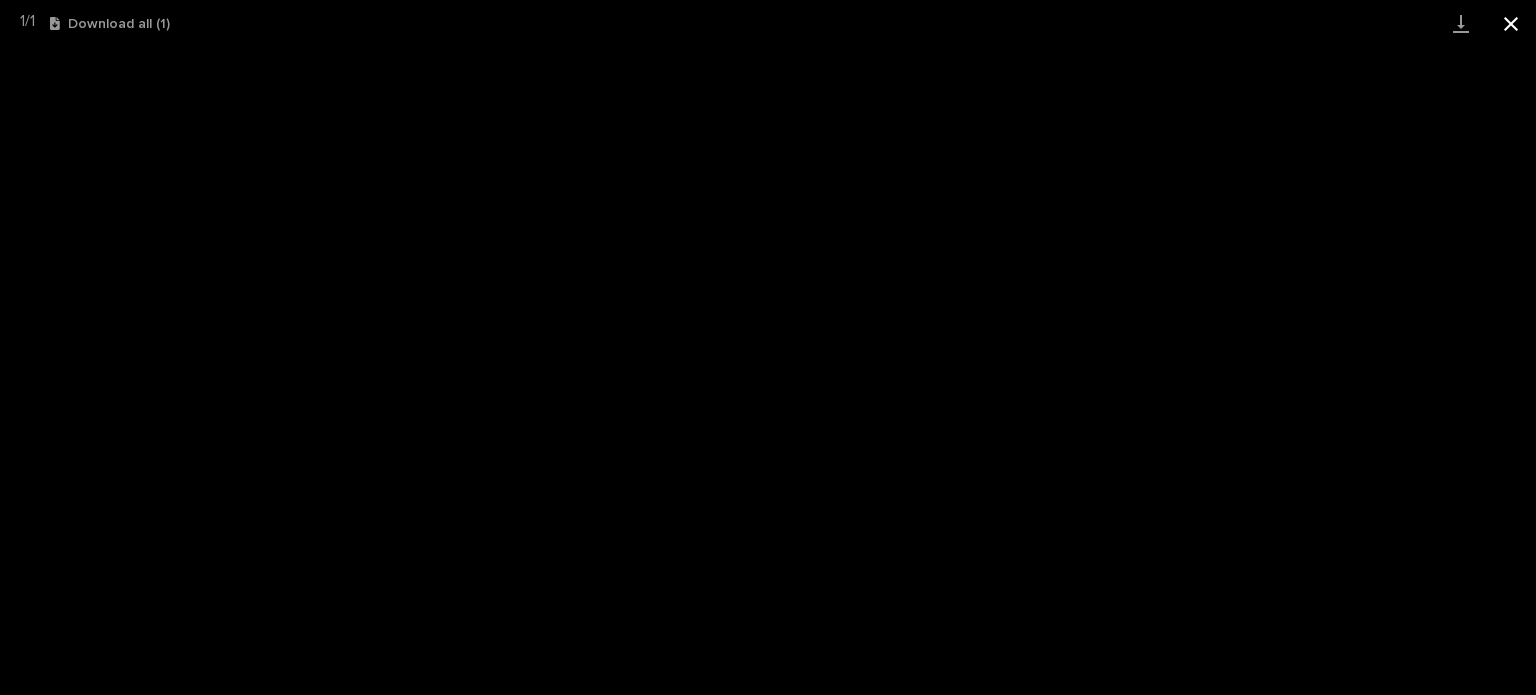 click at bounding box center (1511, 23) 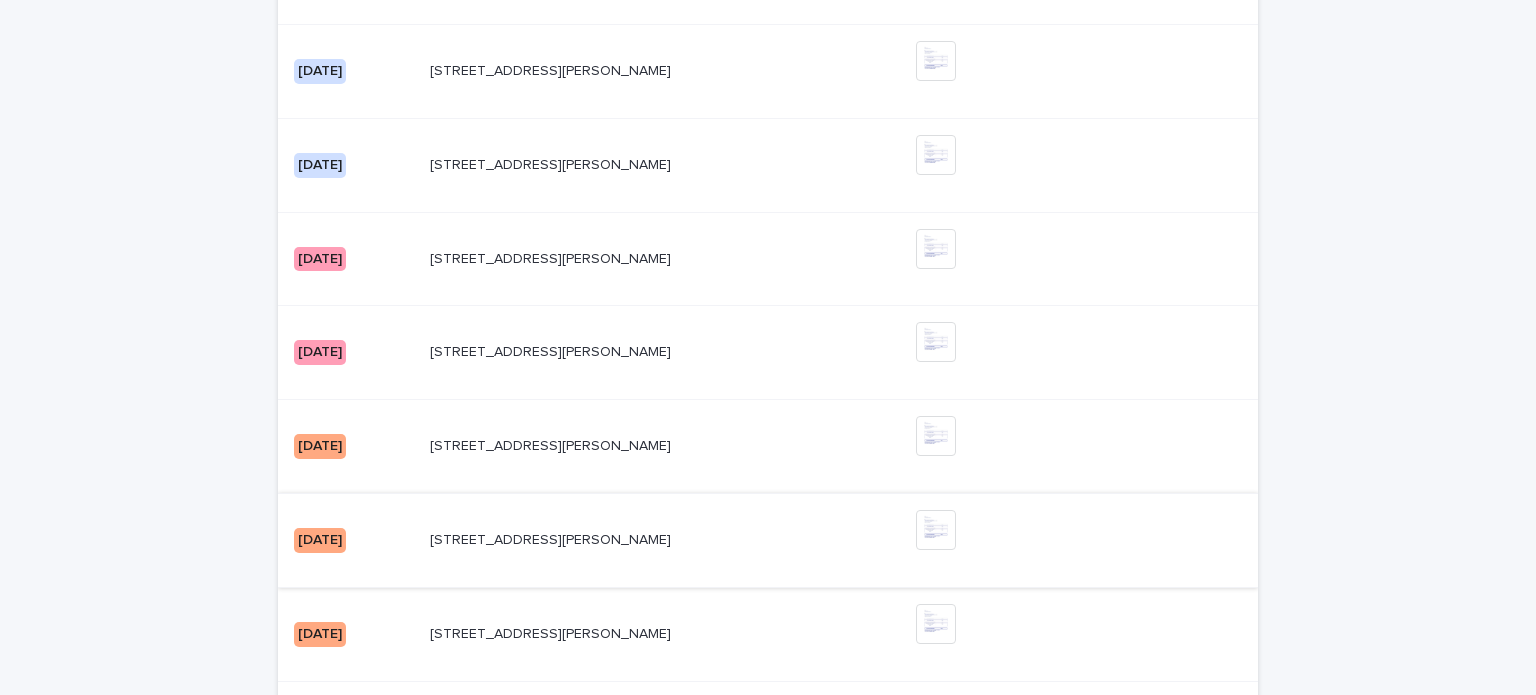 click at bounding box center [936, 530] 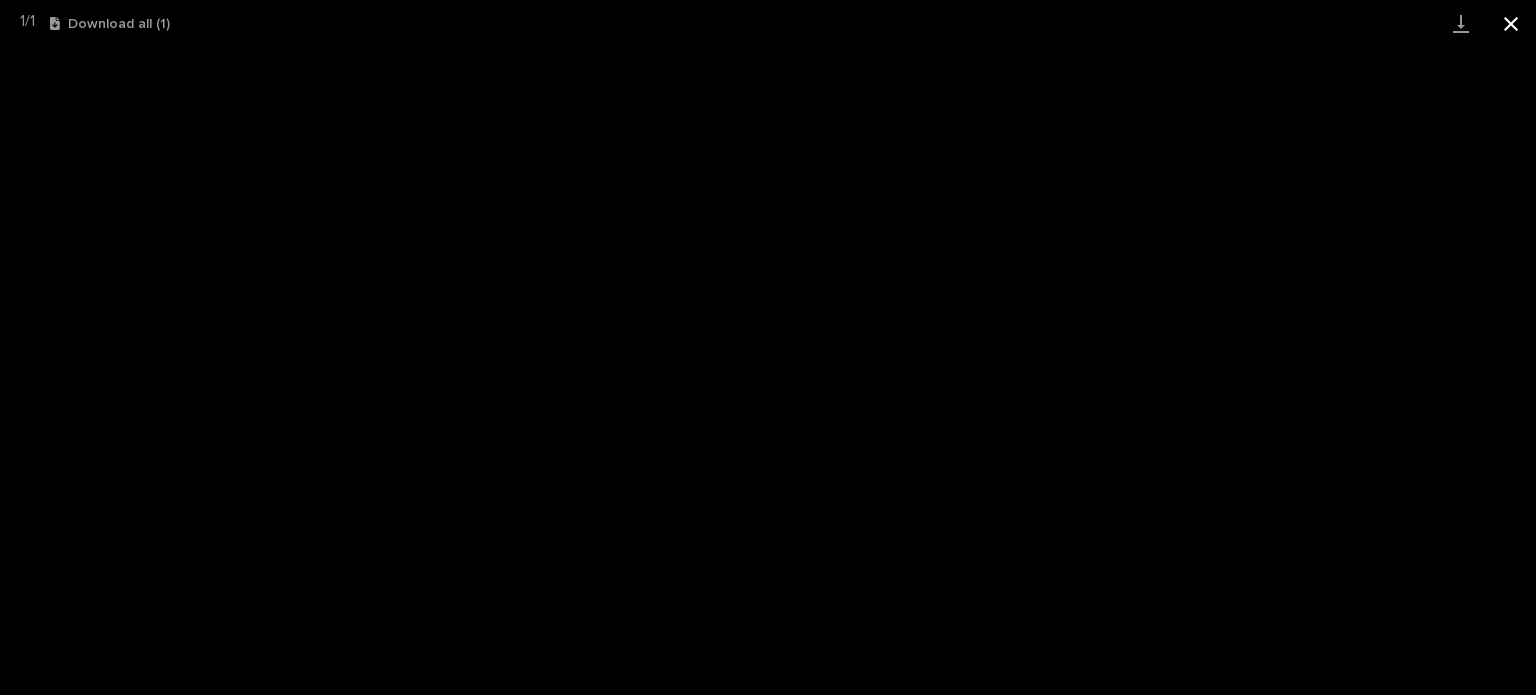 click at bounding box center (1511, 23) 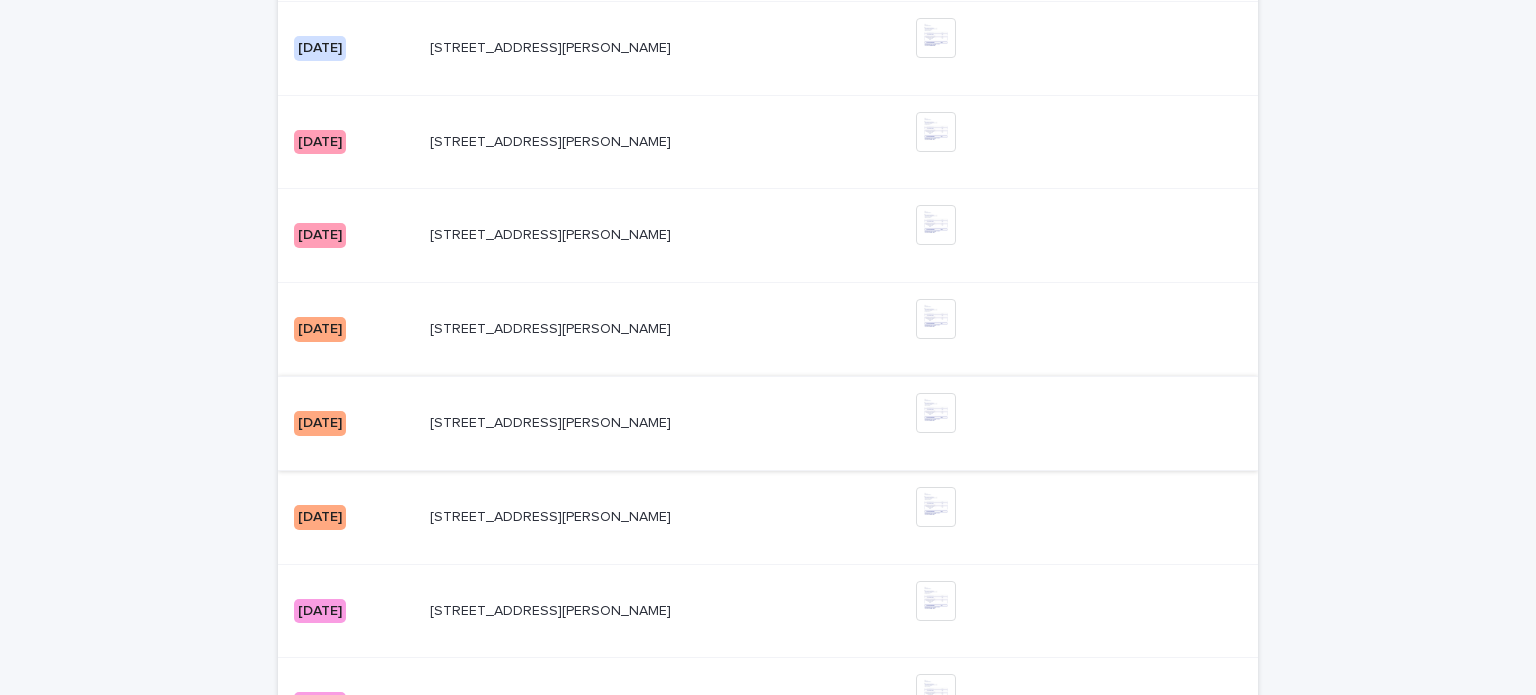 scroll, scrollTop: 1303, scrollLeft: 0, axis: vertical 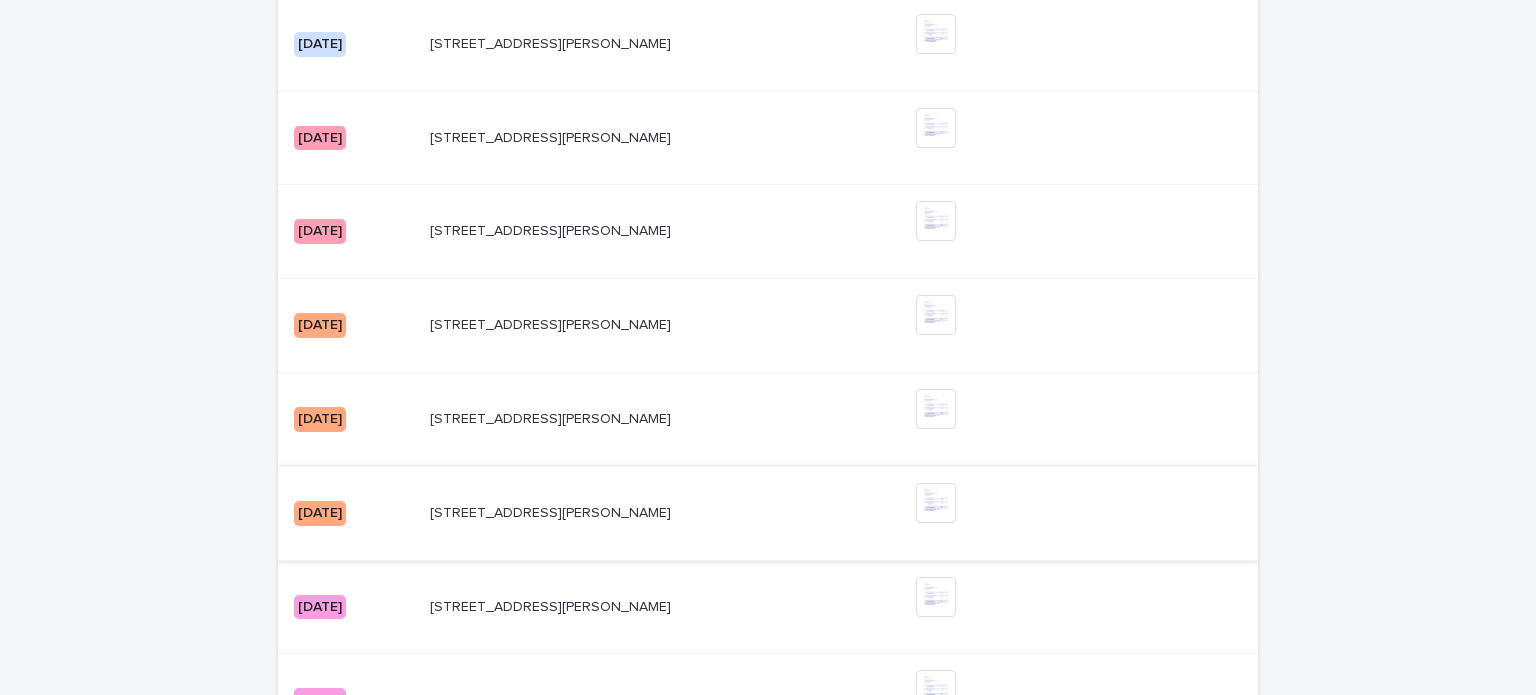 click at bounding box center [936, 503] 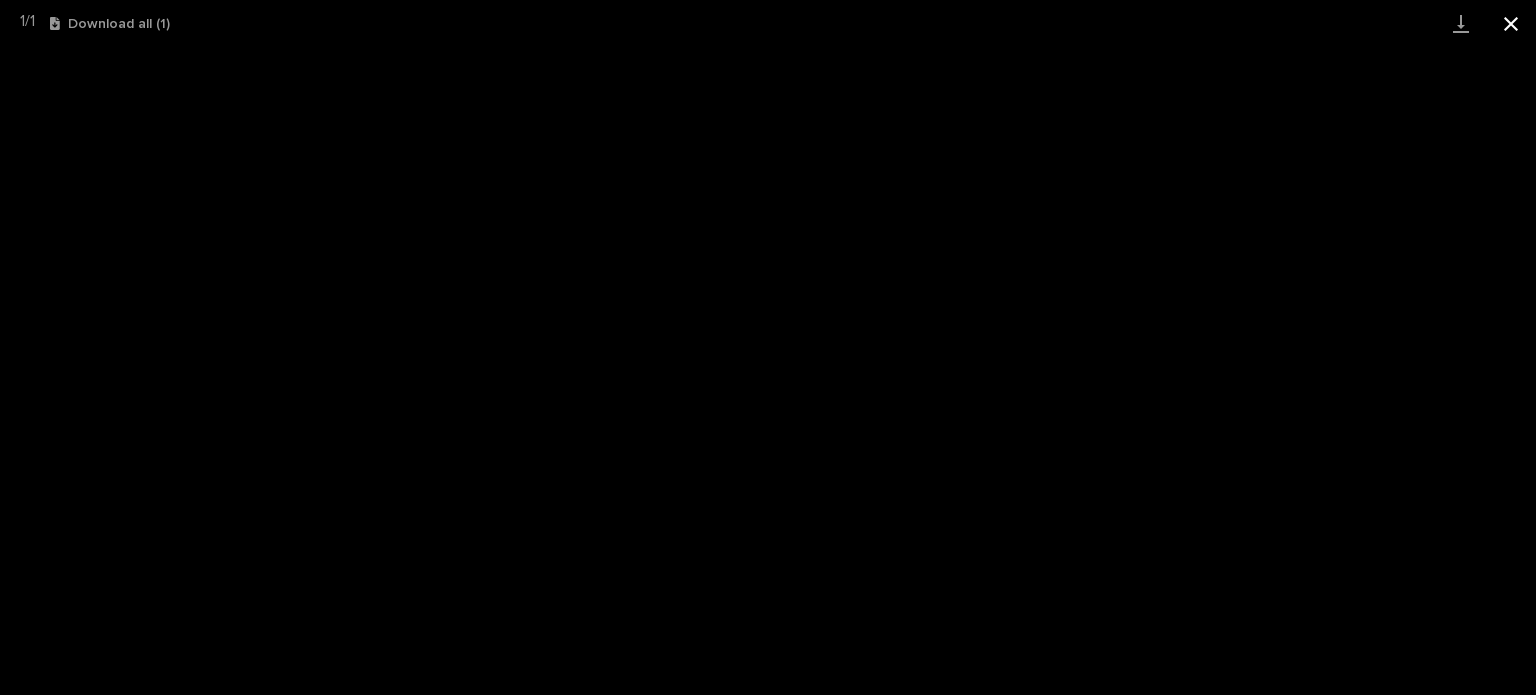 click at bounding box center [1511, 23] 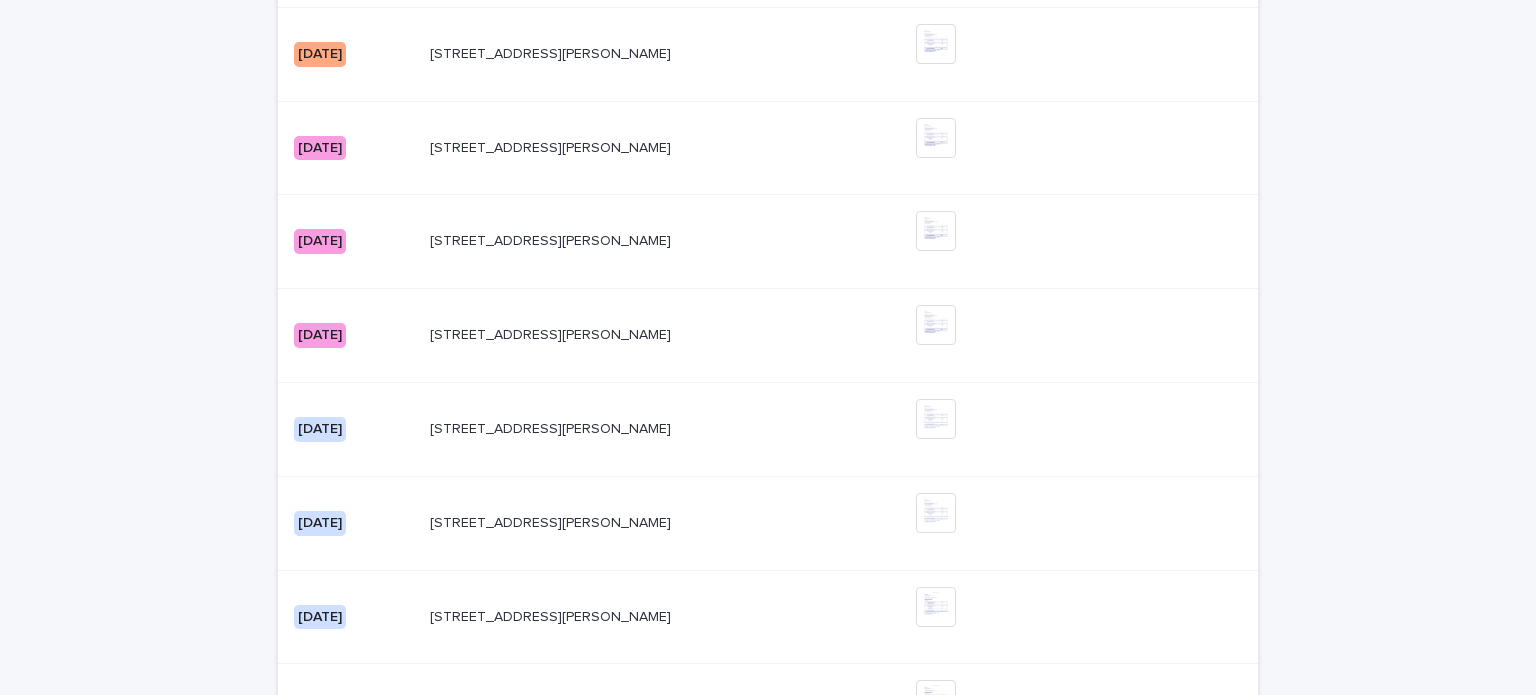 scroll, scrollTop: 1763, scrollLeft: 0, axis: vertical 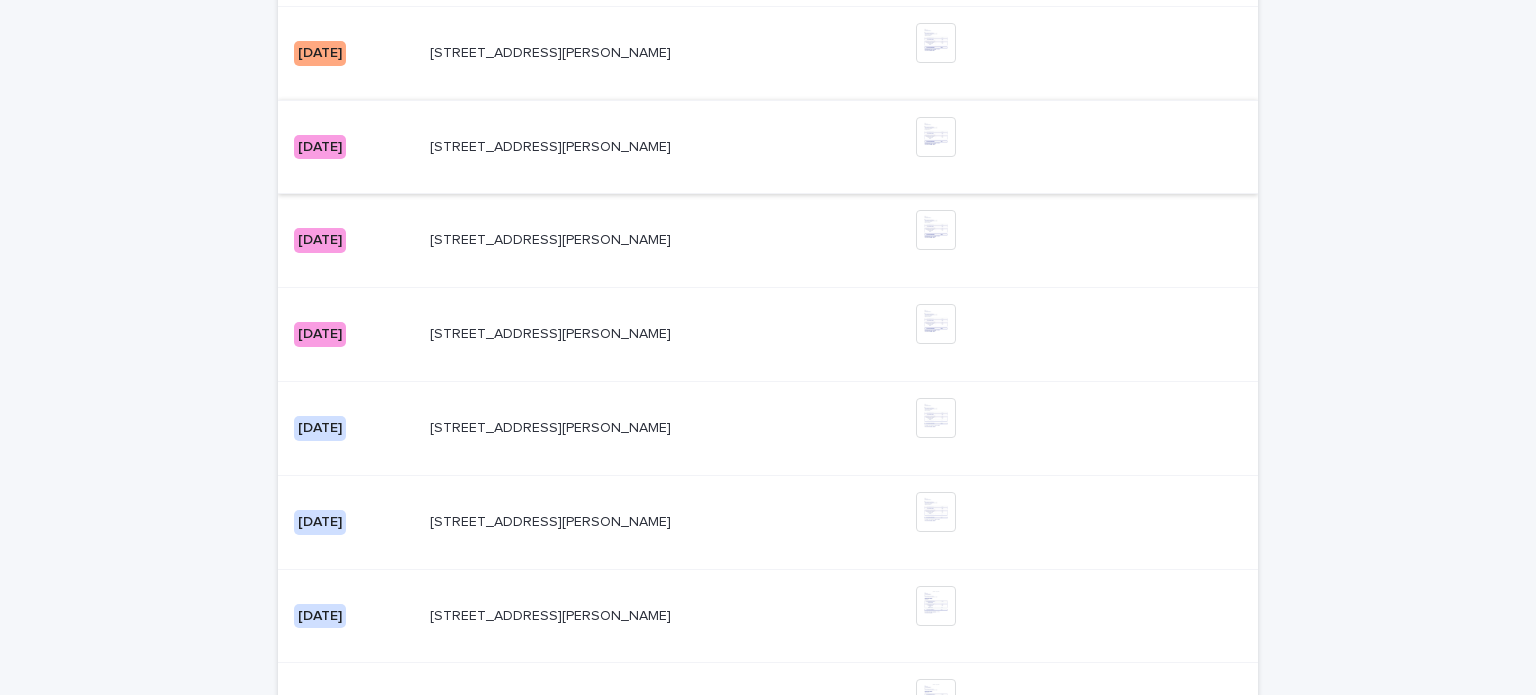 click at bounding box center [936, 137] 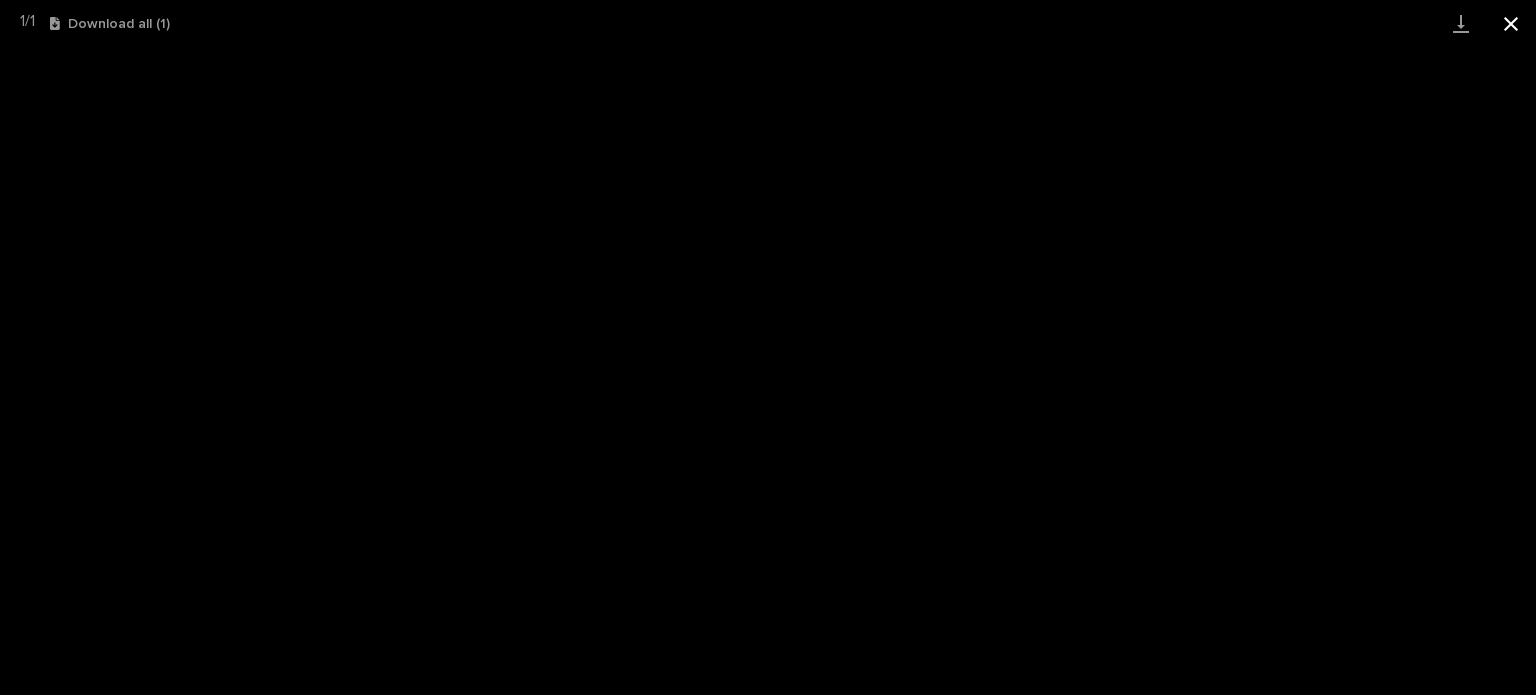 click at bounding box center (1511, 23) 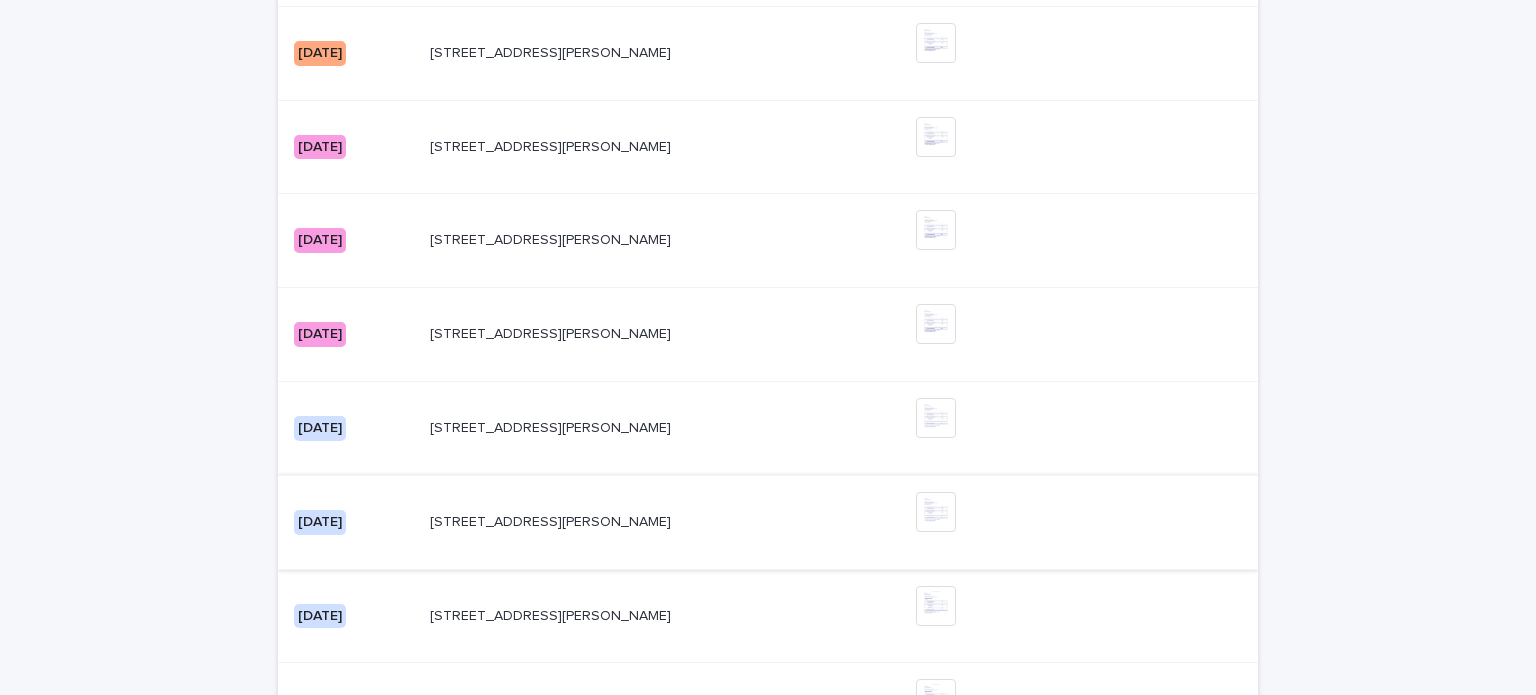 click at bounding box center (936, 512) 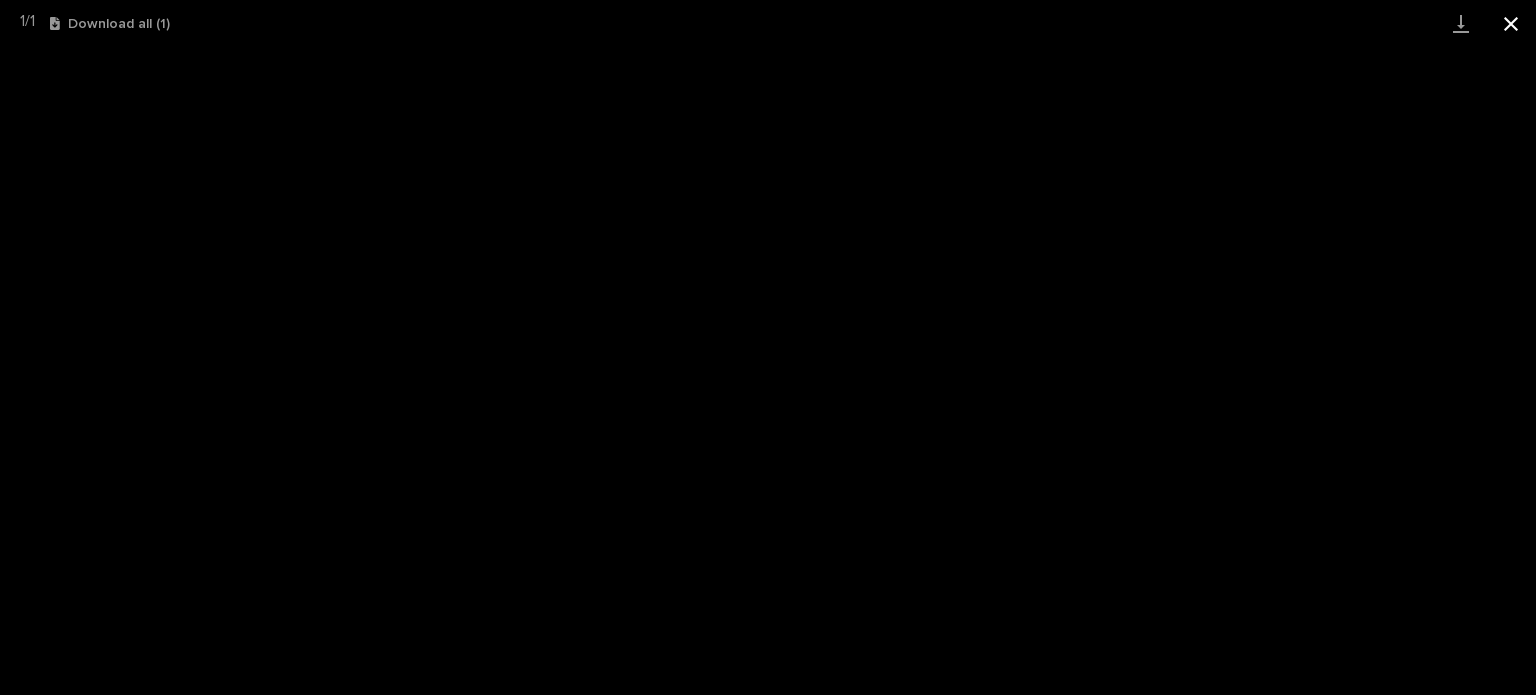 click at bounding box center (1511, 23) 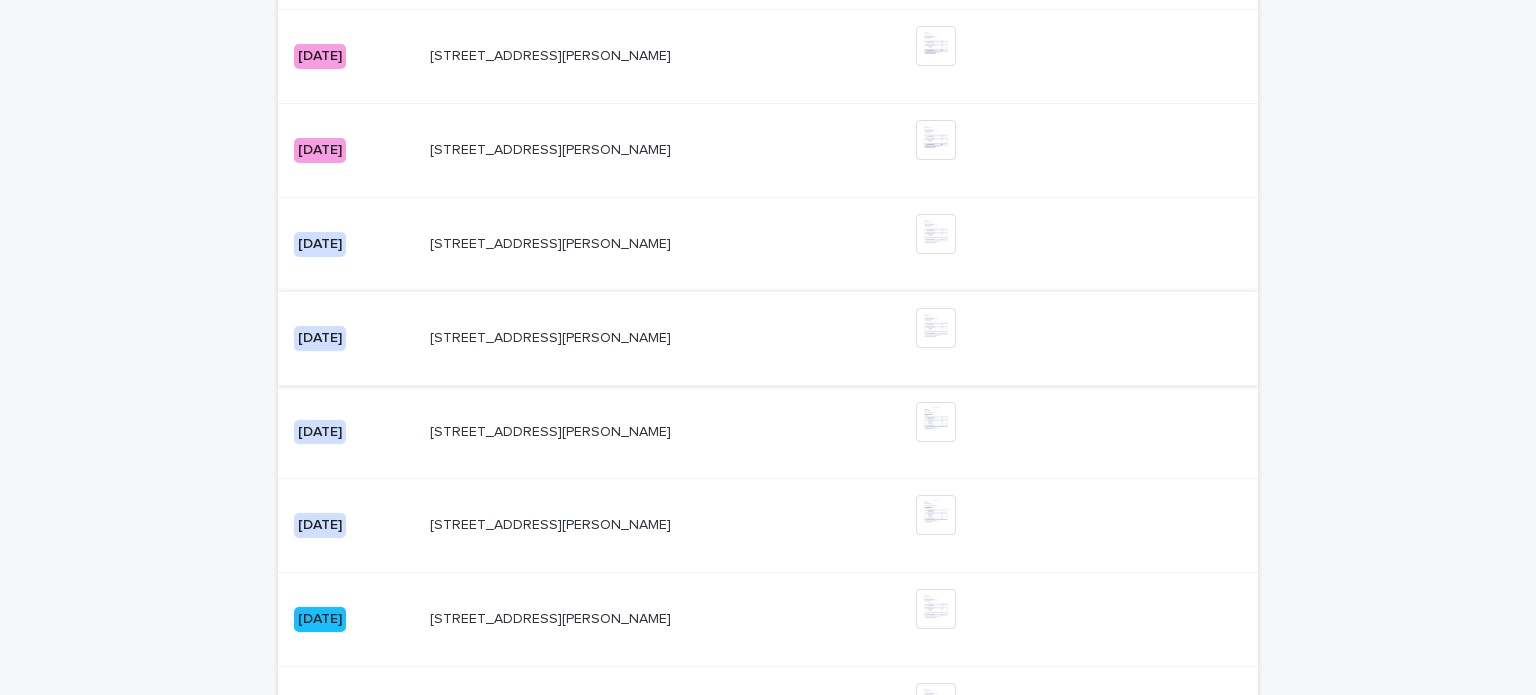 scroll, scrollTop: 1946, scrollLeft: 0, axis: vertical 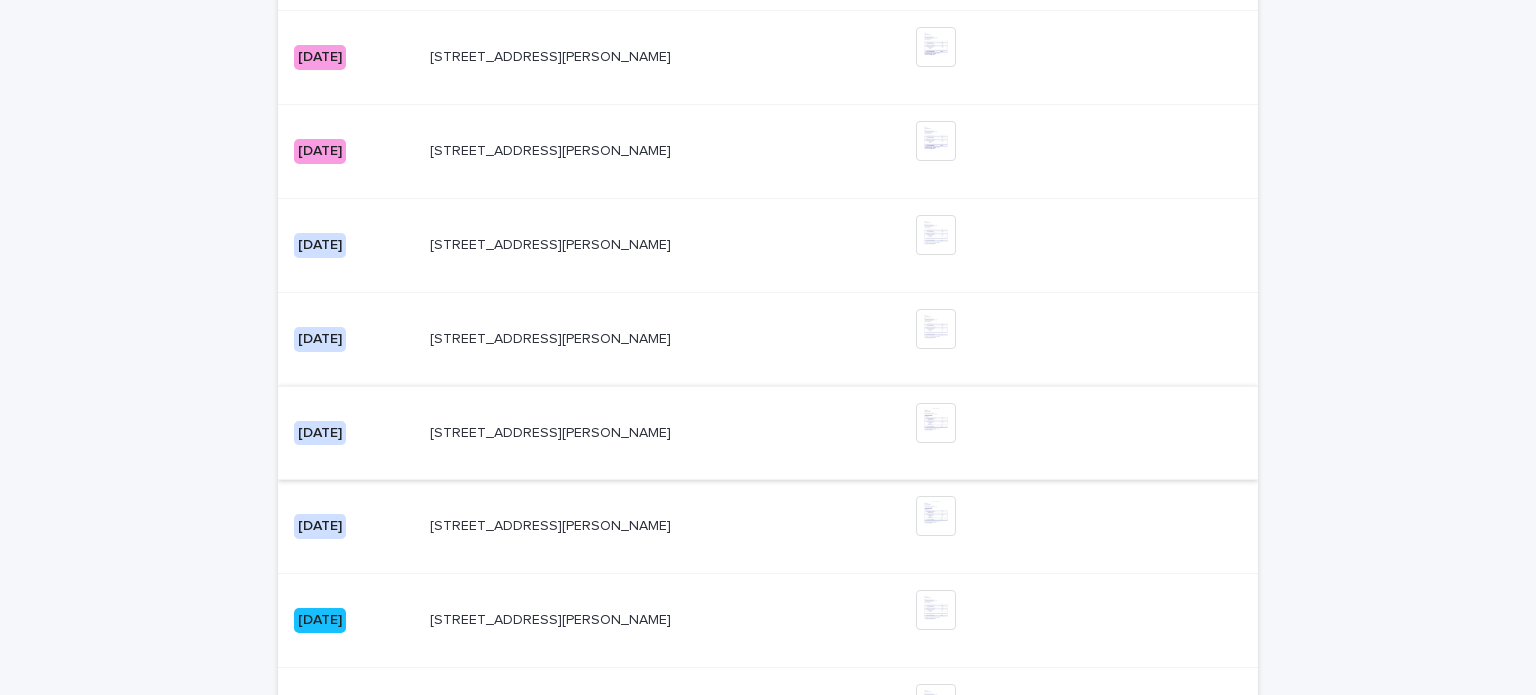 click at bounding box center [936, 423] 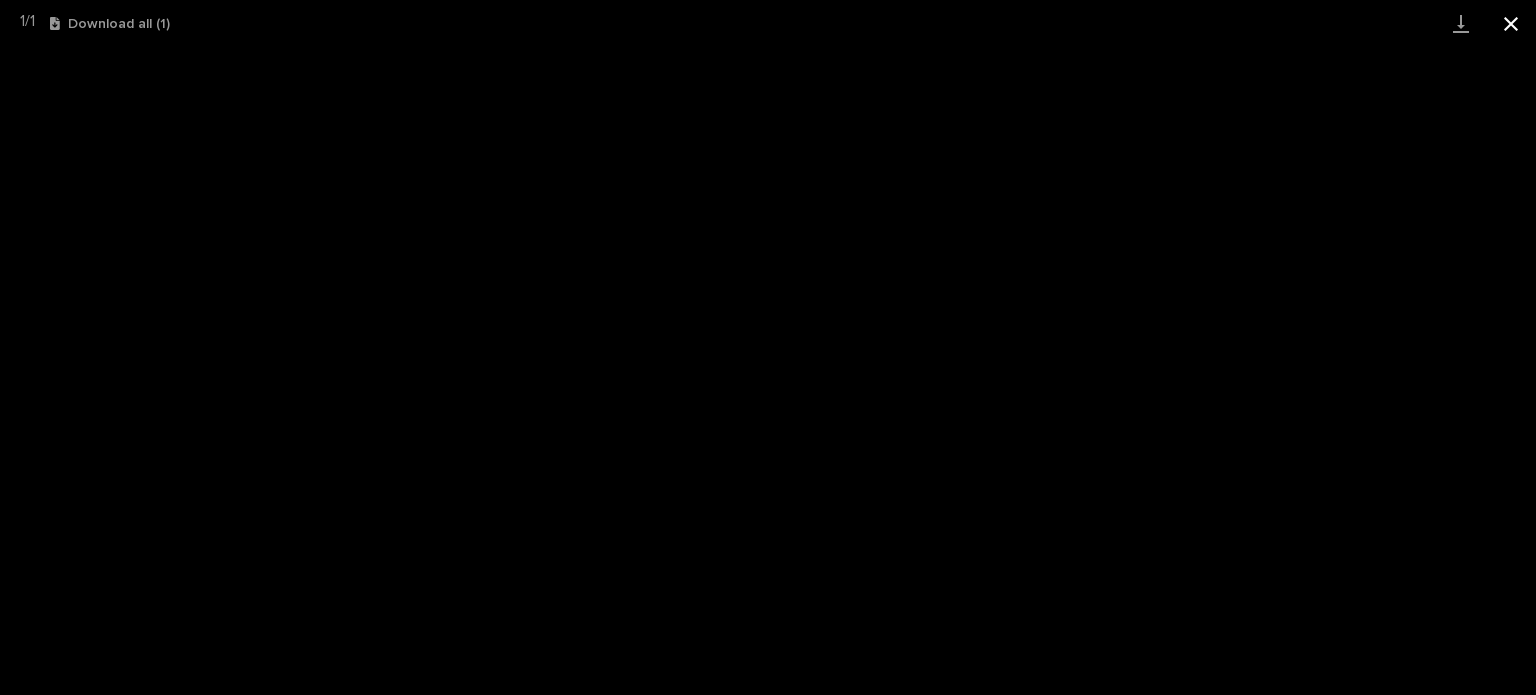 click at bounding box center (1511, 23) 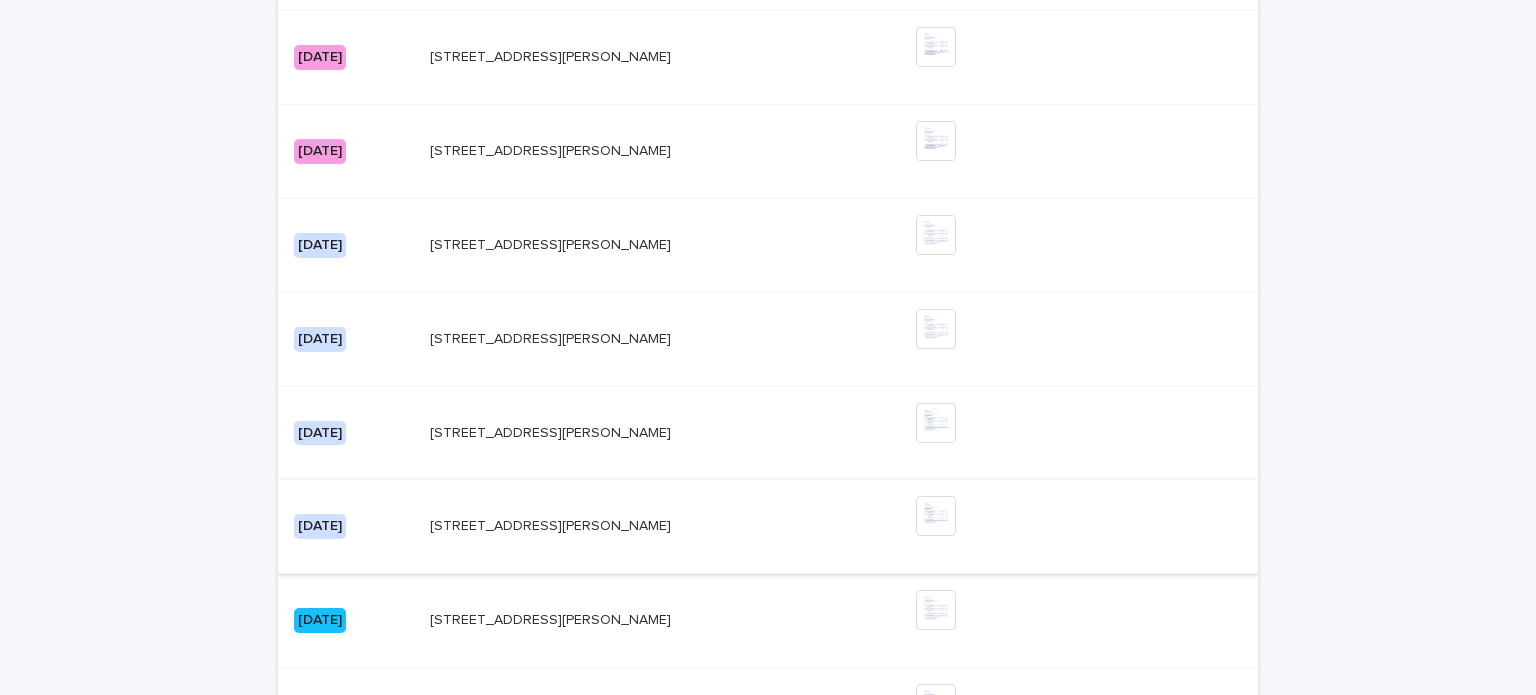 click at bounding box center [936, 516] 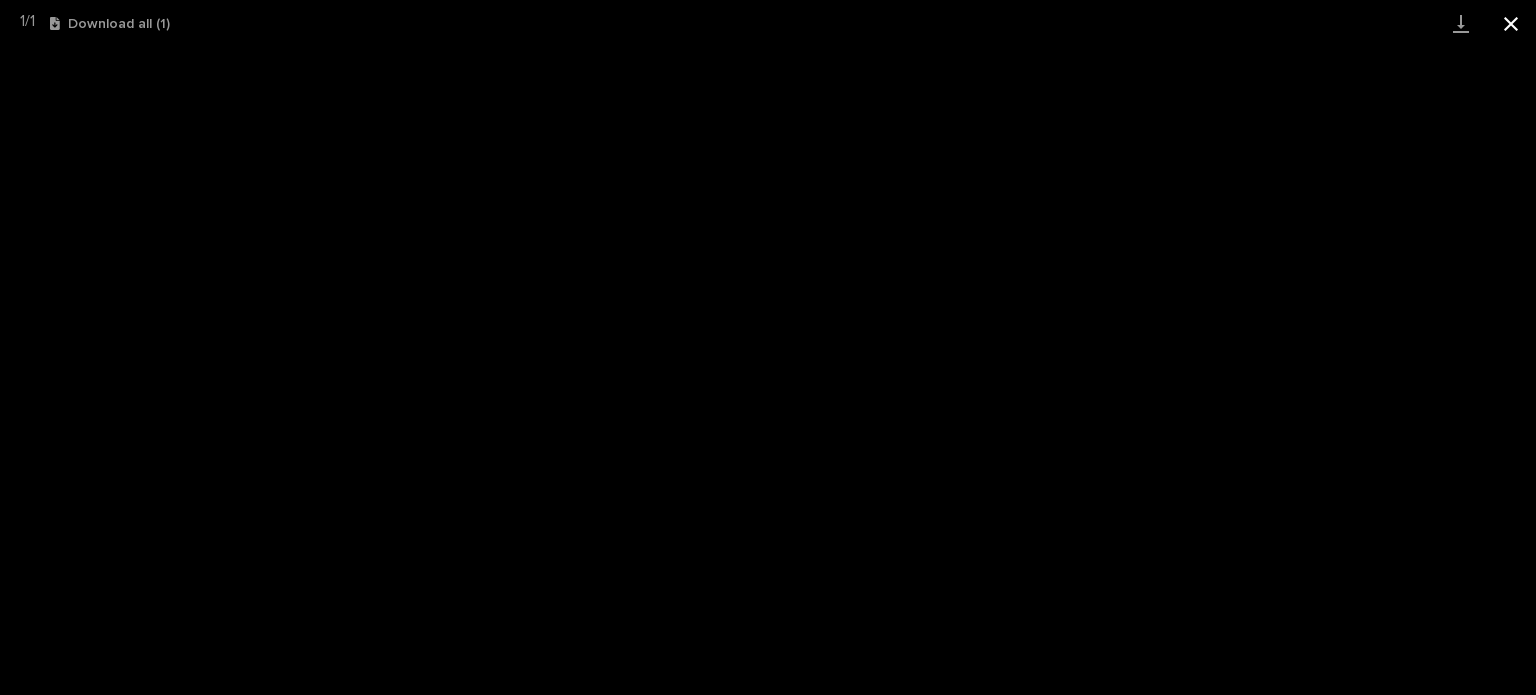 click at bounding box center [1511, 23] 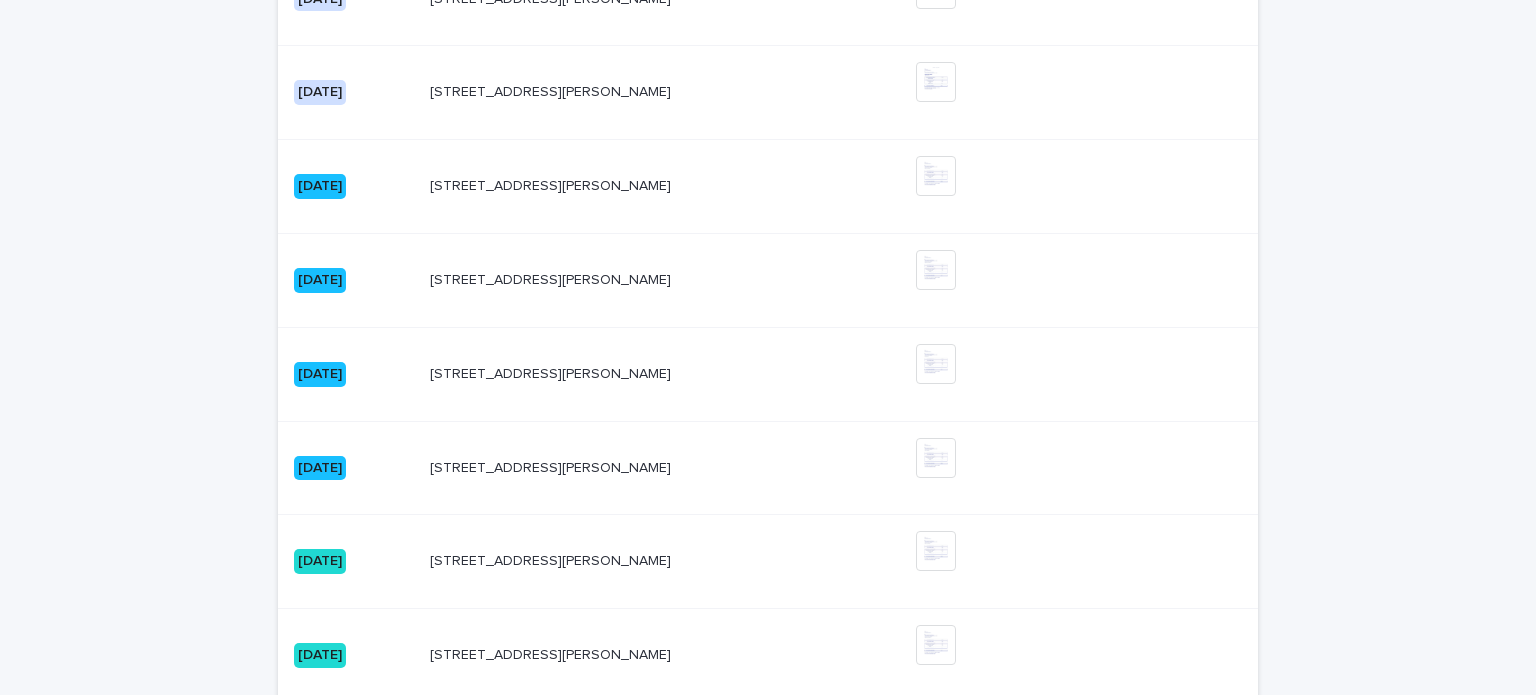 scroll, scrollTop: 2411, scrollLeft: 0, axis: vertical 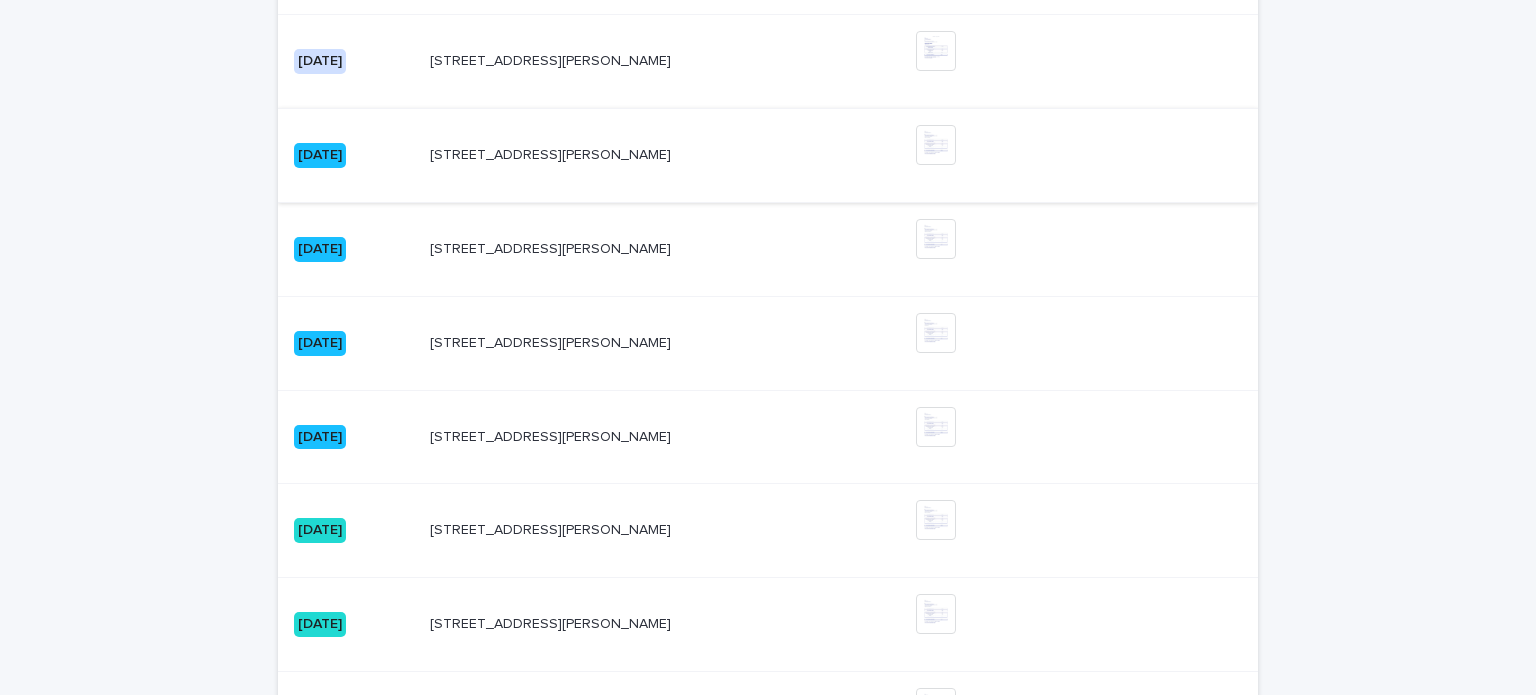 click at bounding box center (936, 145) 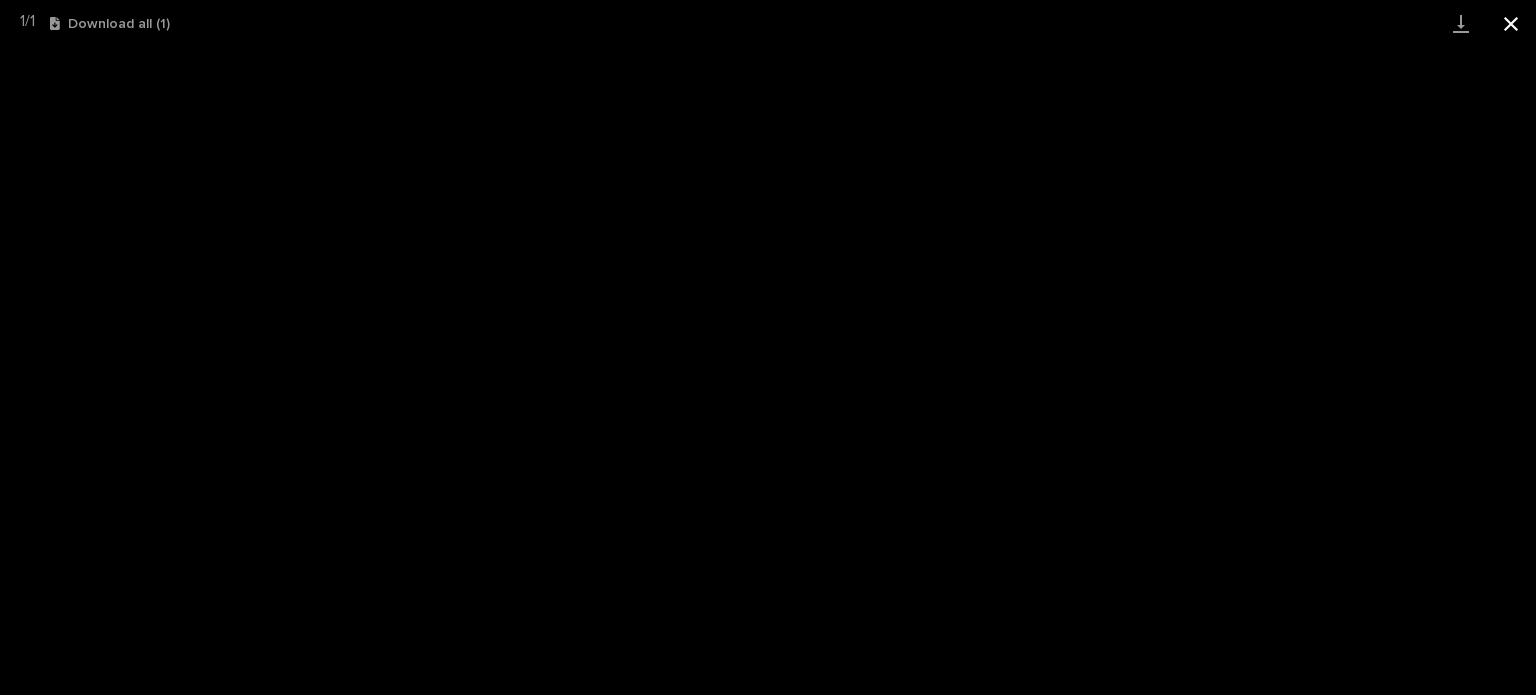 click at bounding box center [1511, 23] 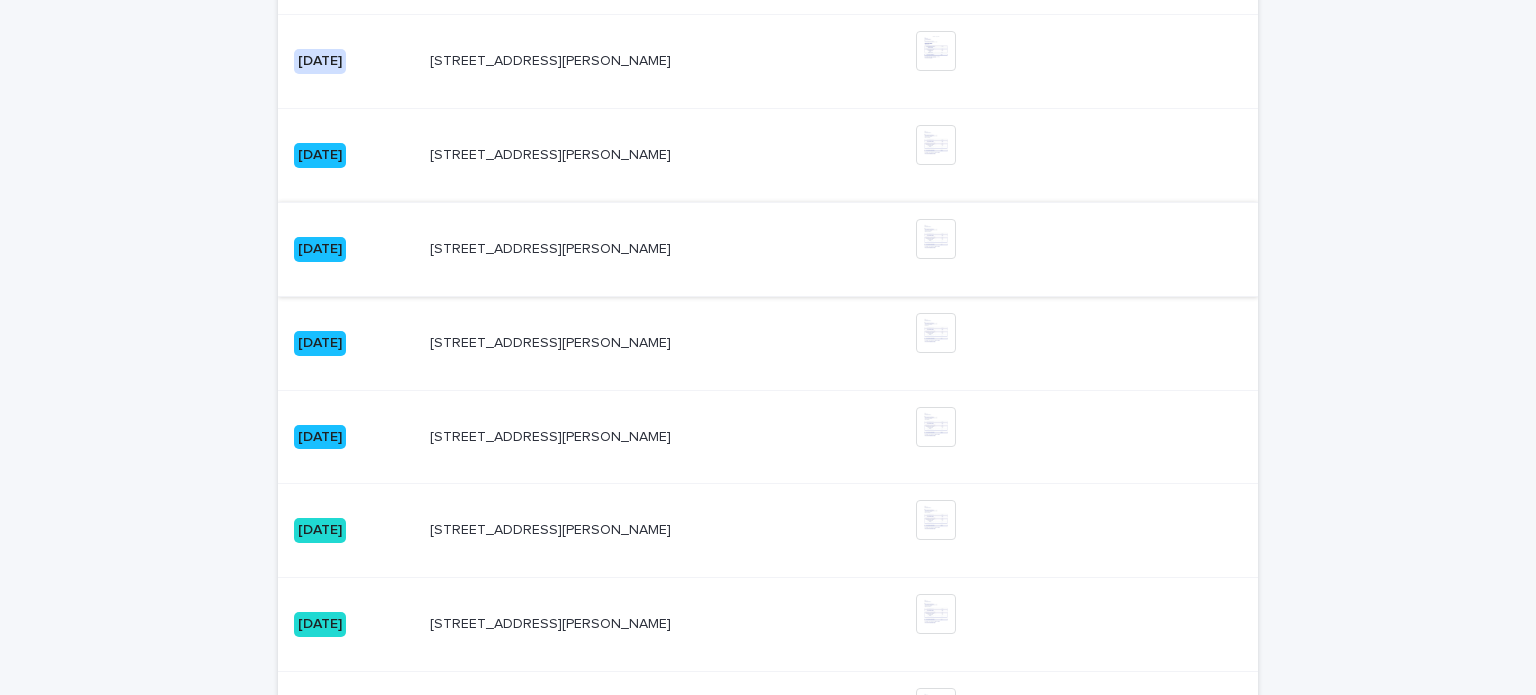 click at bounding box center (936, 239) 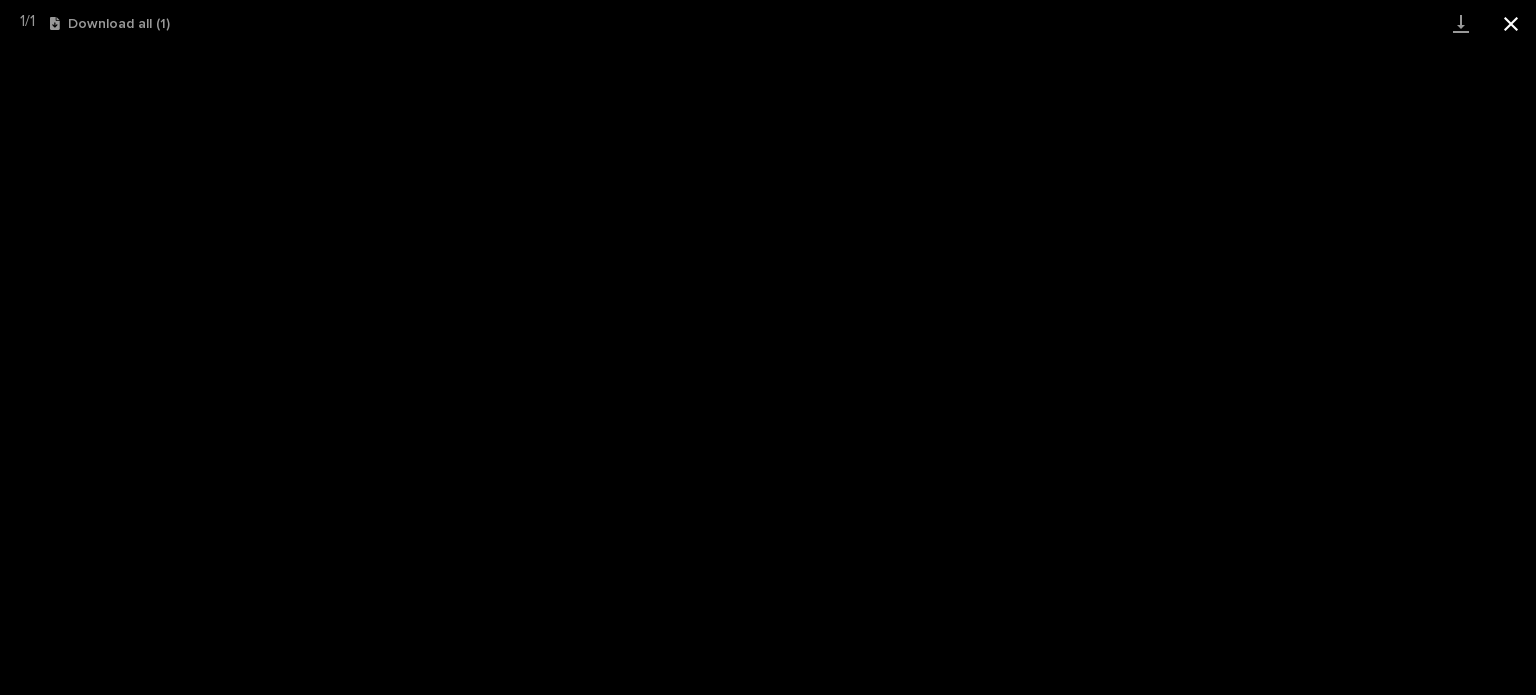 click at bounding box center (1511, 23) 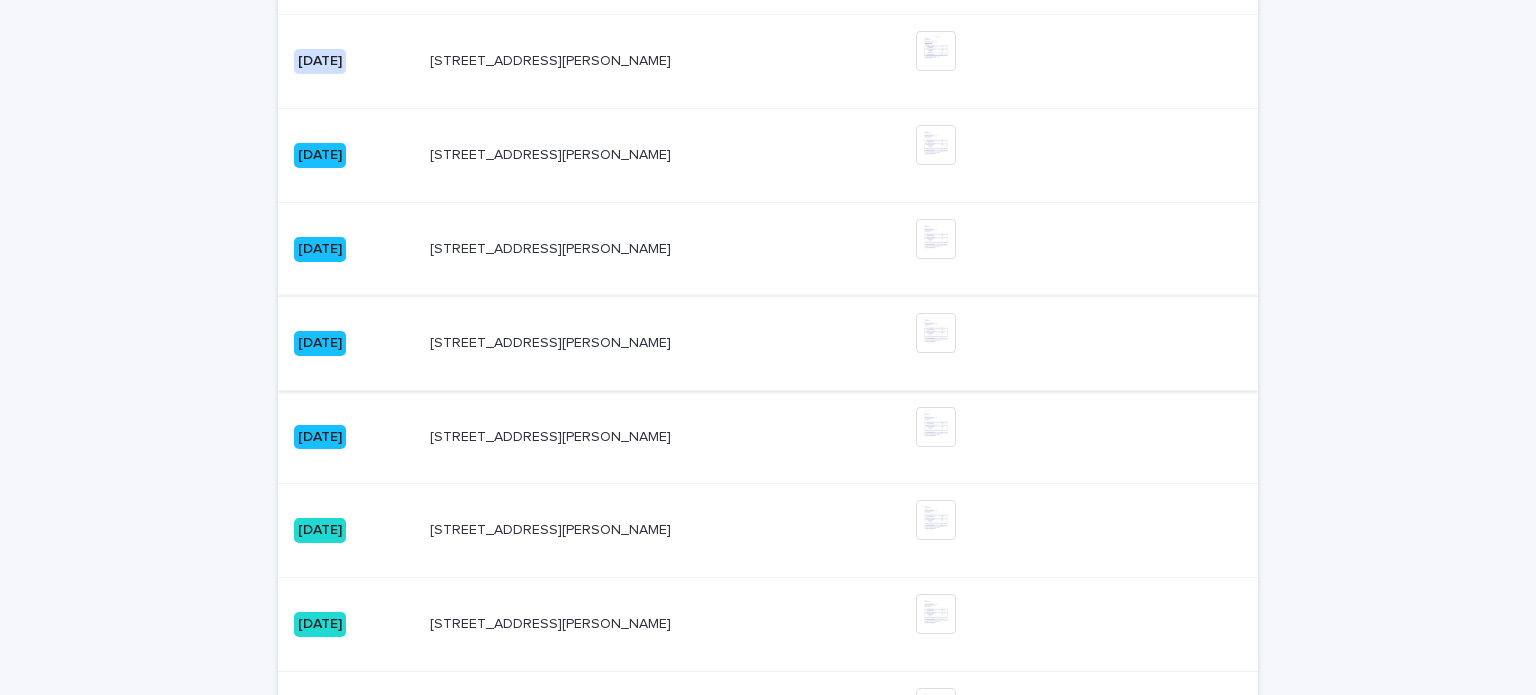 click at bounding box center (936, 333) 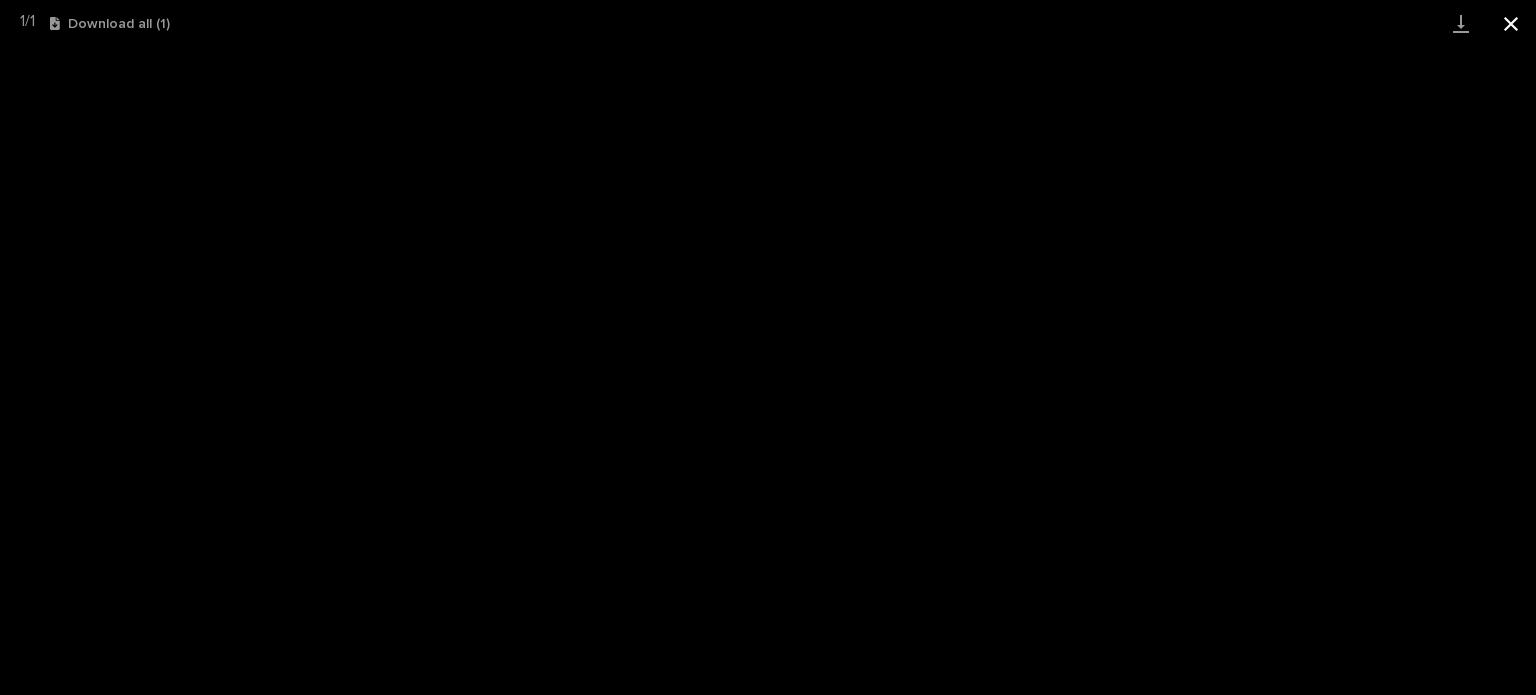 click at bounding box center [1511, 23] 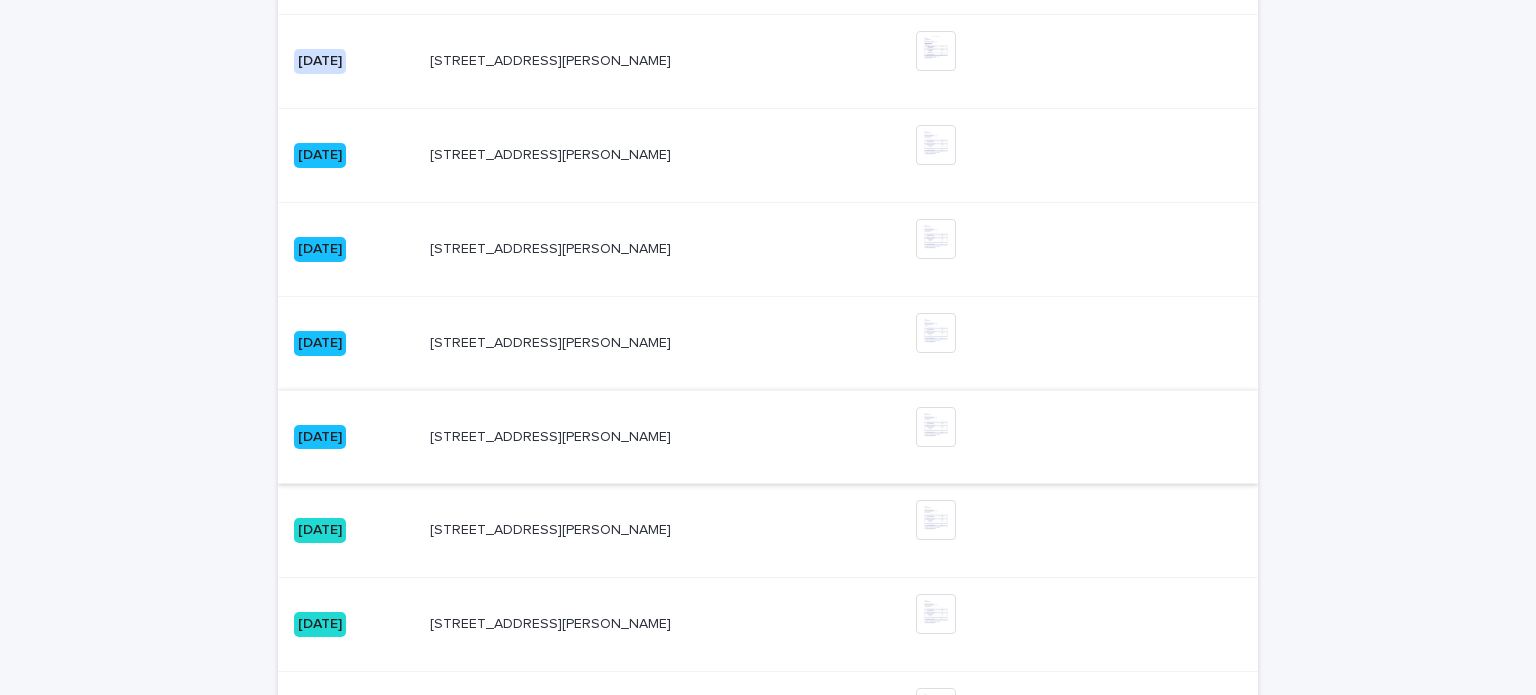 click at bounding box center (936, 427) 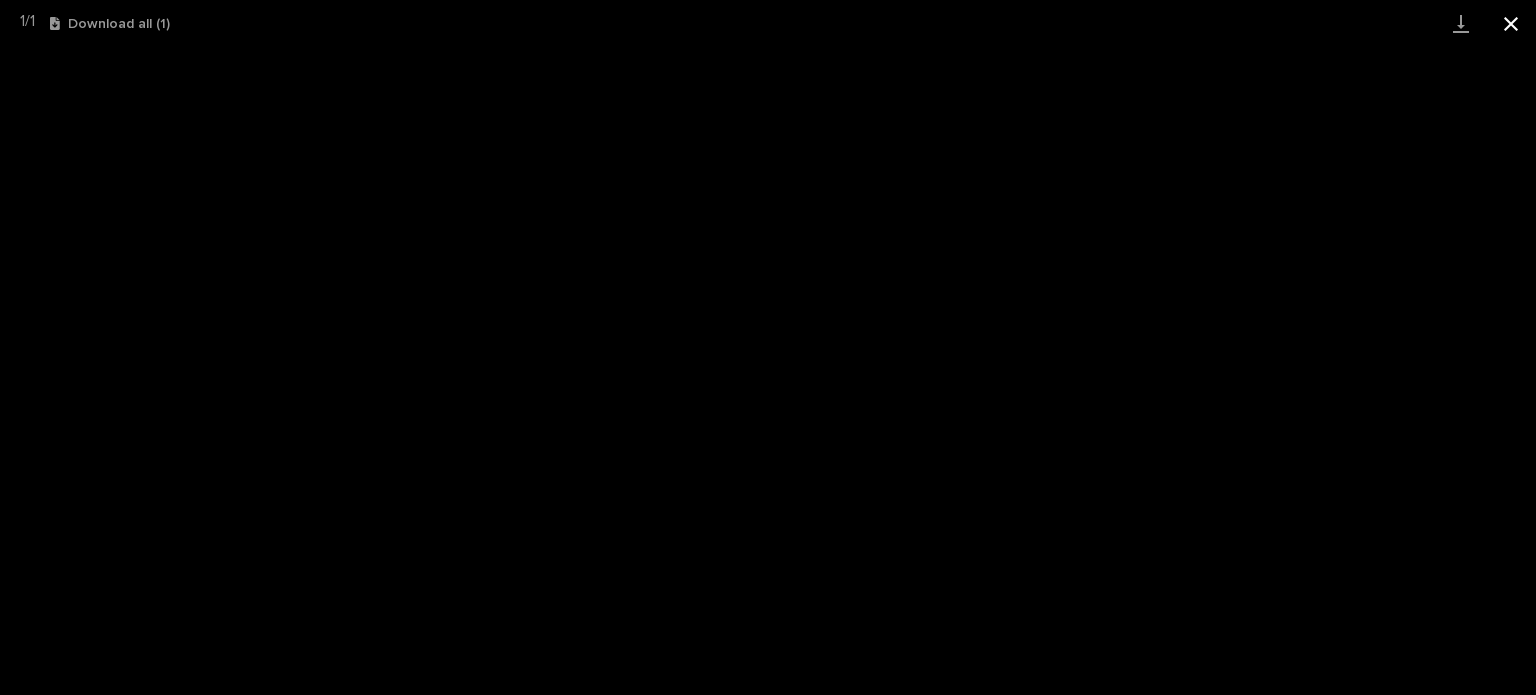 click at bounding box center (1511, 23) 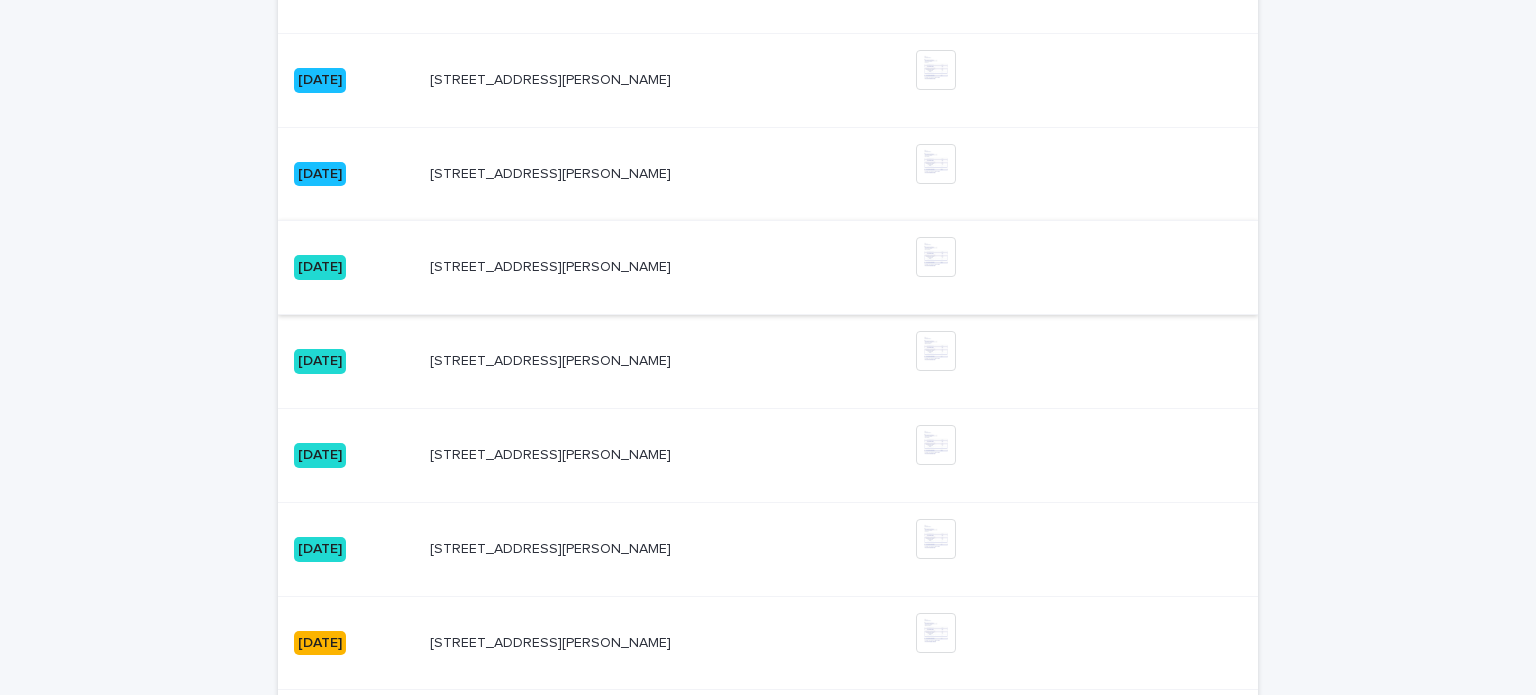scroll, scrollTop: 2676, scrollLeft: 0, axis: vertical 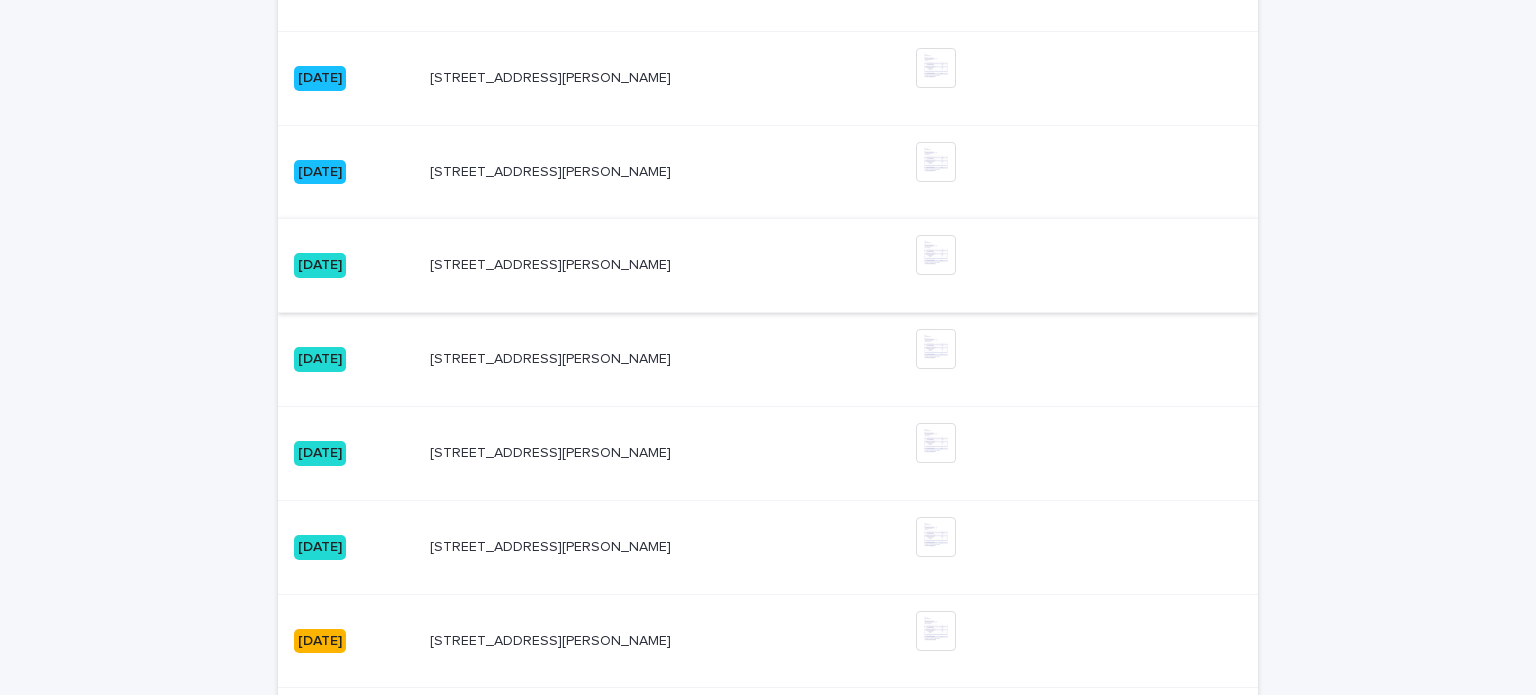 click at bounding box center (936, 255) 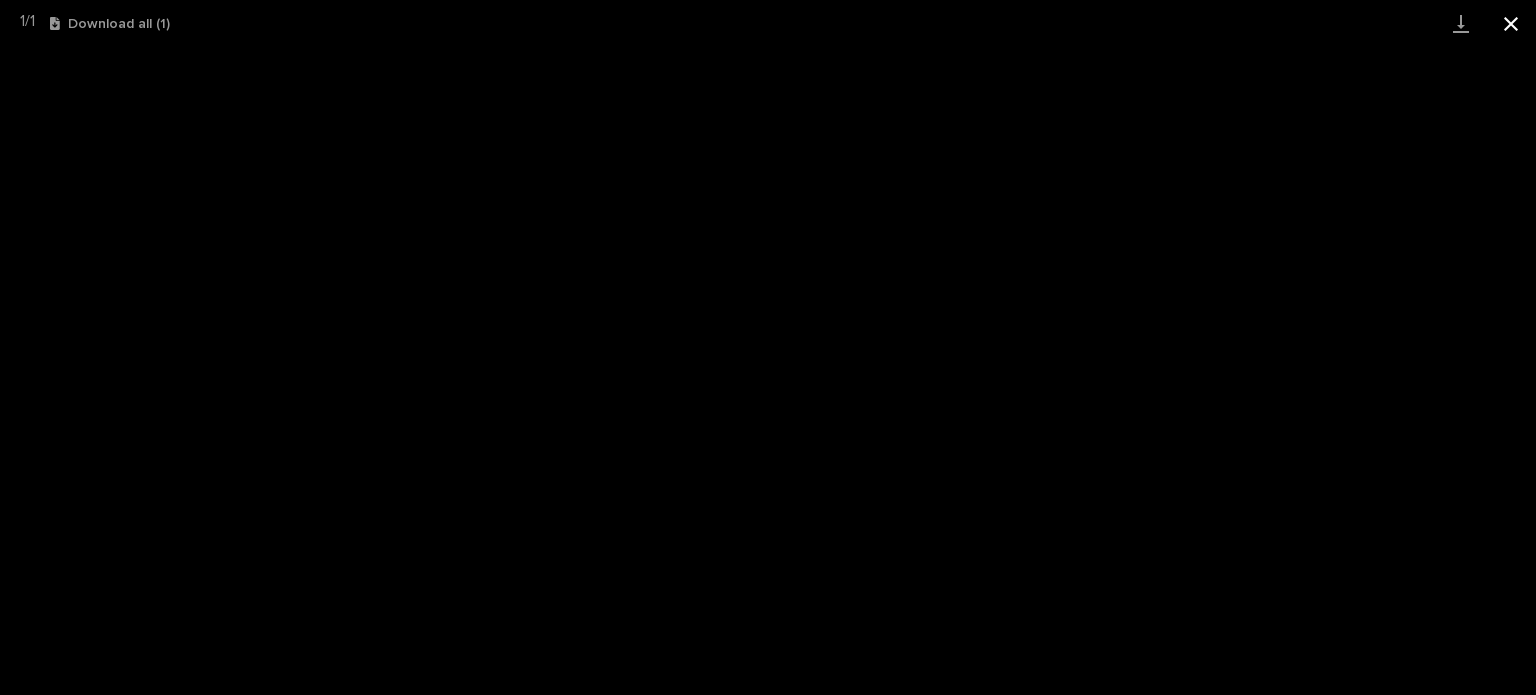 click at bounding box center (1511, 23) 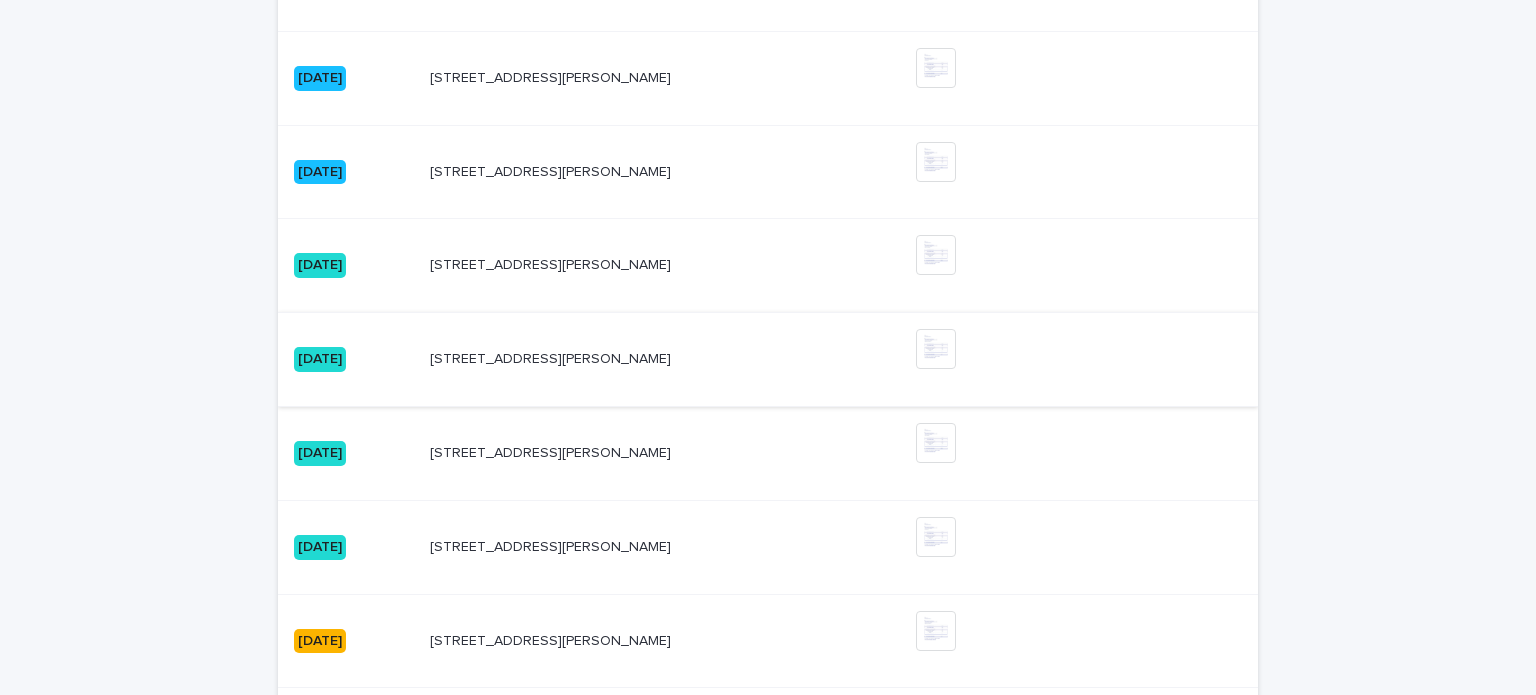 click at bounding box center [936, 349] 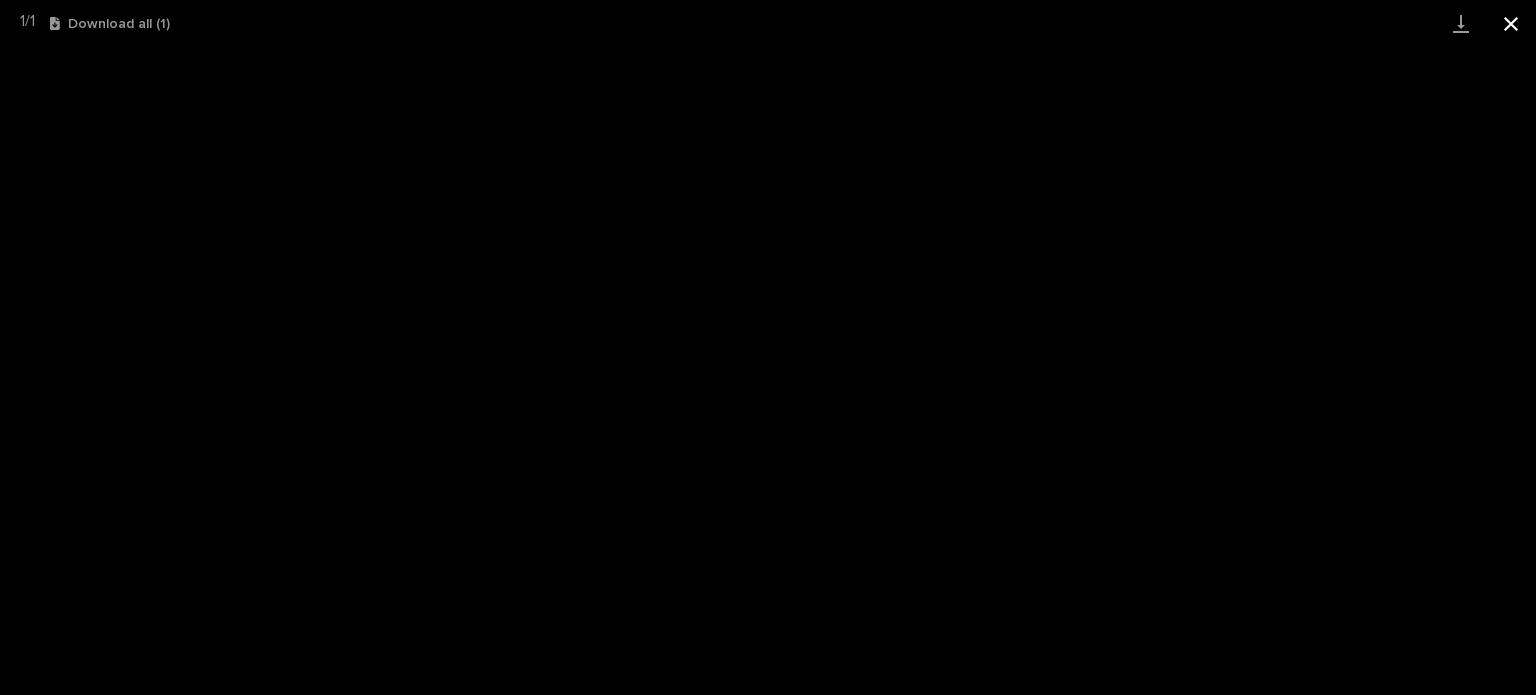 click at bounding box center [1511, 23] 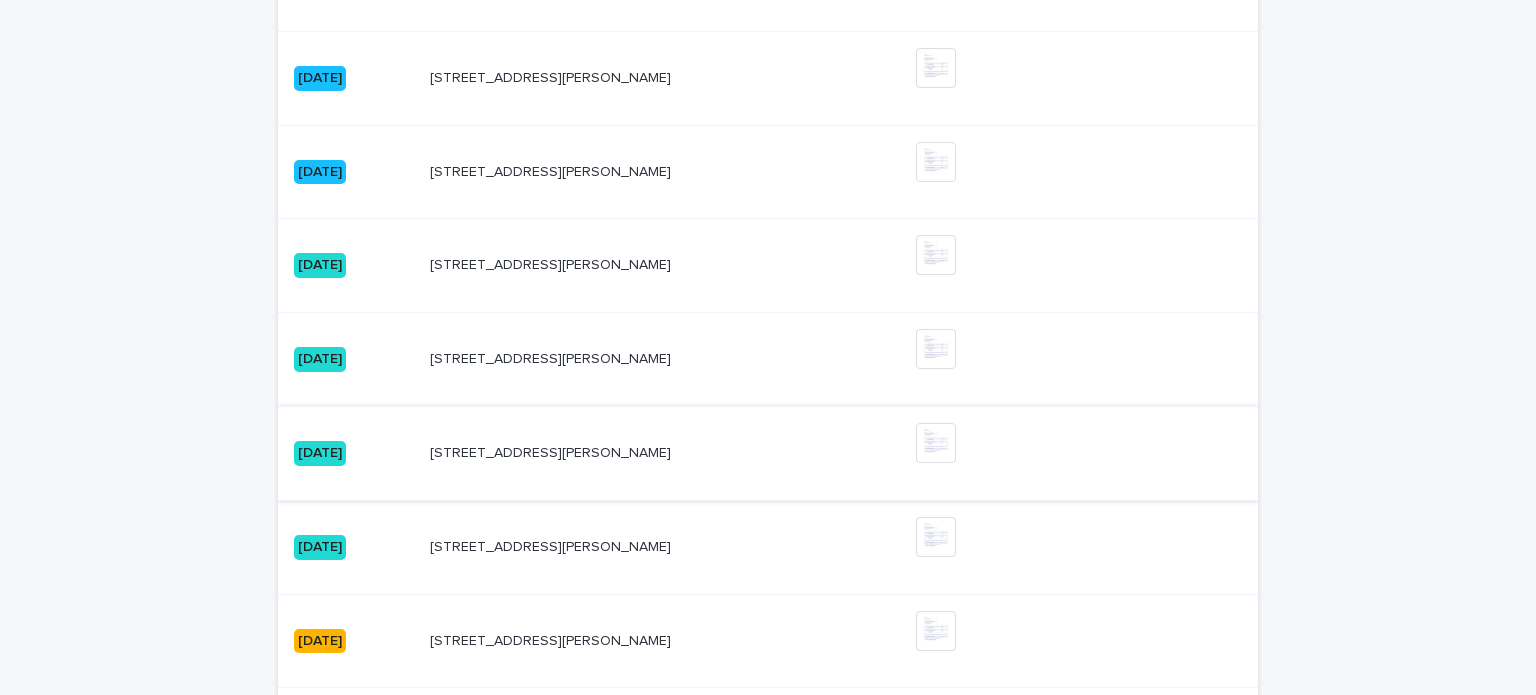 click at bounding box center (936, 443) 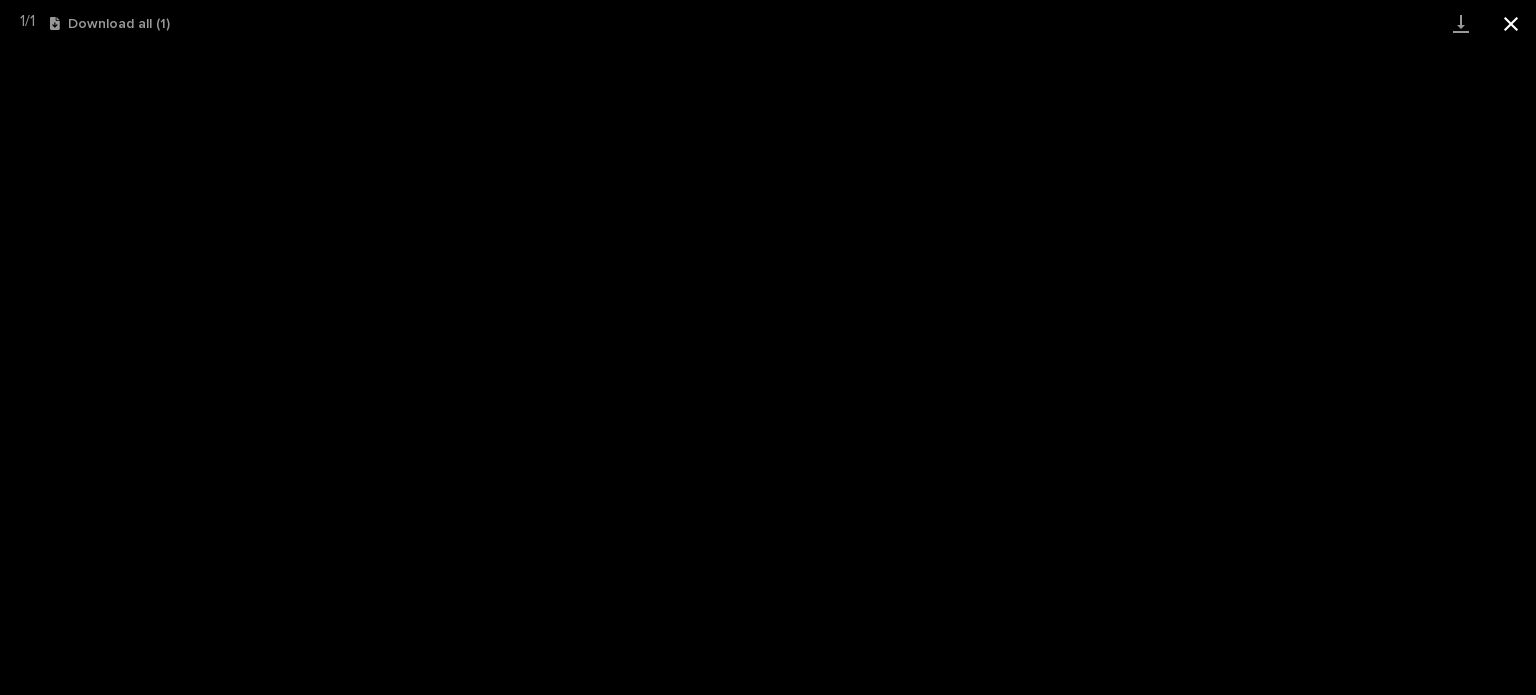 click at bounding box center [1511, 23] 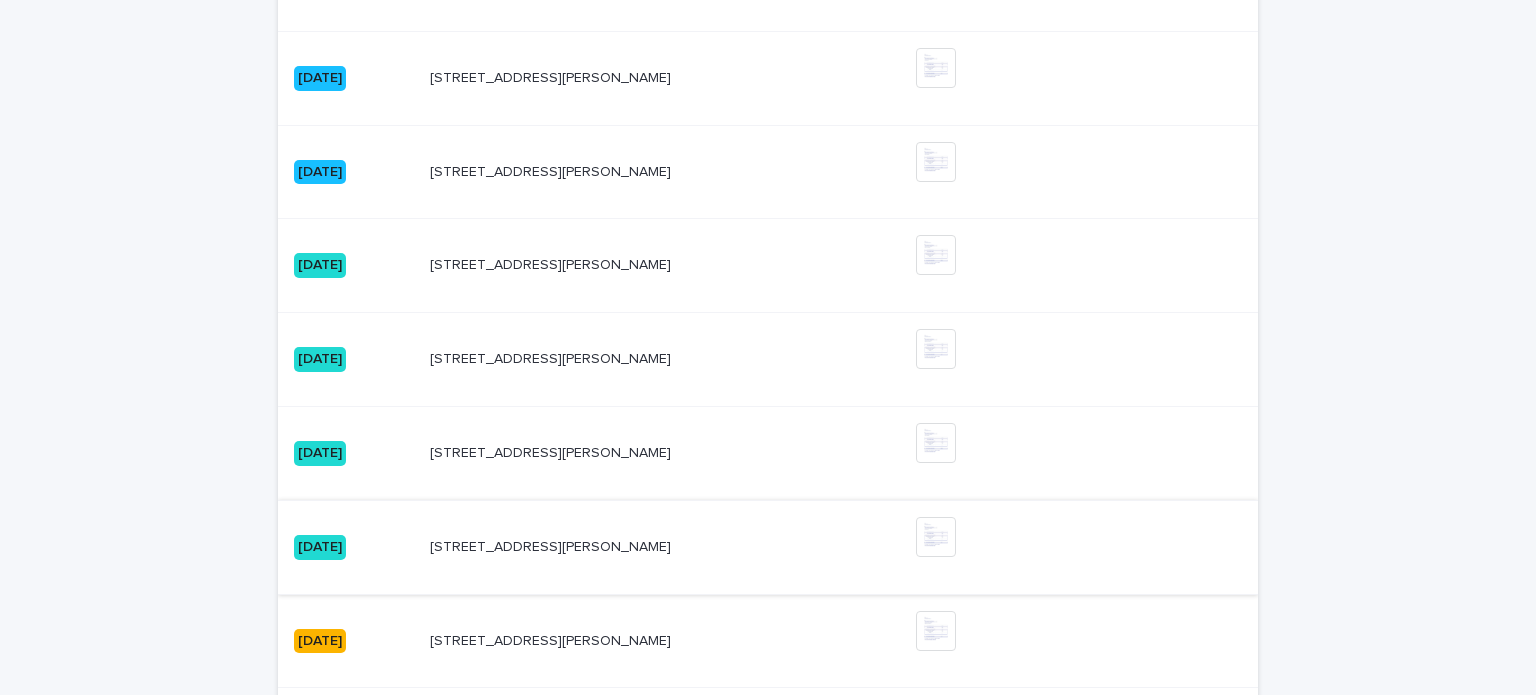 click at bounding box center [936, 537] 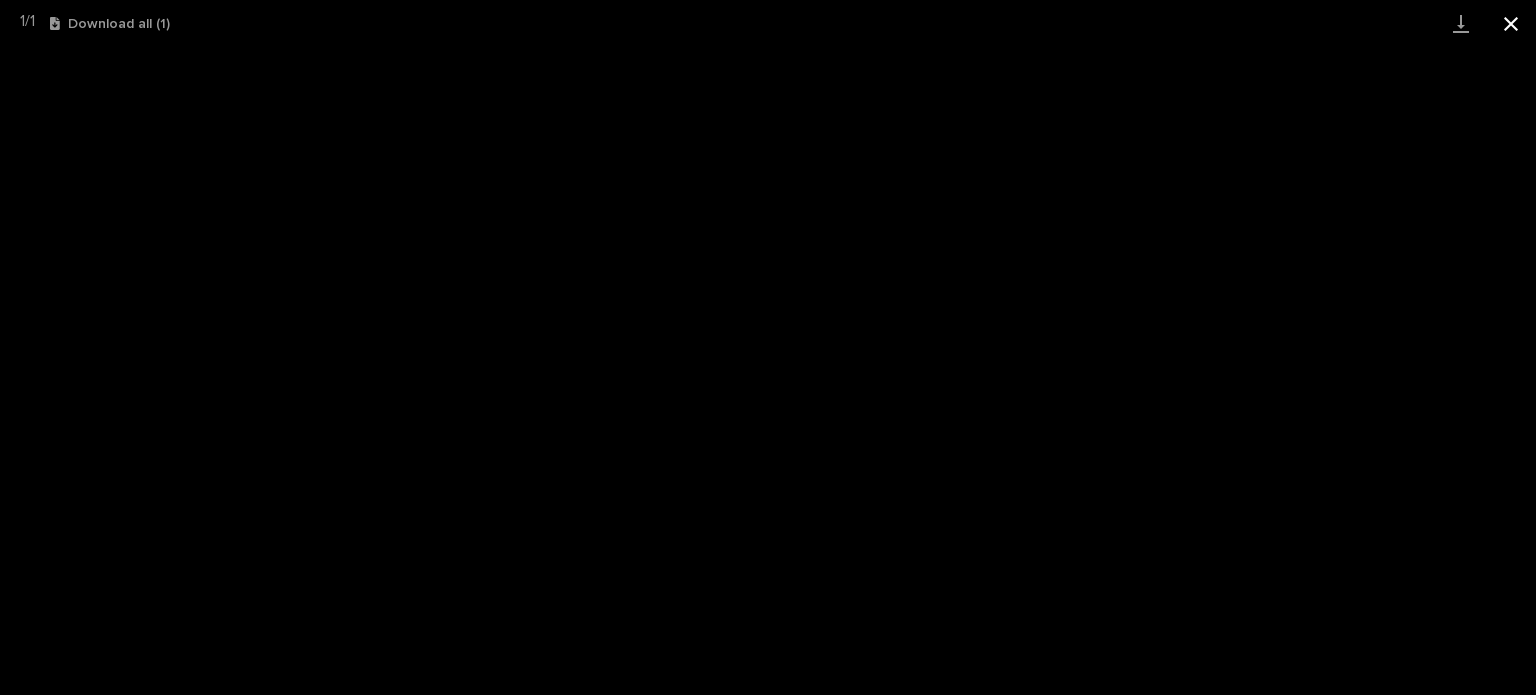 click at bounding box center [1511, 23] 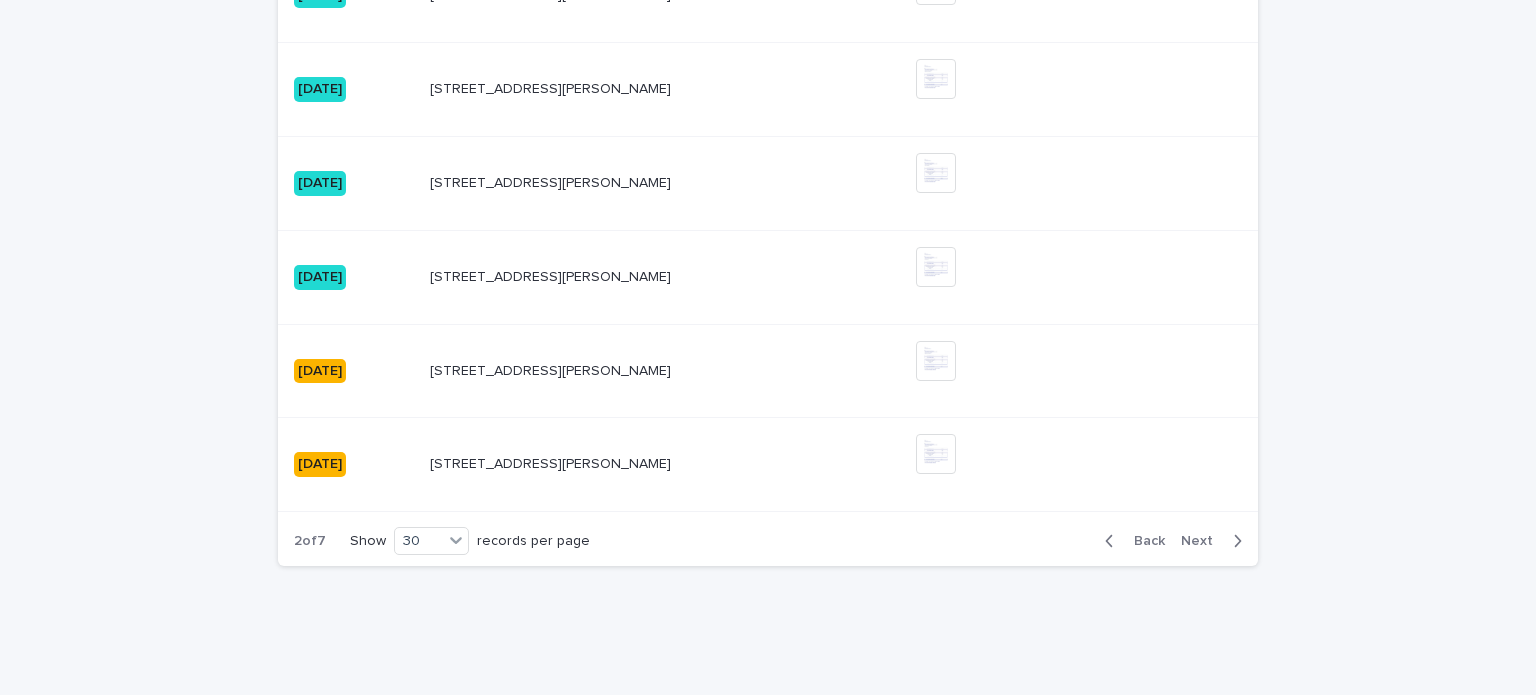 scroll, scrollTop: 2948, scrollLeft: 0, axis: vertical 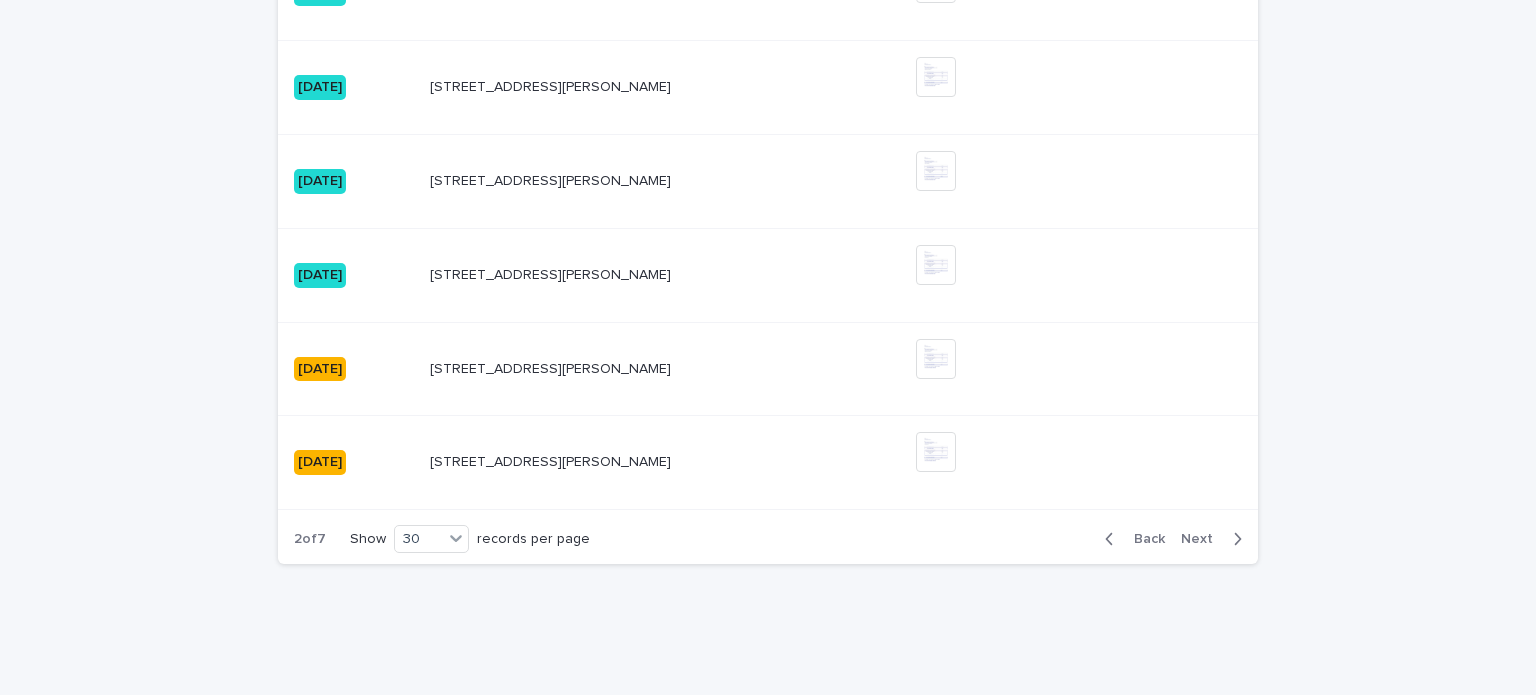 click on "Next" at bounding box center [1203, 539] 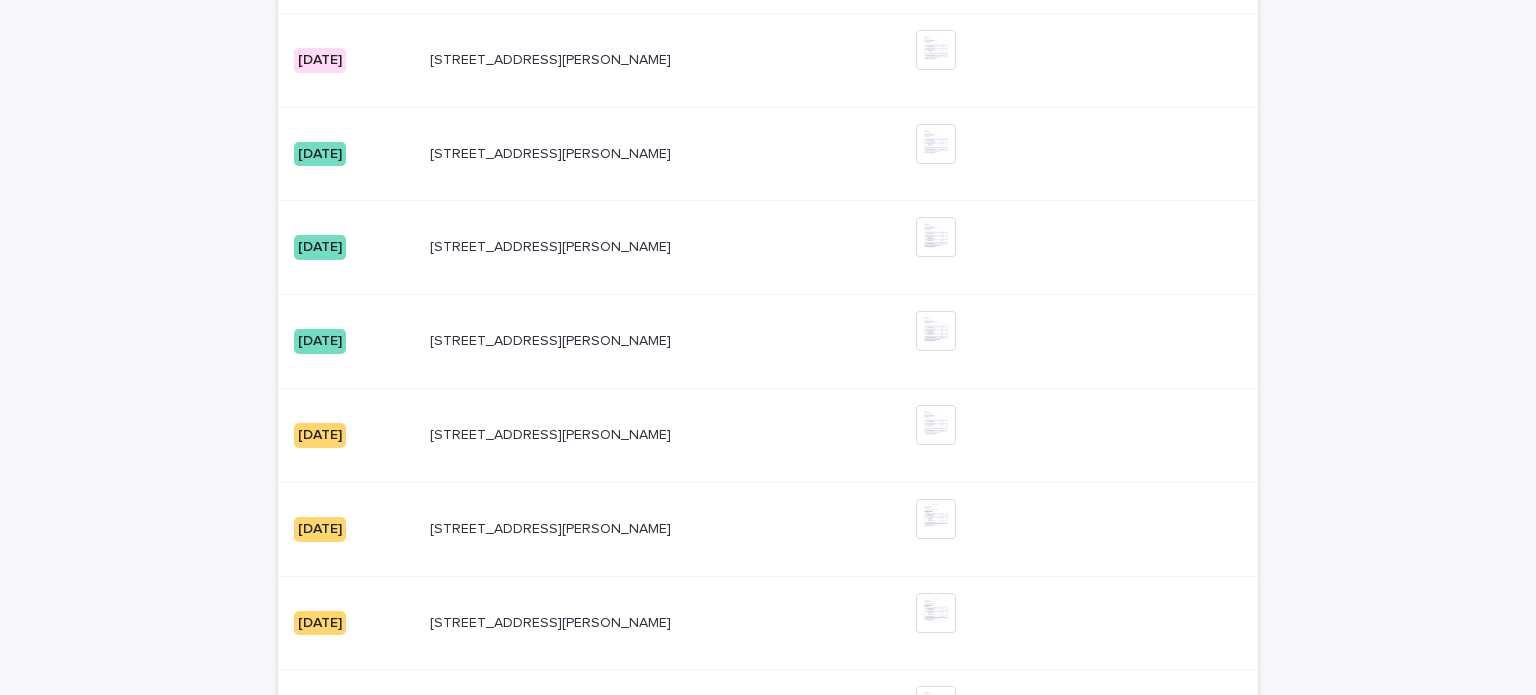scroll, scrollTop: 2983, scrollLeft: 0, axis: vertical 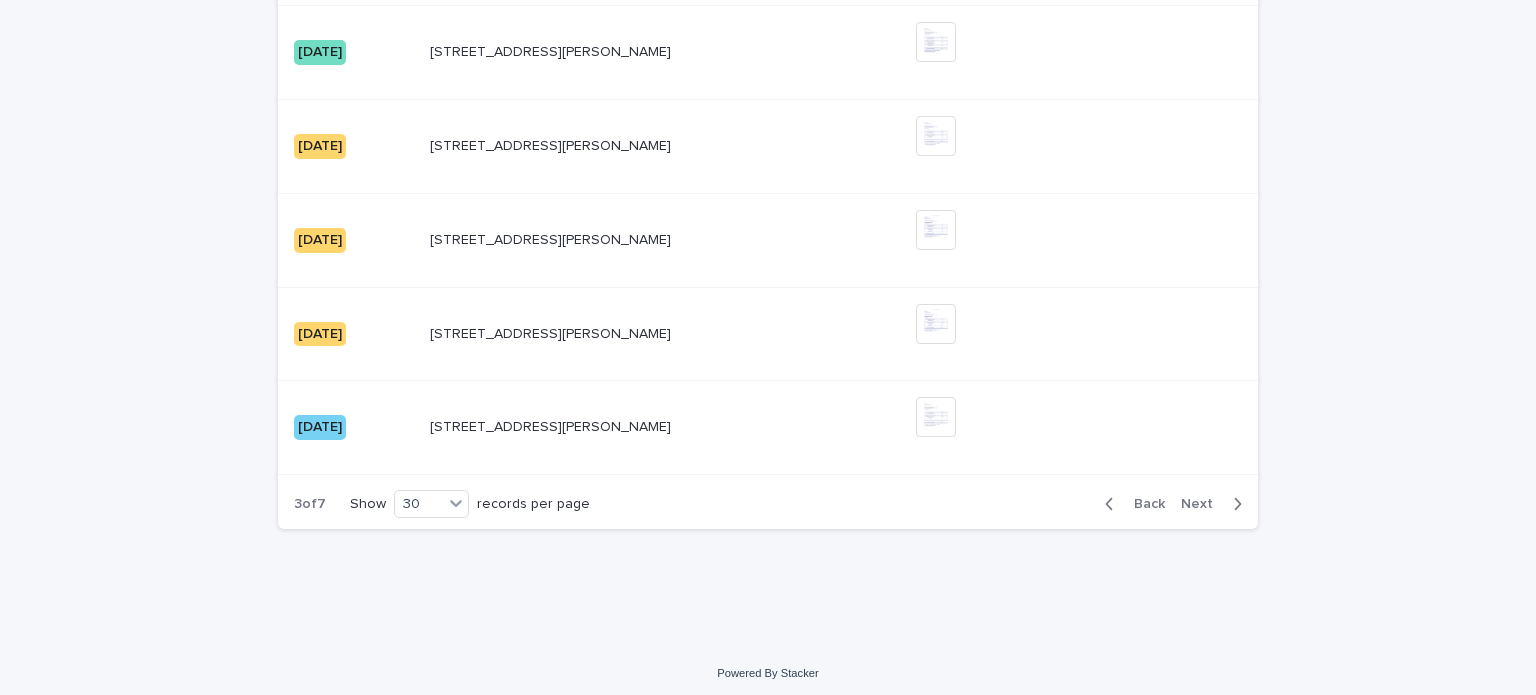 click on "Next" at bounding box center [1203, 504] 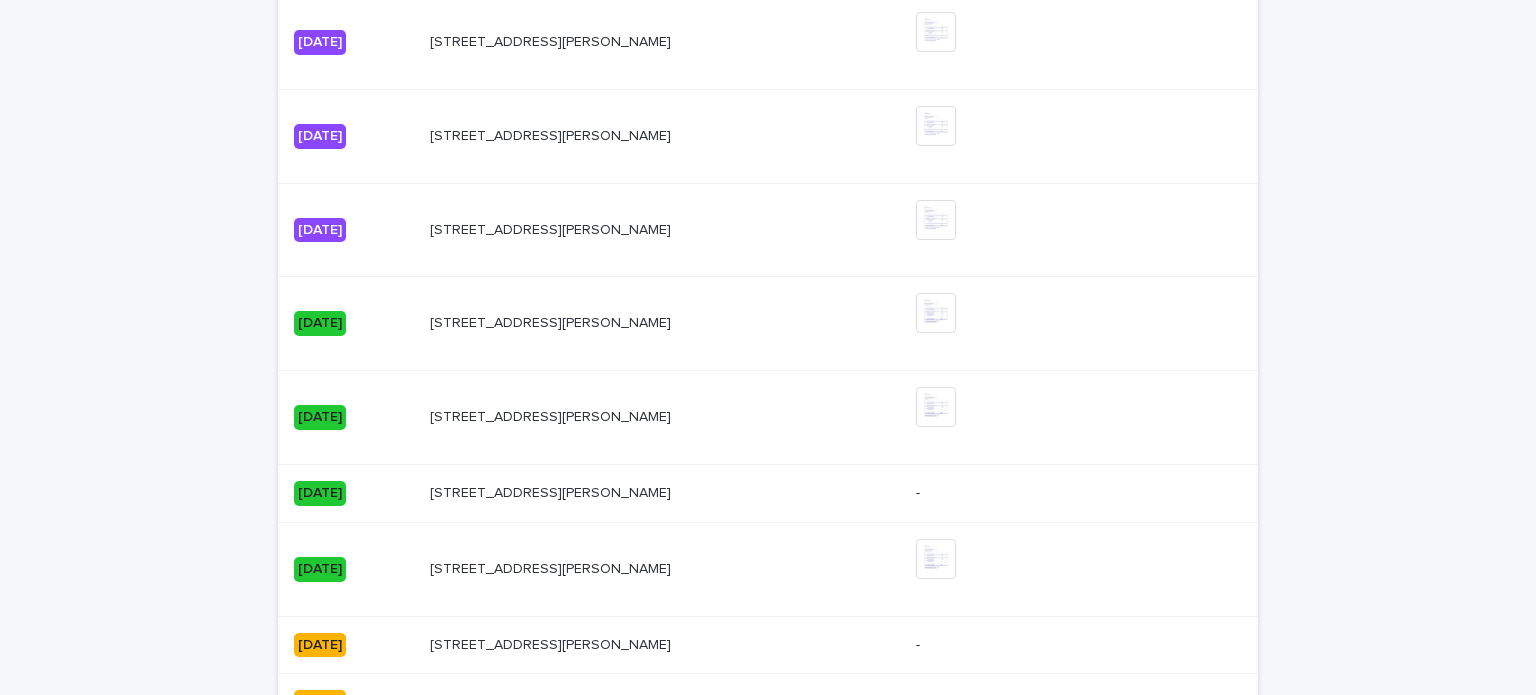 scroll, scrollTop: 2803, scrollLeft: 0, axis: vertical 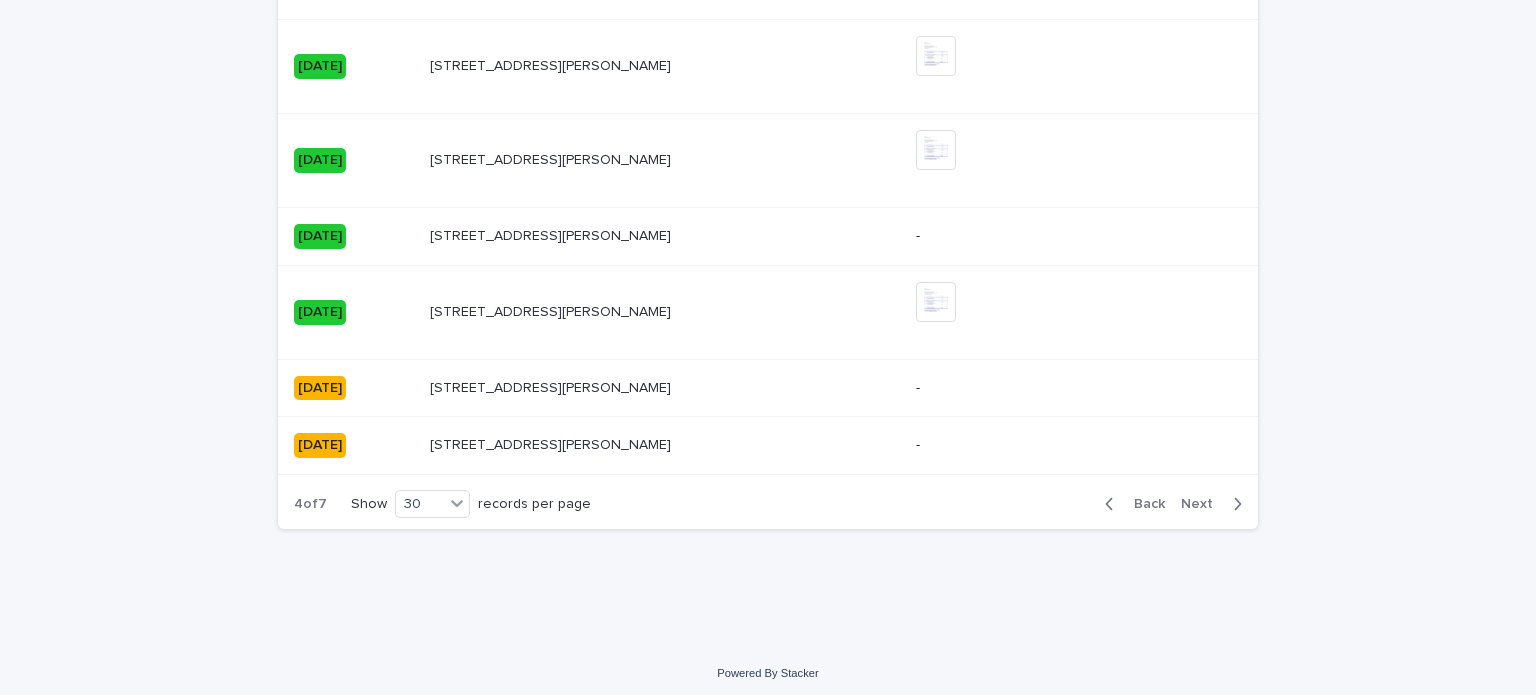 click on "Next" at bounding box center (1203, 504) 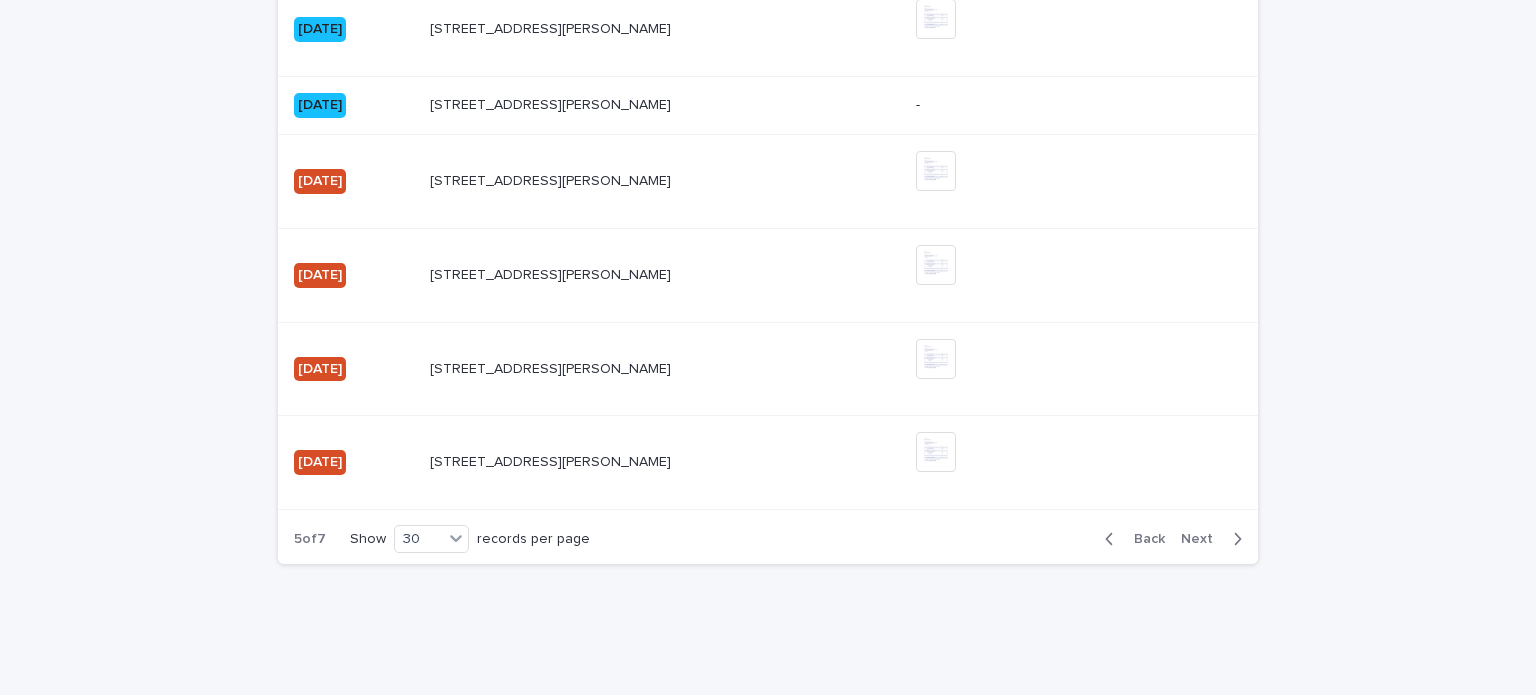 scroll, scrollTop: 2767, scrollLeft: 0, axis: vertical 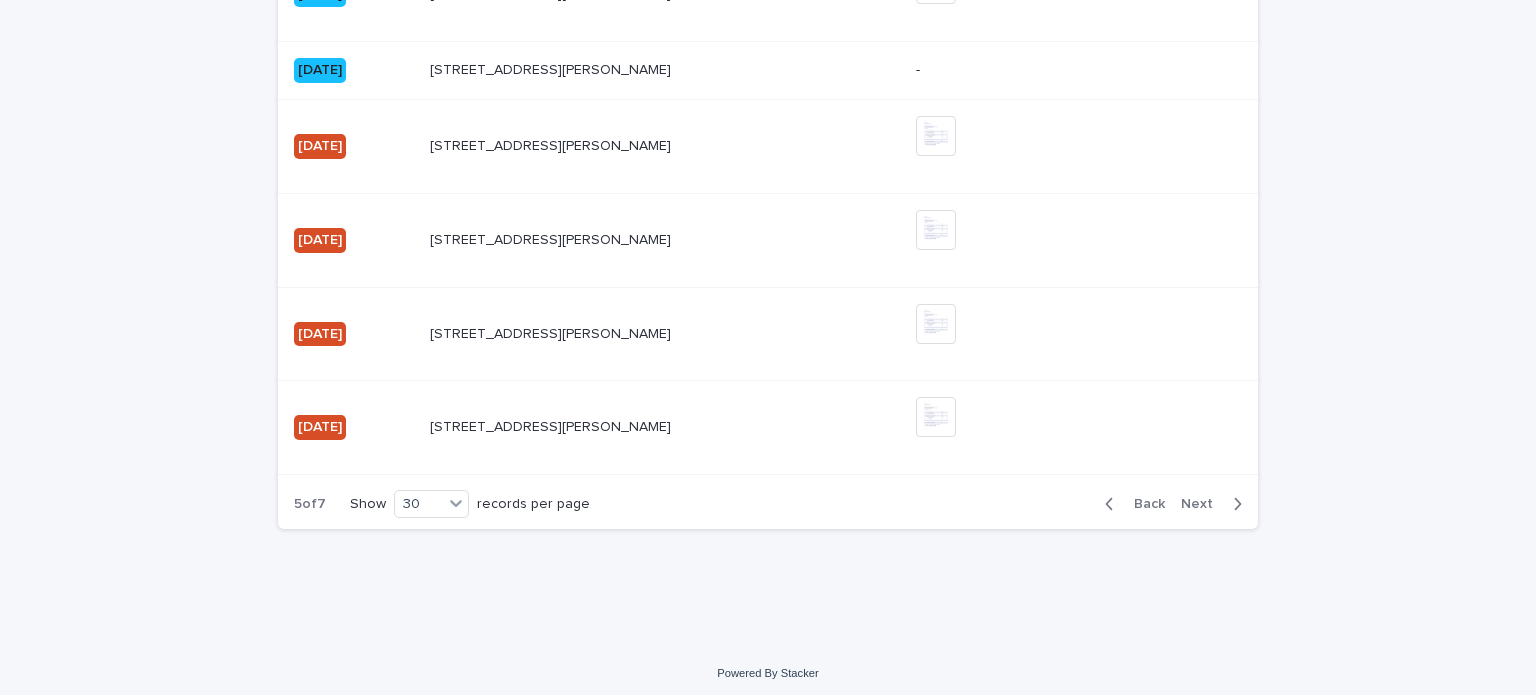 click on "Next" at bounding box center [1203, 504] 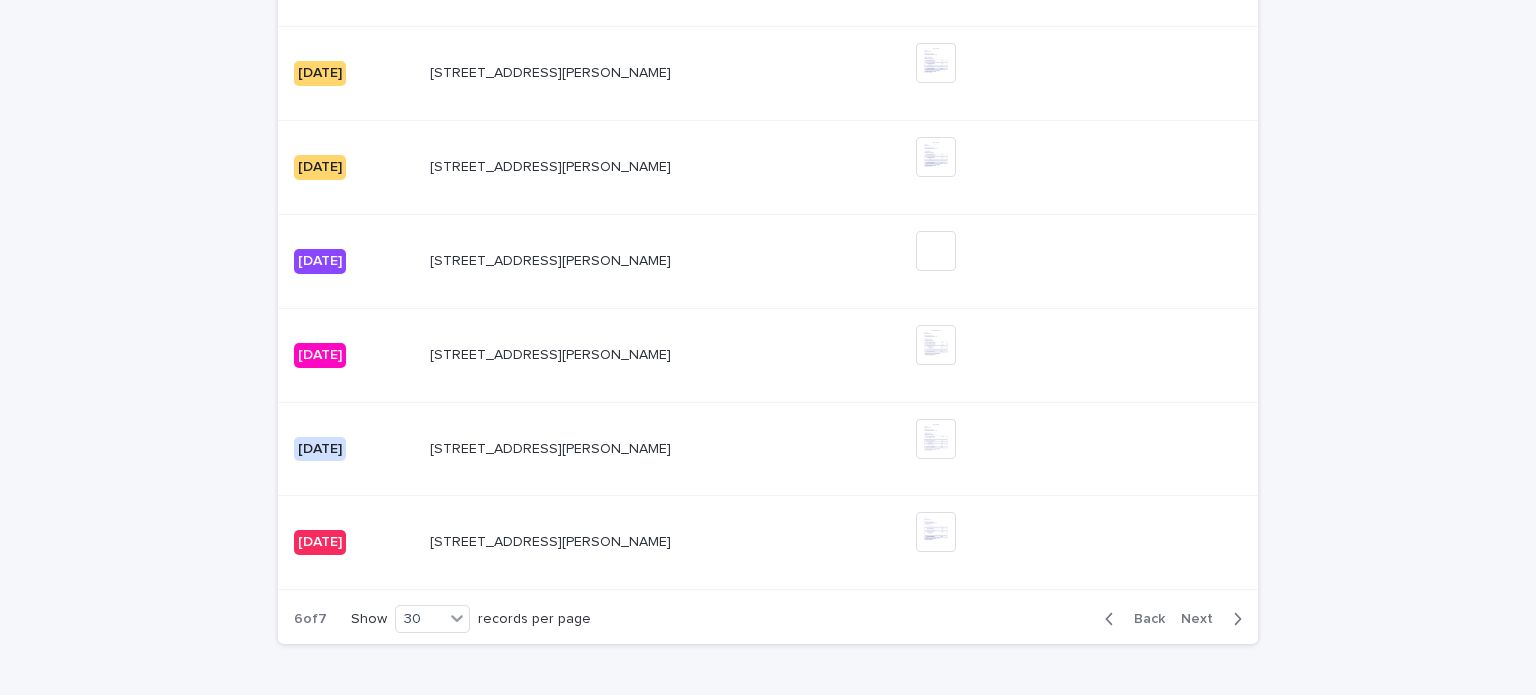 scroll, scrollTop: 2870, scrollLeft: 0, axis: vertical 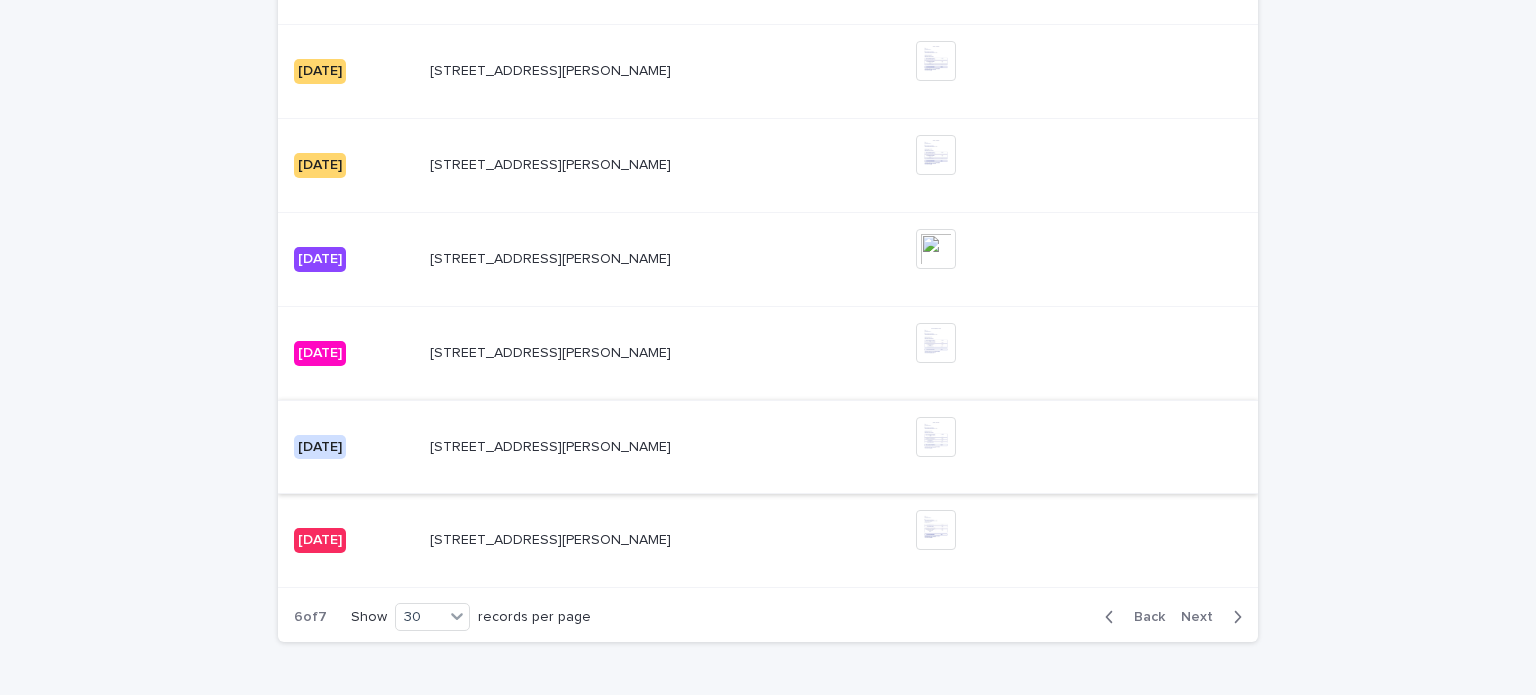 click at bounding box center (936, 437) 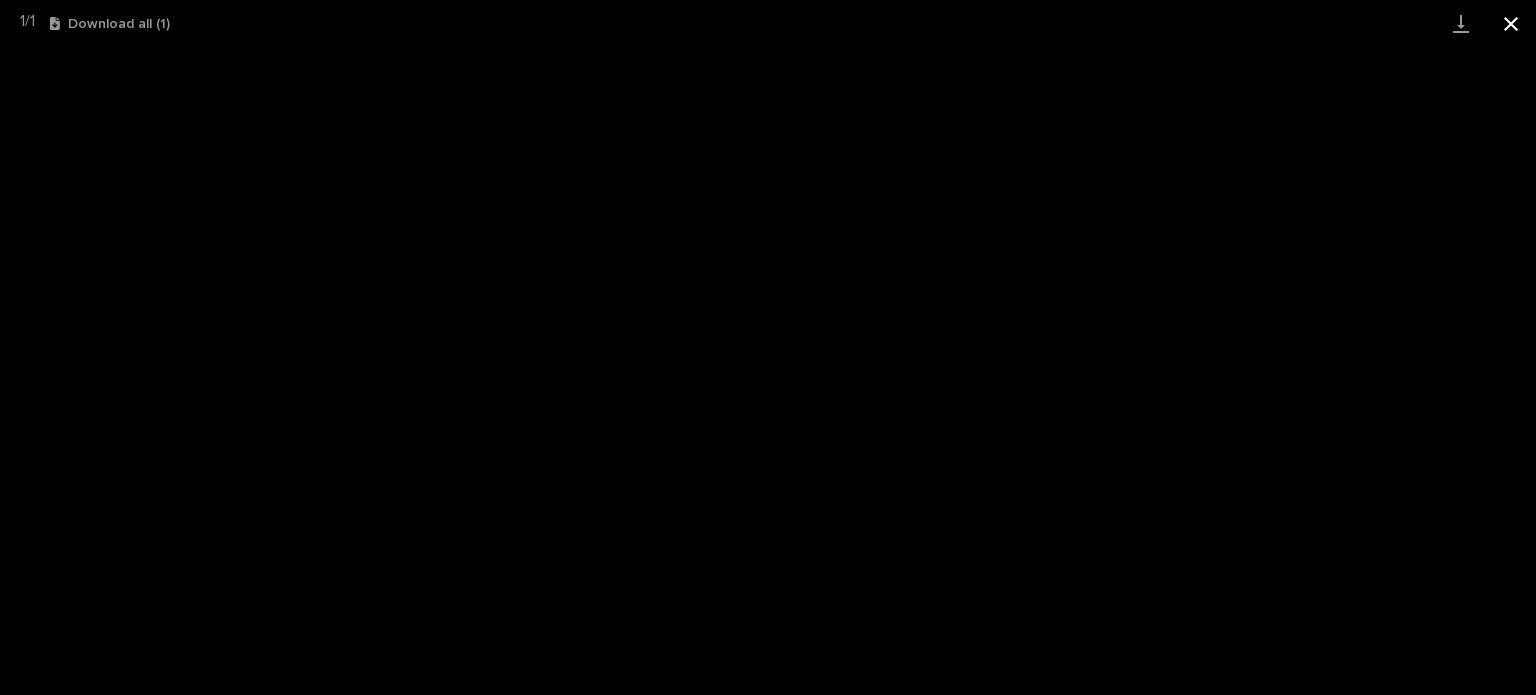 click at bounding box center [1511, 23] 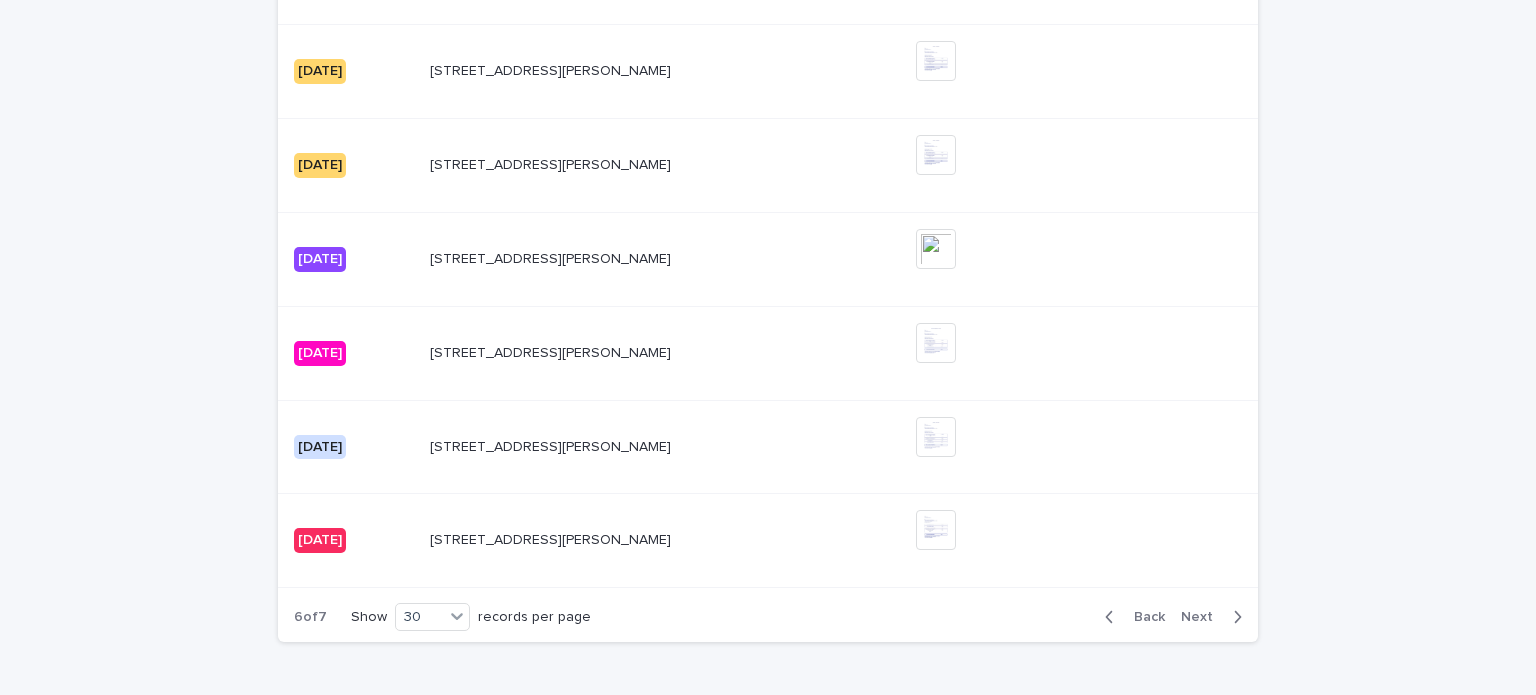 click on "[STREET_ADDRESS][PERSON_NAME]" at bounding box center (552, 538) 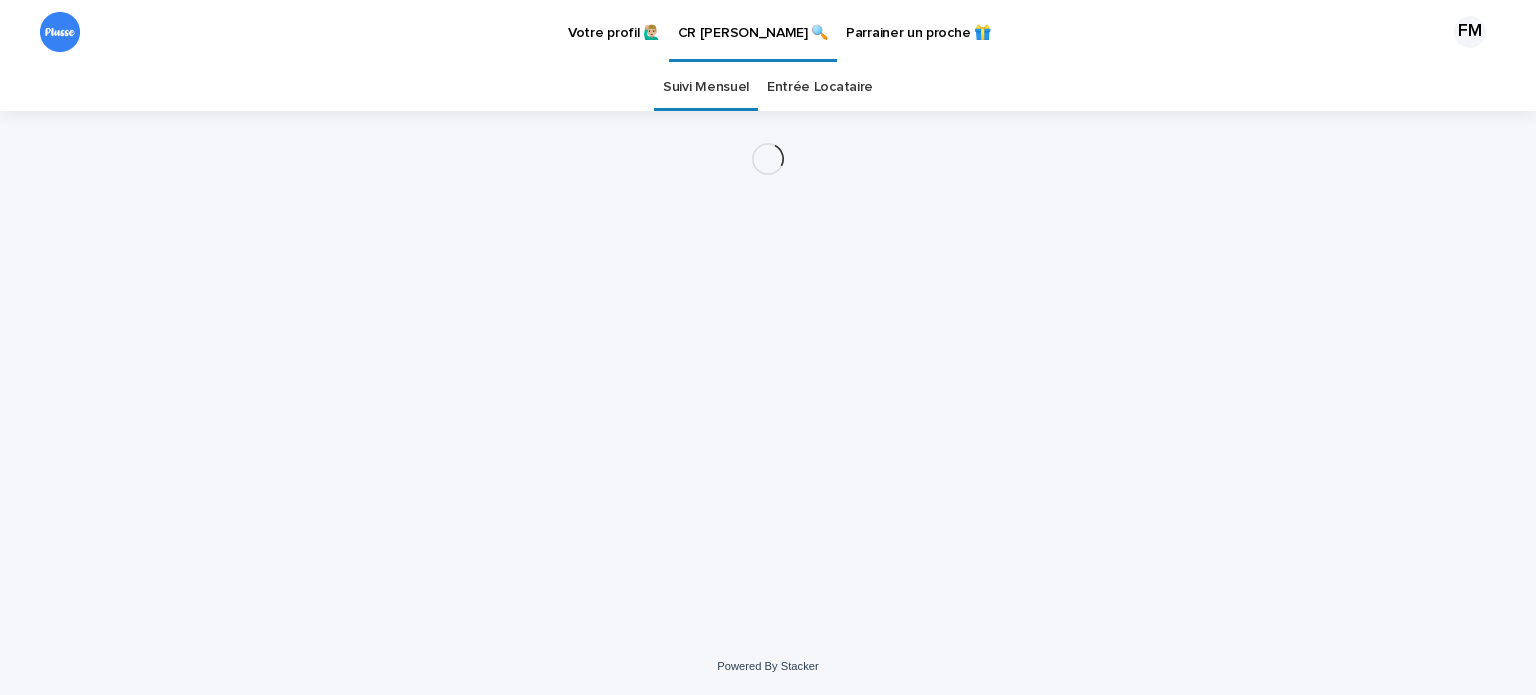 scroll, scrollTop: 0, scrollLeft: 0, axis: both 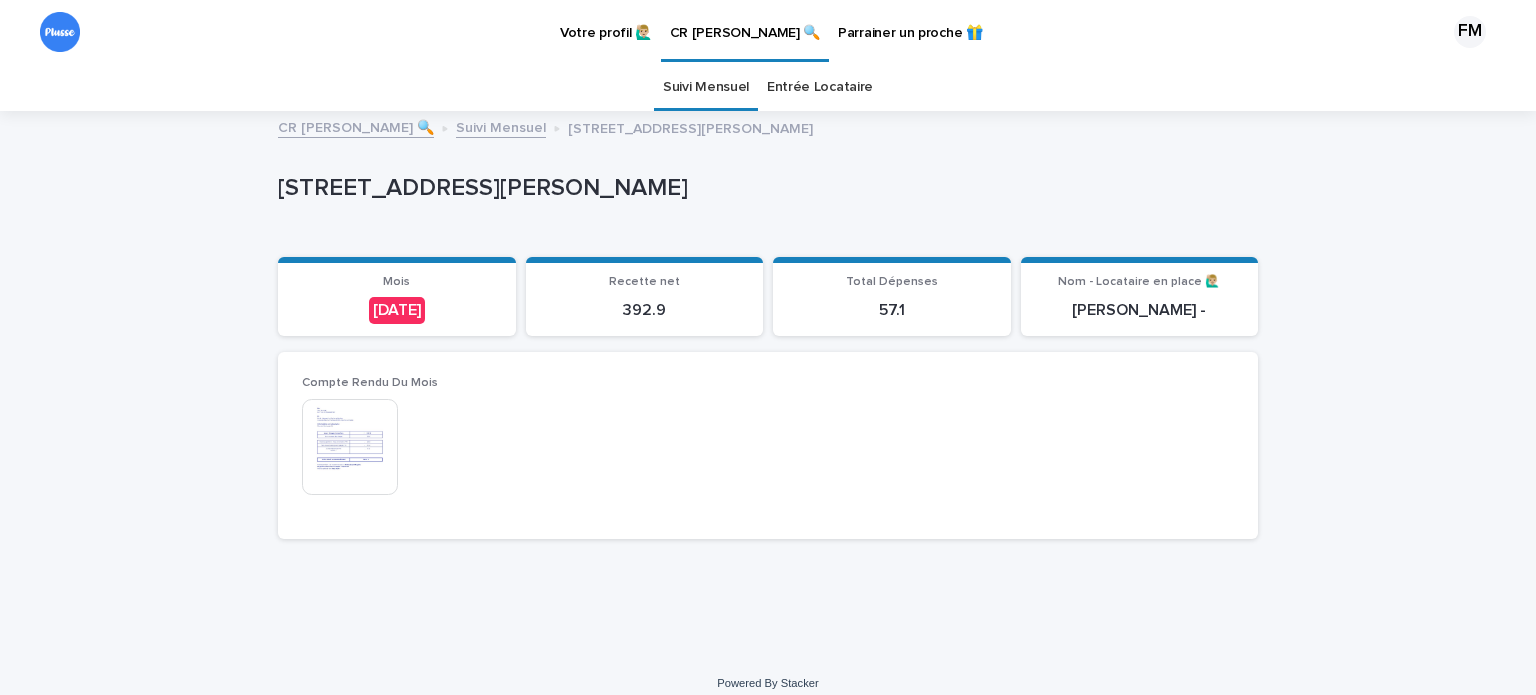 click at bounding box center (350, 447) 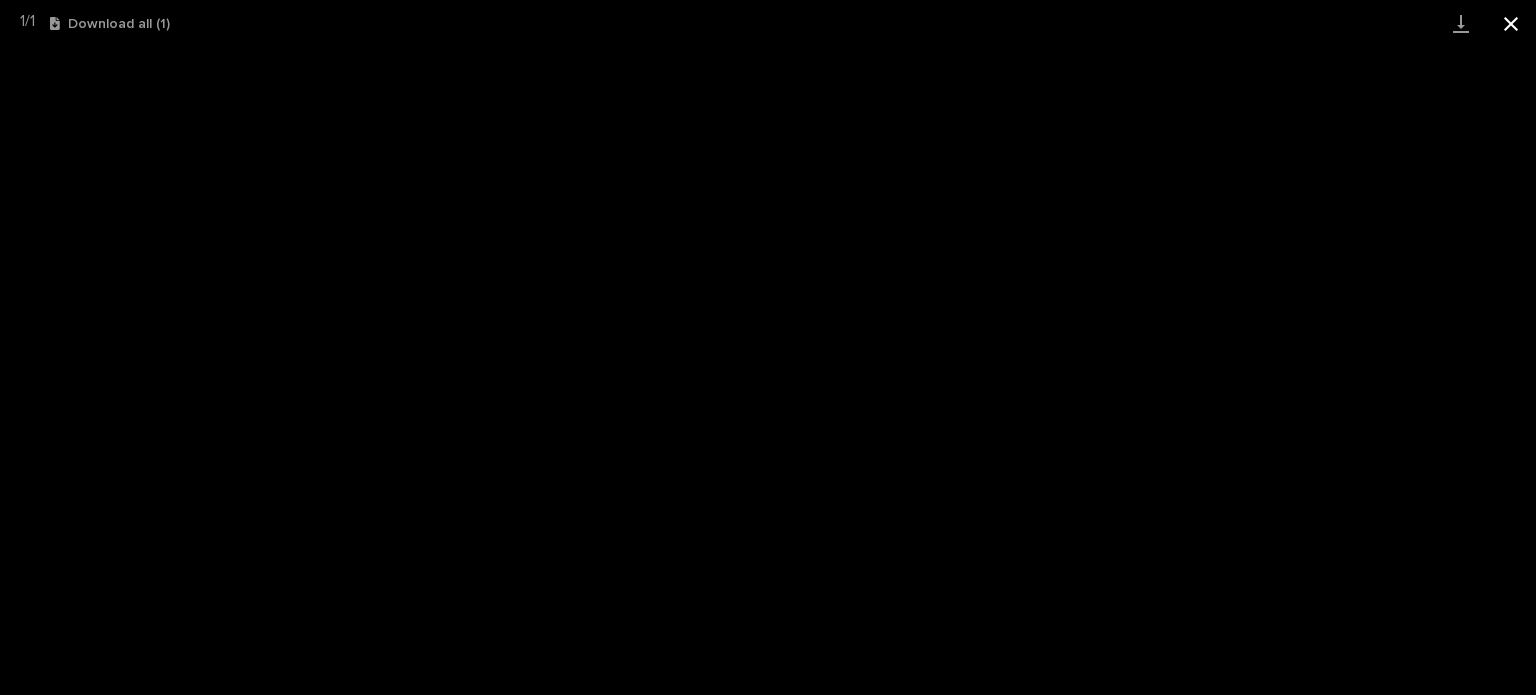 click at bounding box center [1511, 23] 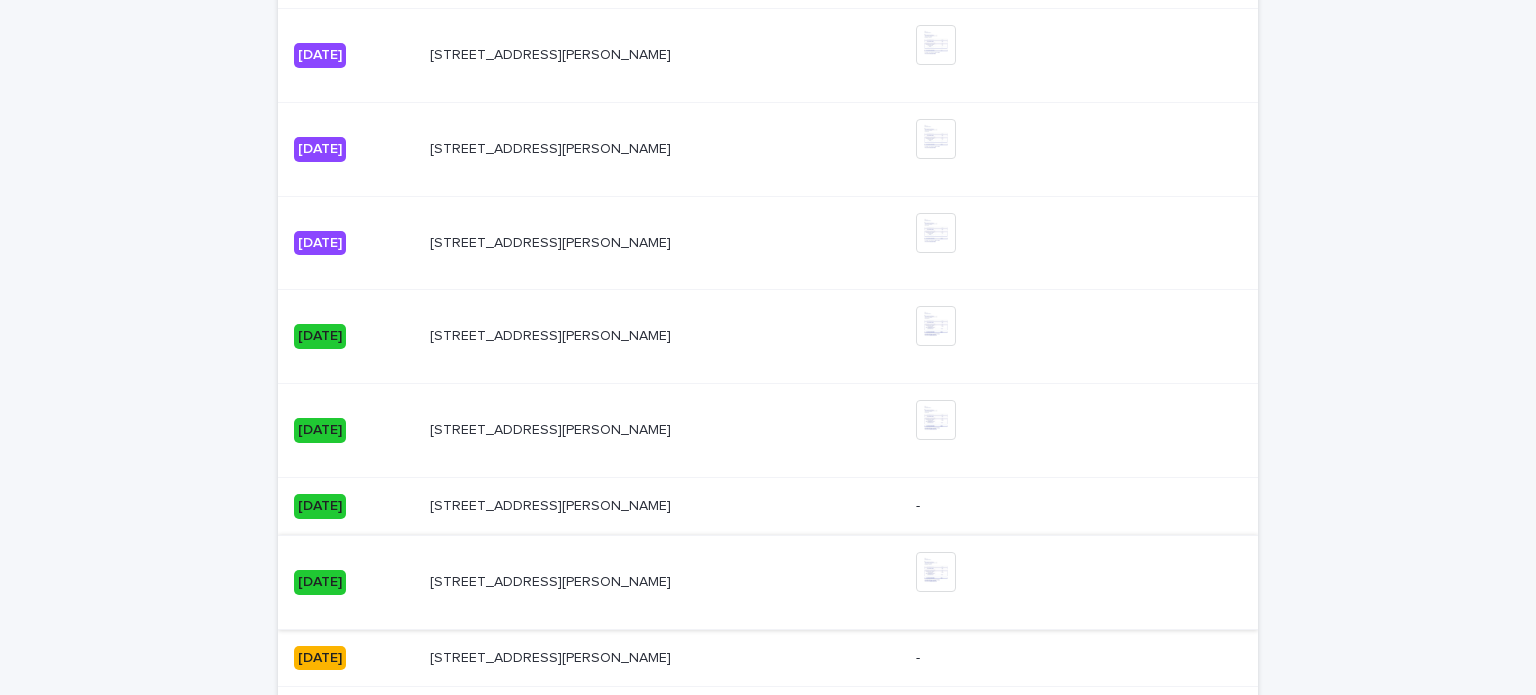 scroll, scrollTop: 1903, scrollLeft: 0, axis: vertical 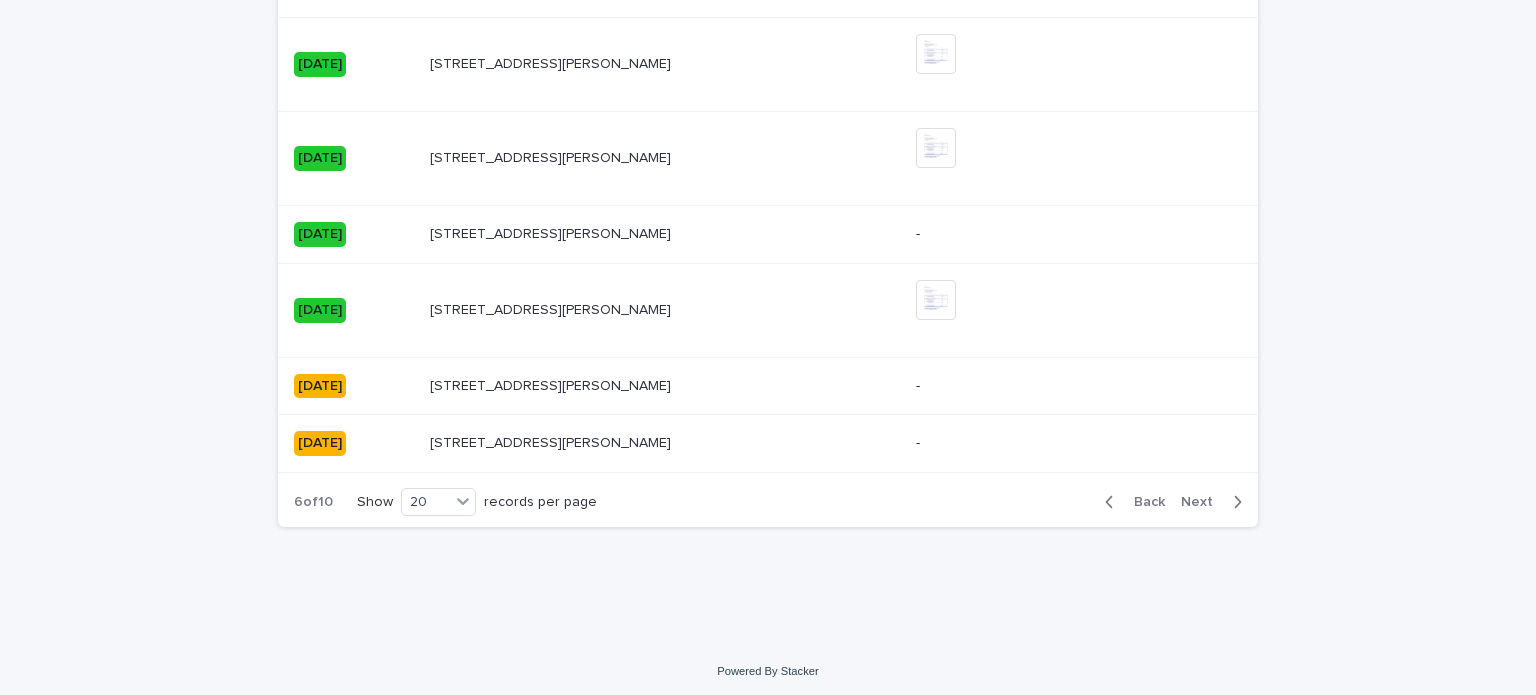 click 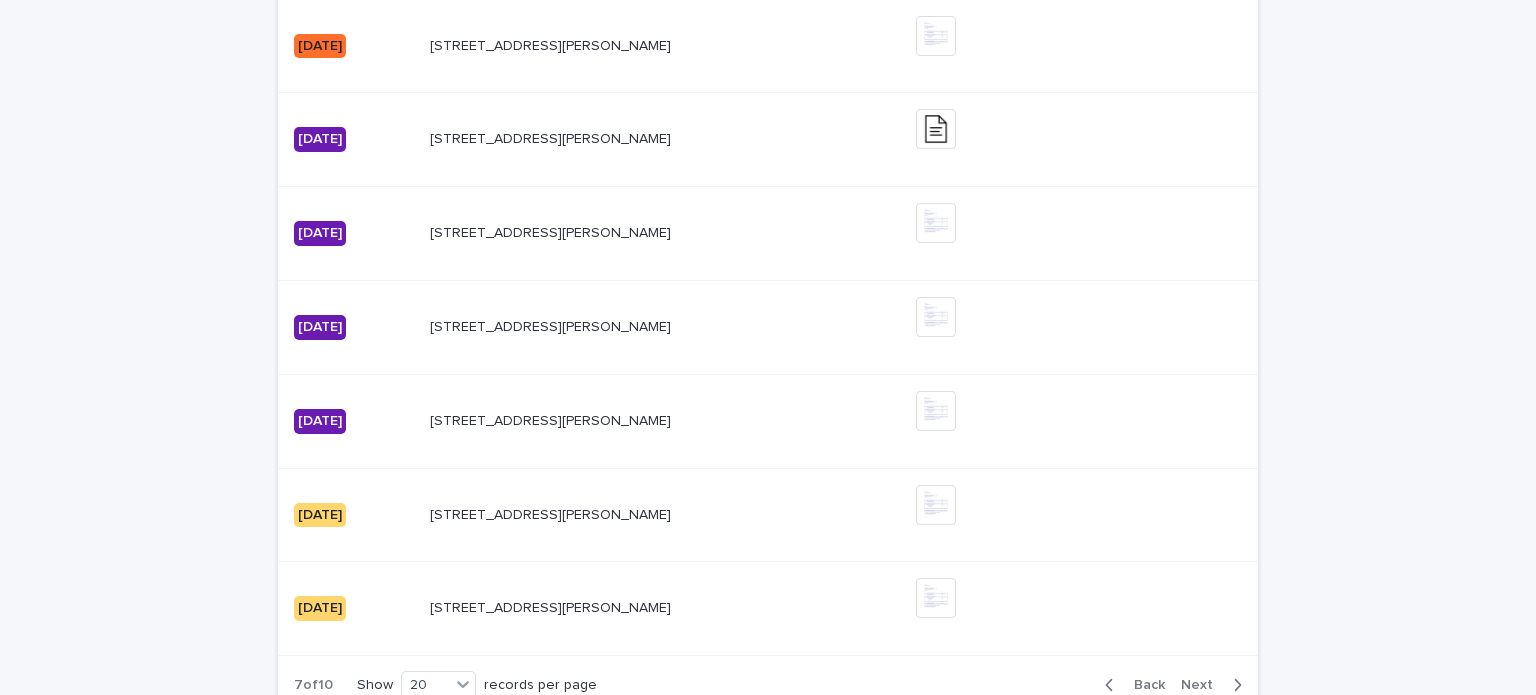 scroll, scrollTop: 1903, scrollLeft: 0, axis: vertical 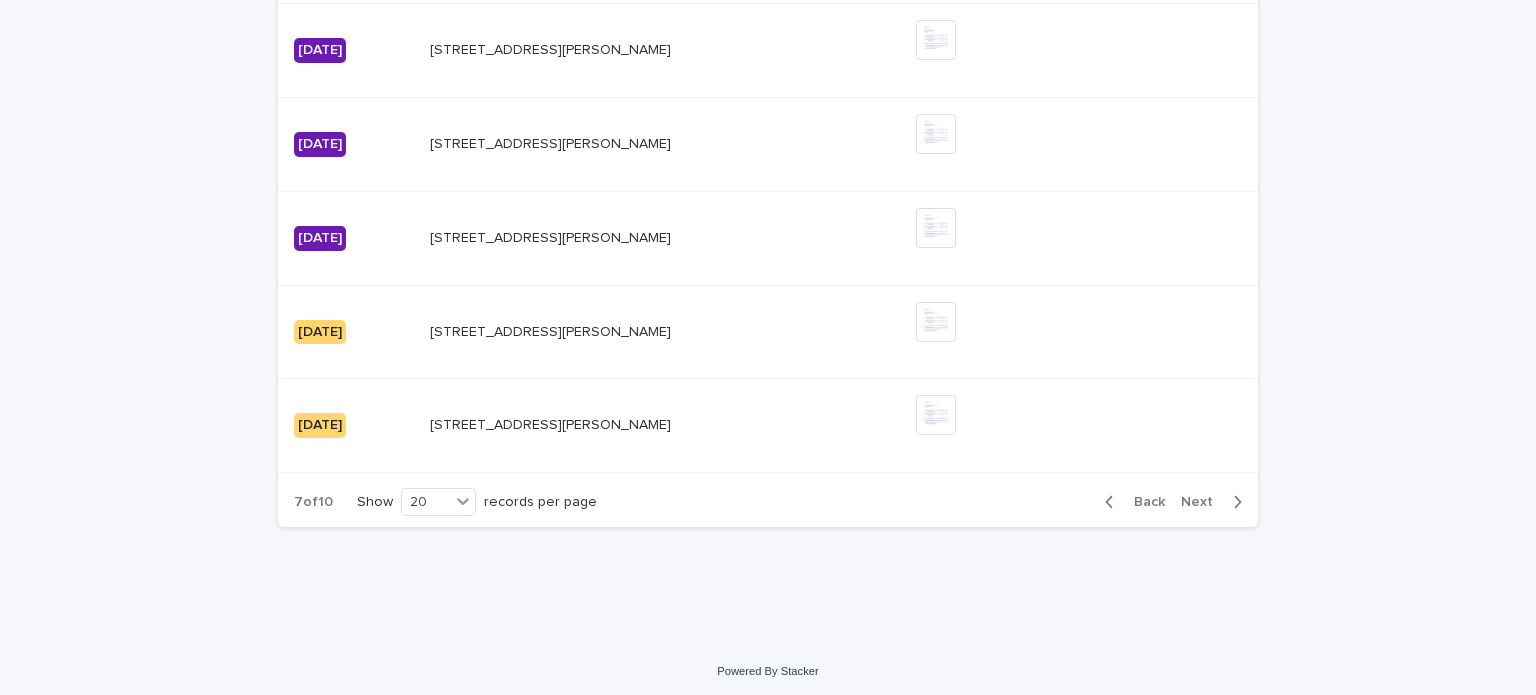 click on "Next" at bounding box center [1203, 502] 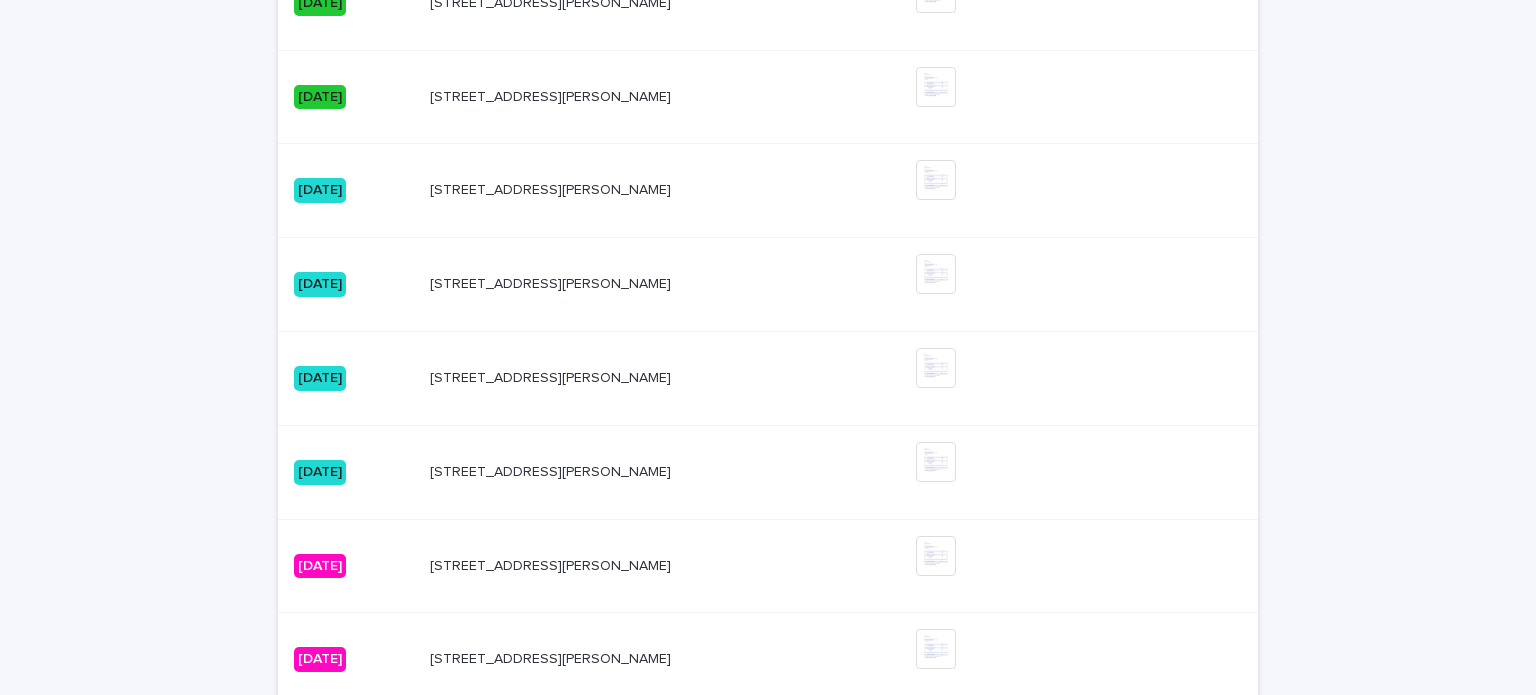 scroll, scrollTop: 1975, scrollLeft: 0, axis: vertical 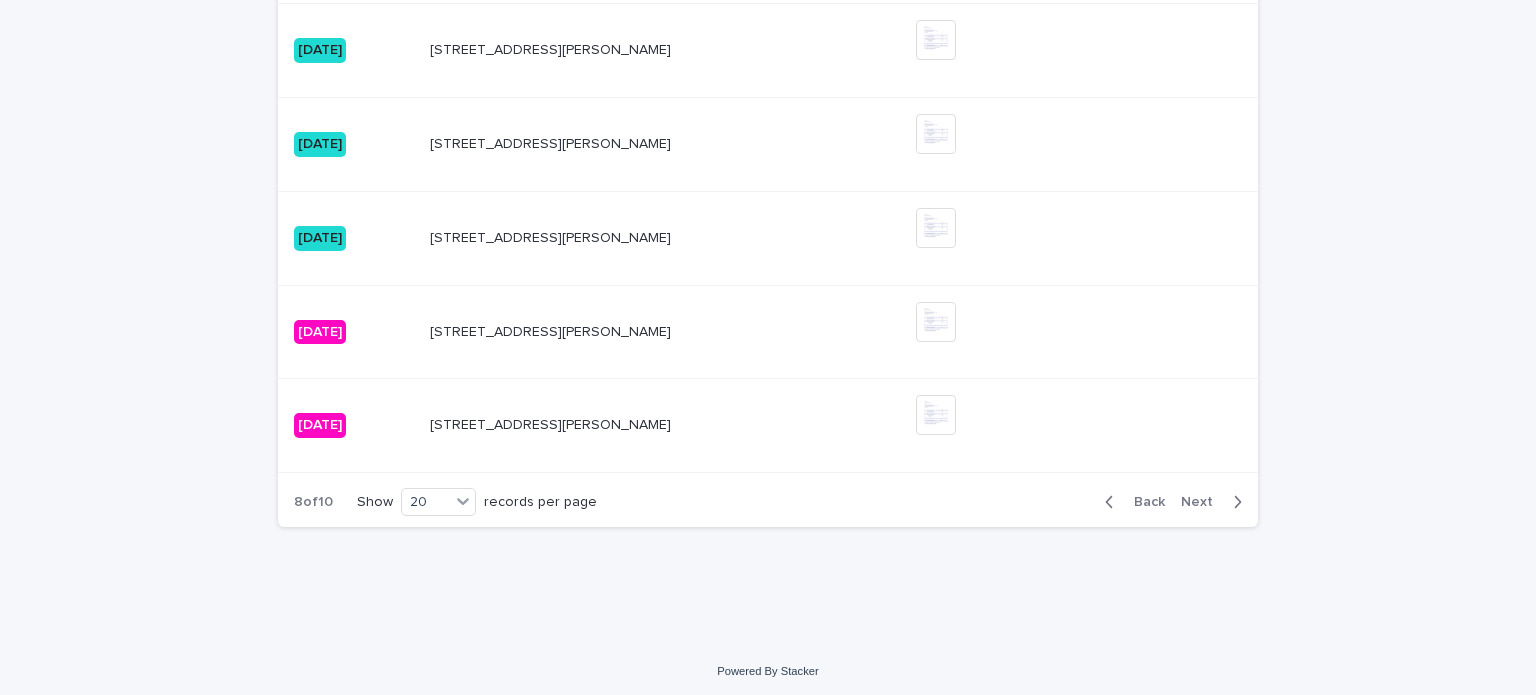 click on "Next" at bounding box center (1203, 502) 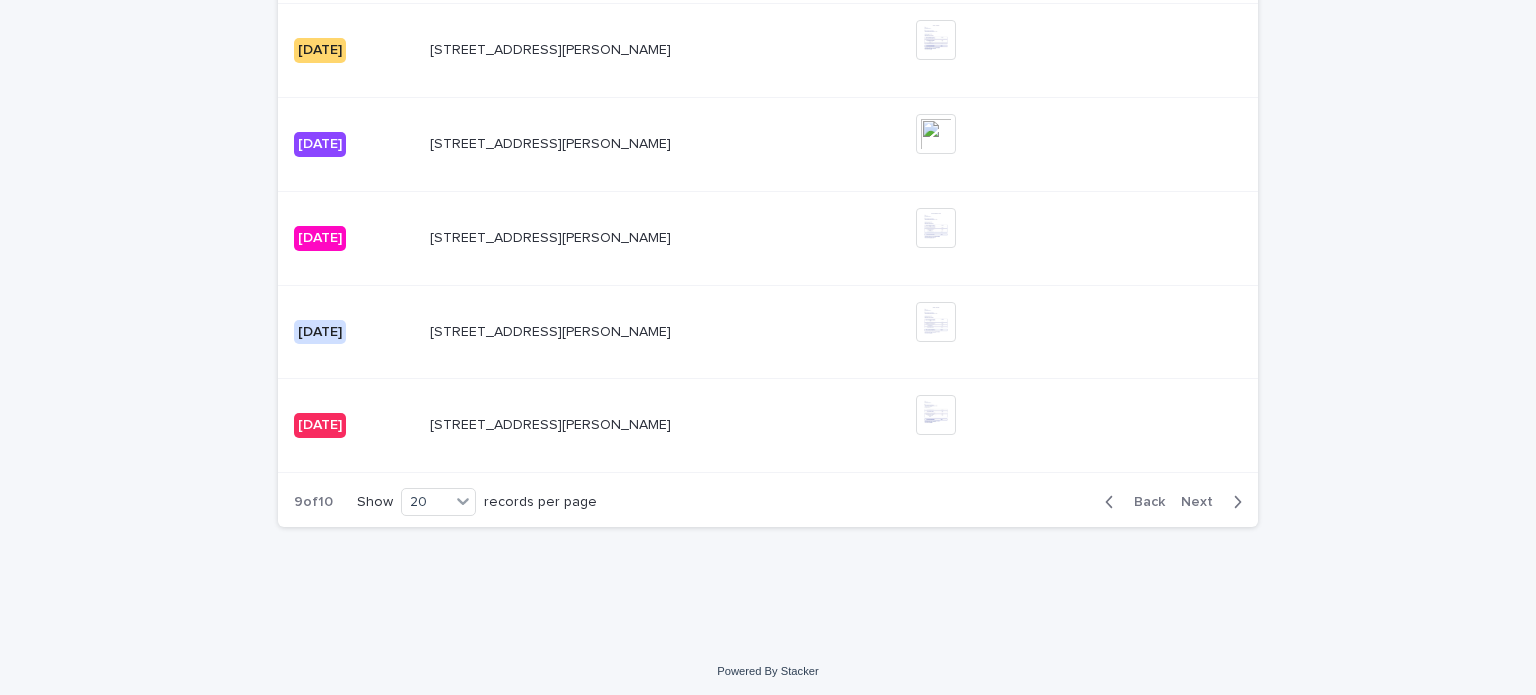 scroll, scrollTop: 2046, scrollLeft: 0, axis: vertical 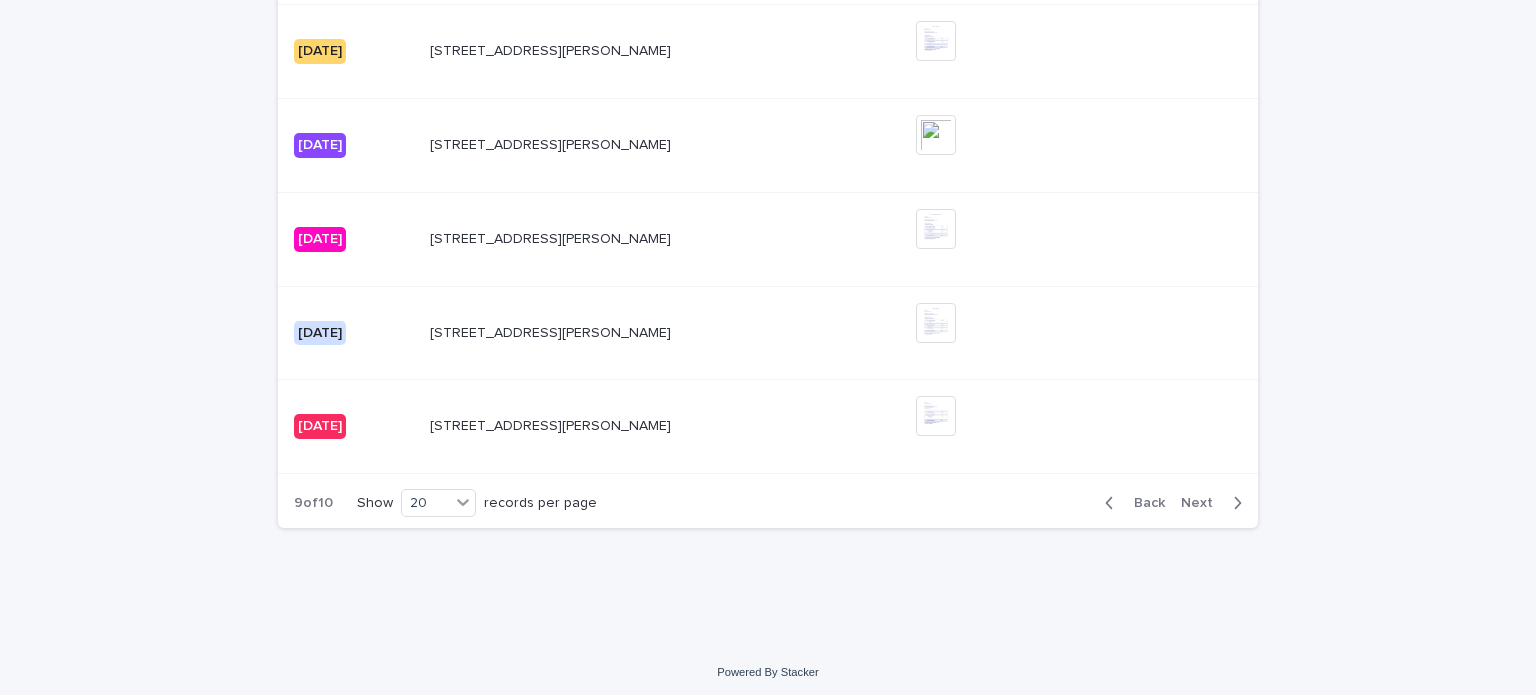 click on "Next" at bounding box center [1203, 503] 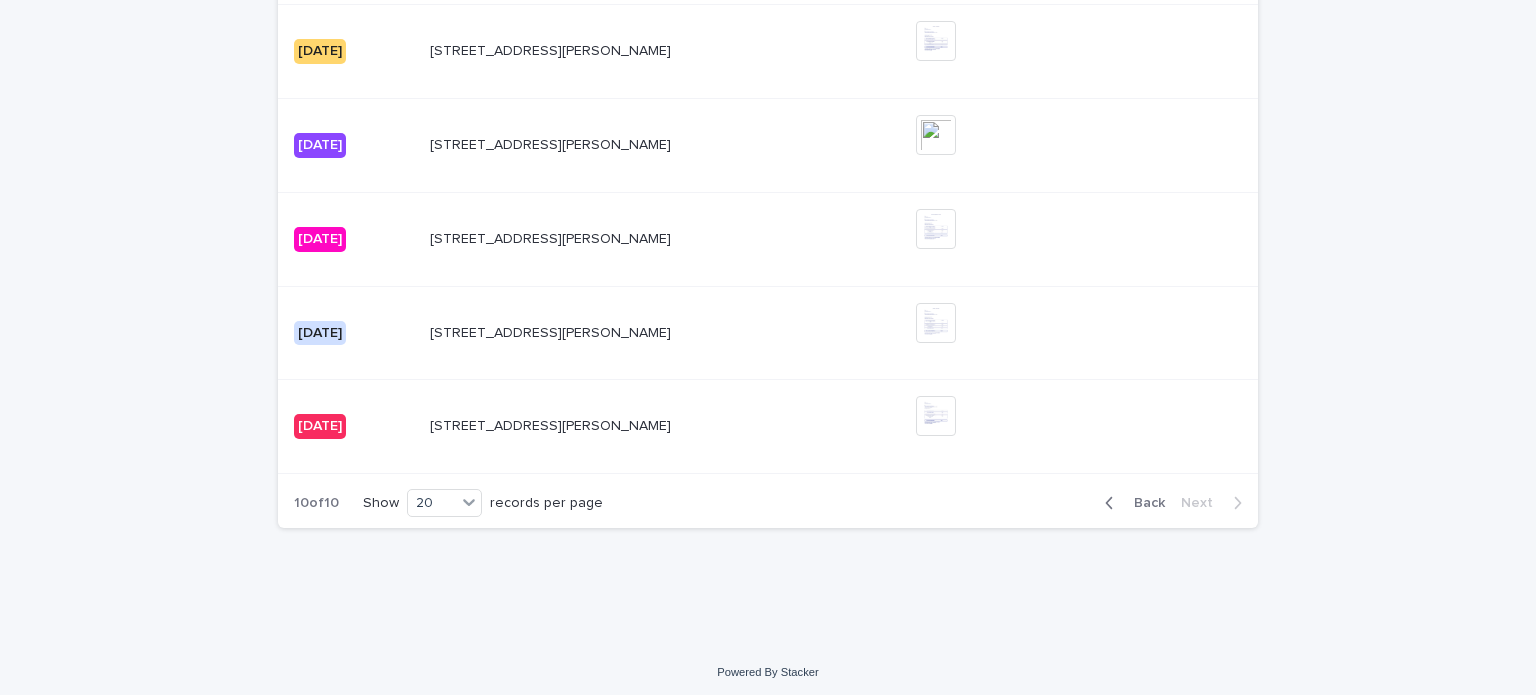 scroll, scrollTop: 362, scrollLeft: 0, axis: vertical 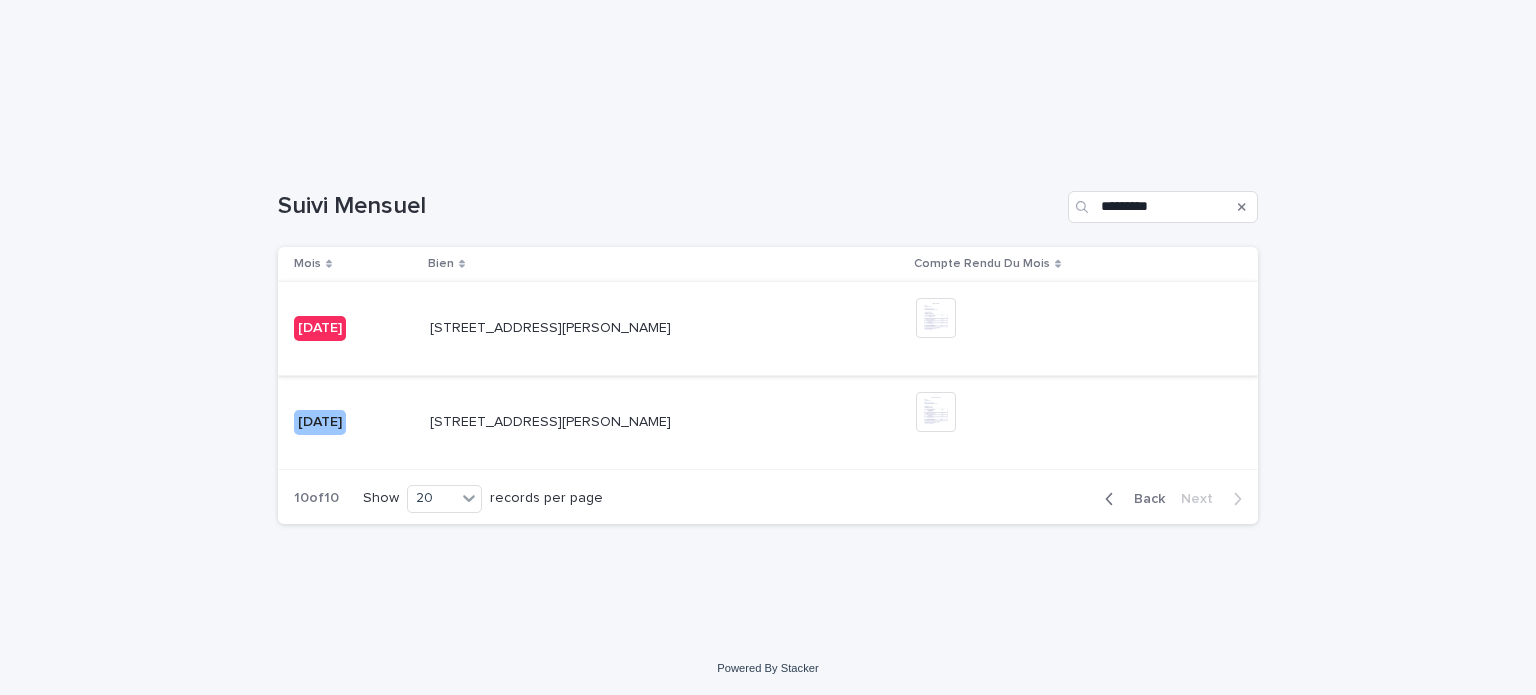 click at bounding box center [936, 318] 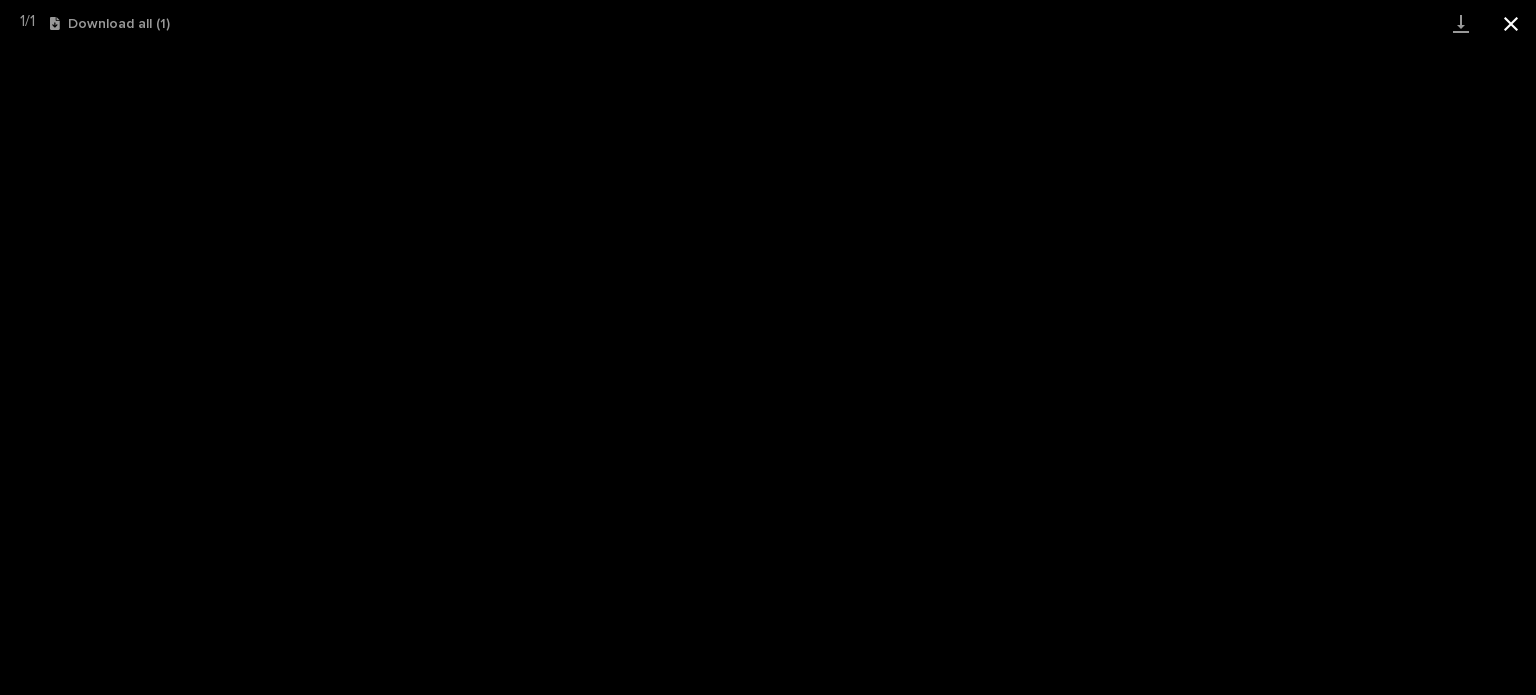 click at bounding box center [1511, 23] 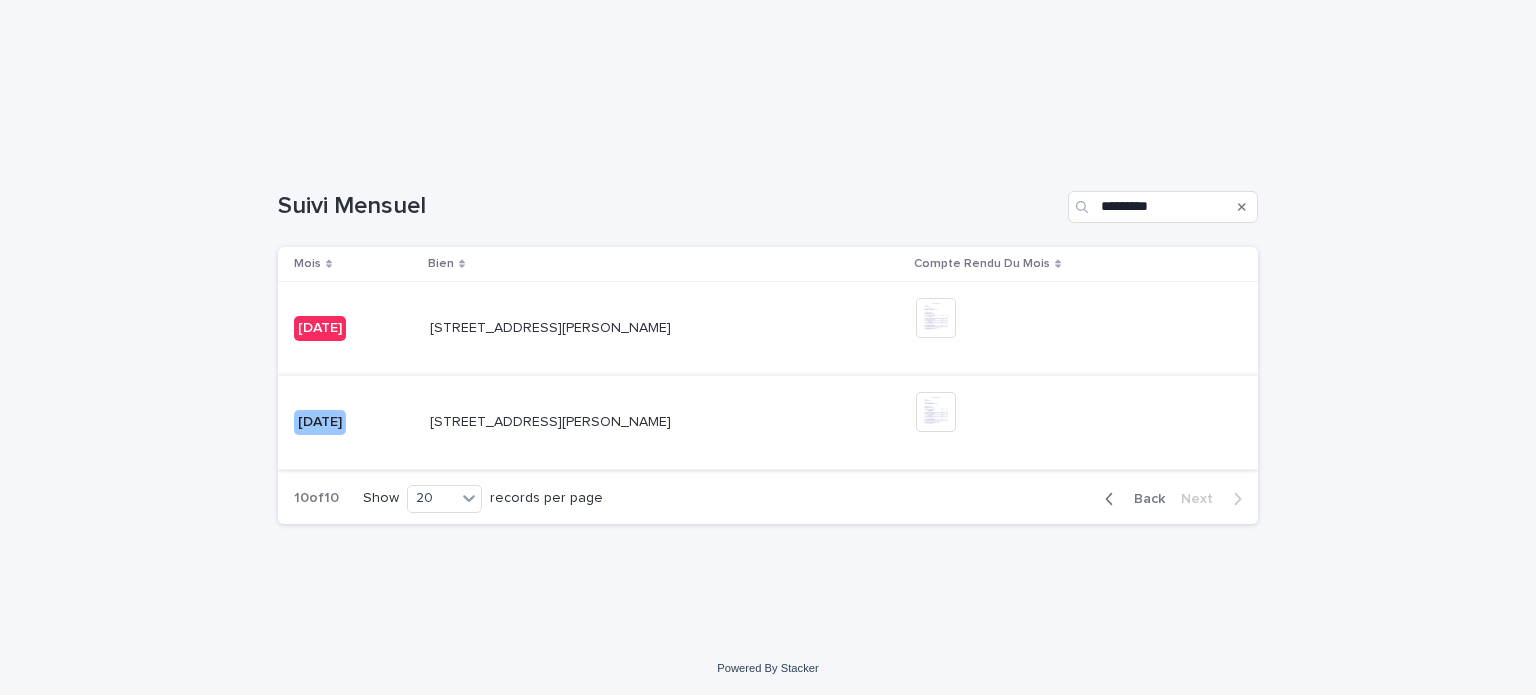 click at bounding box center [936, 412] 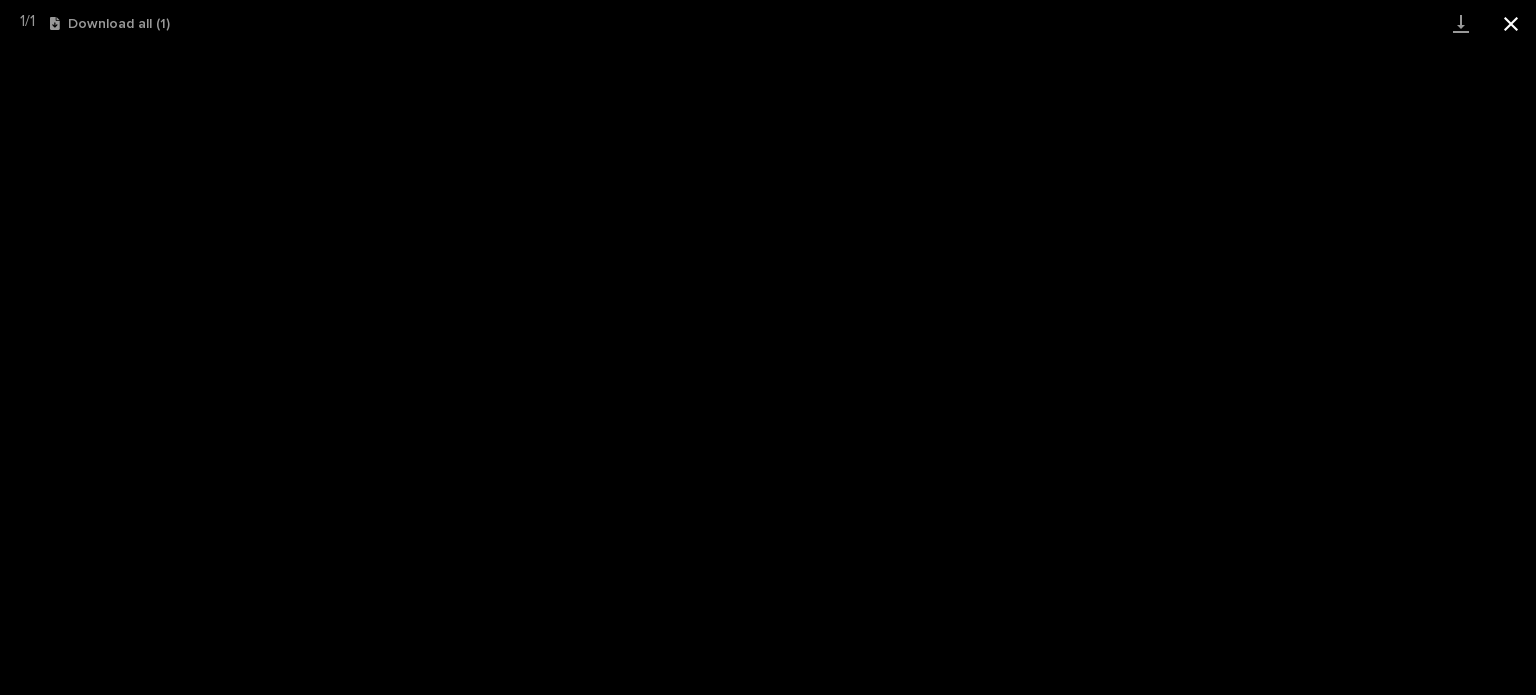 click at bounding box center (1511, 23) 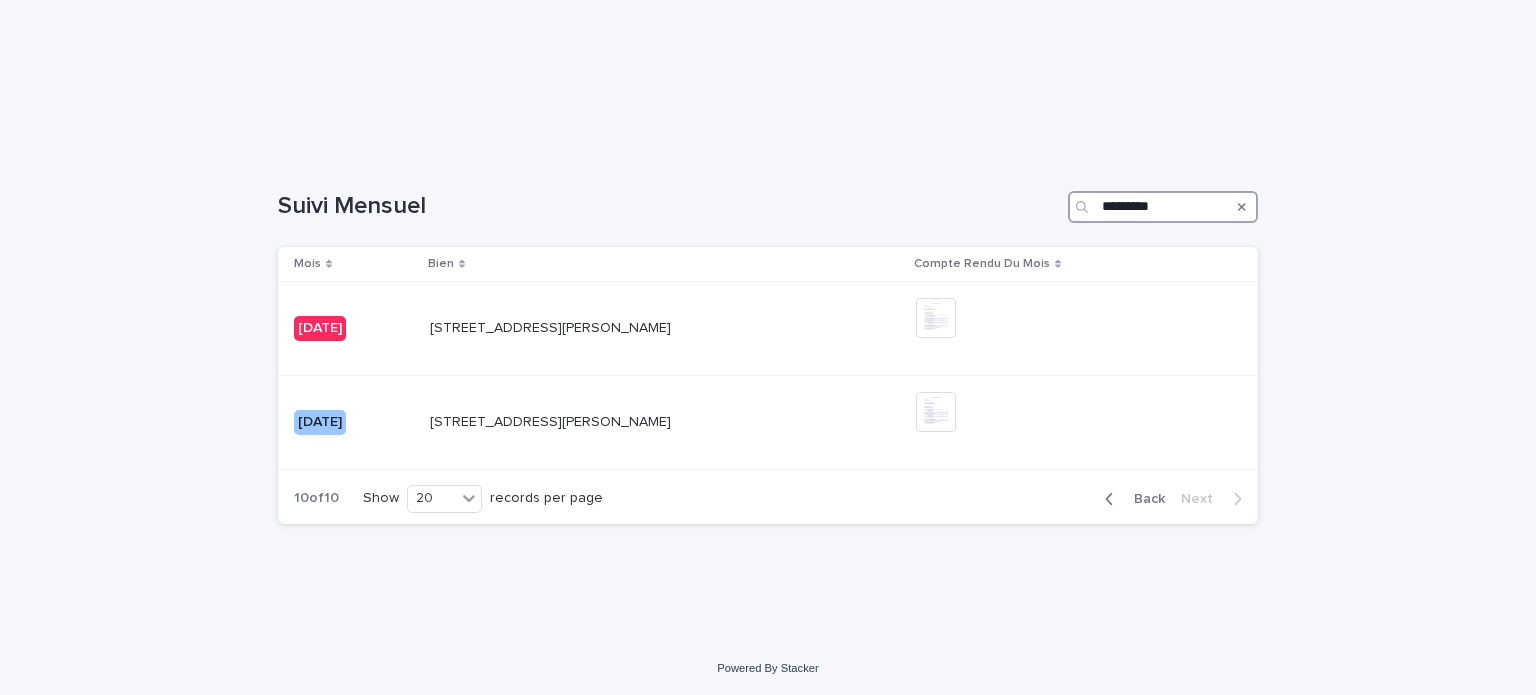 drag, startPoint x: 1170, startPoint y: 205, endPoint x: 919, endPoint y: 206, distance: 251.002 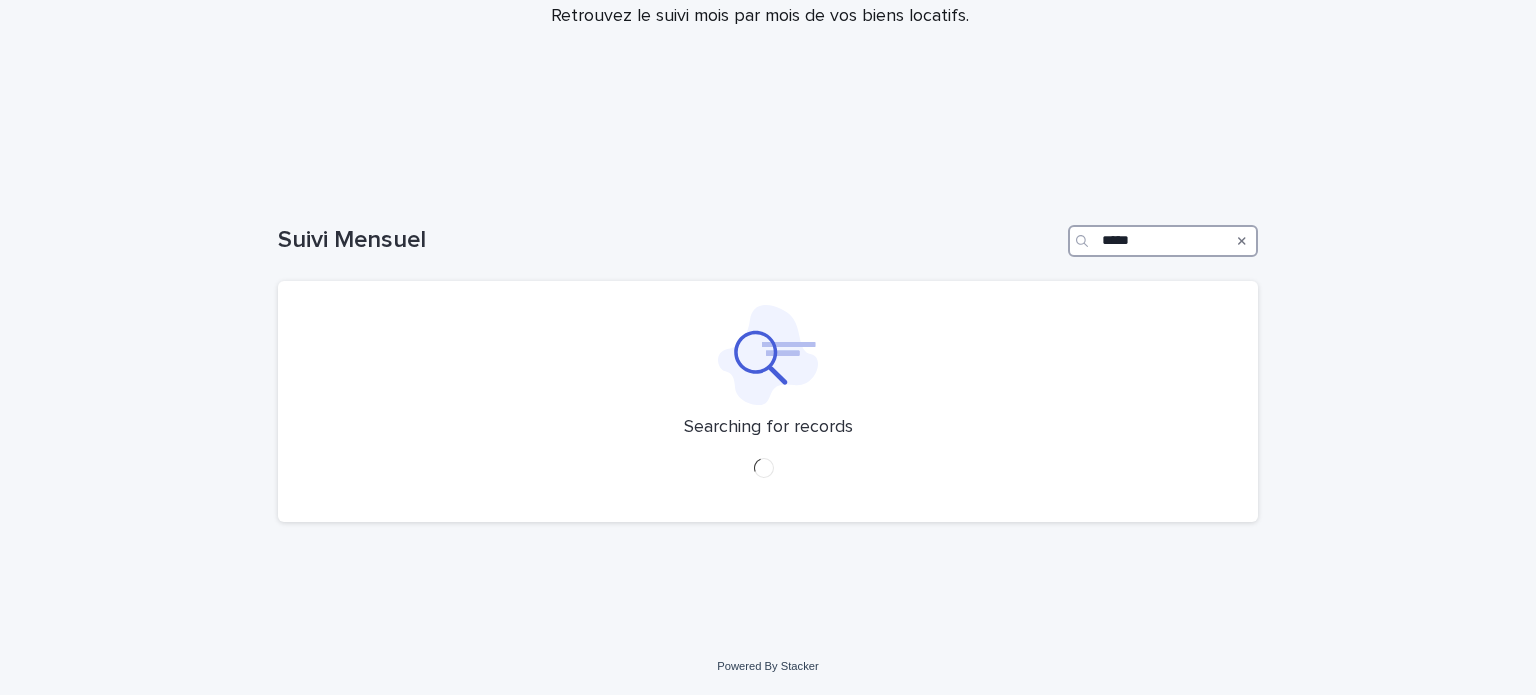 type on "*********" 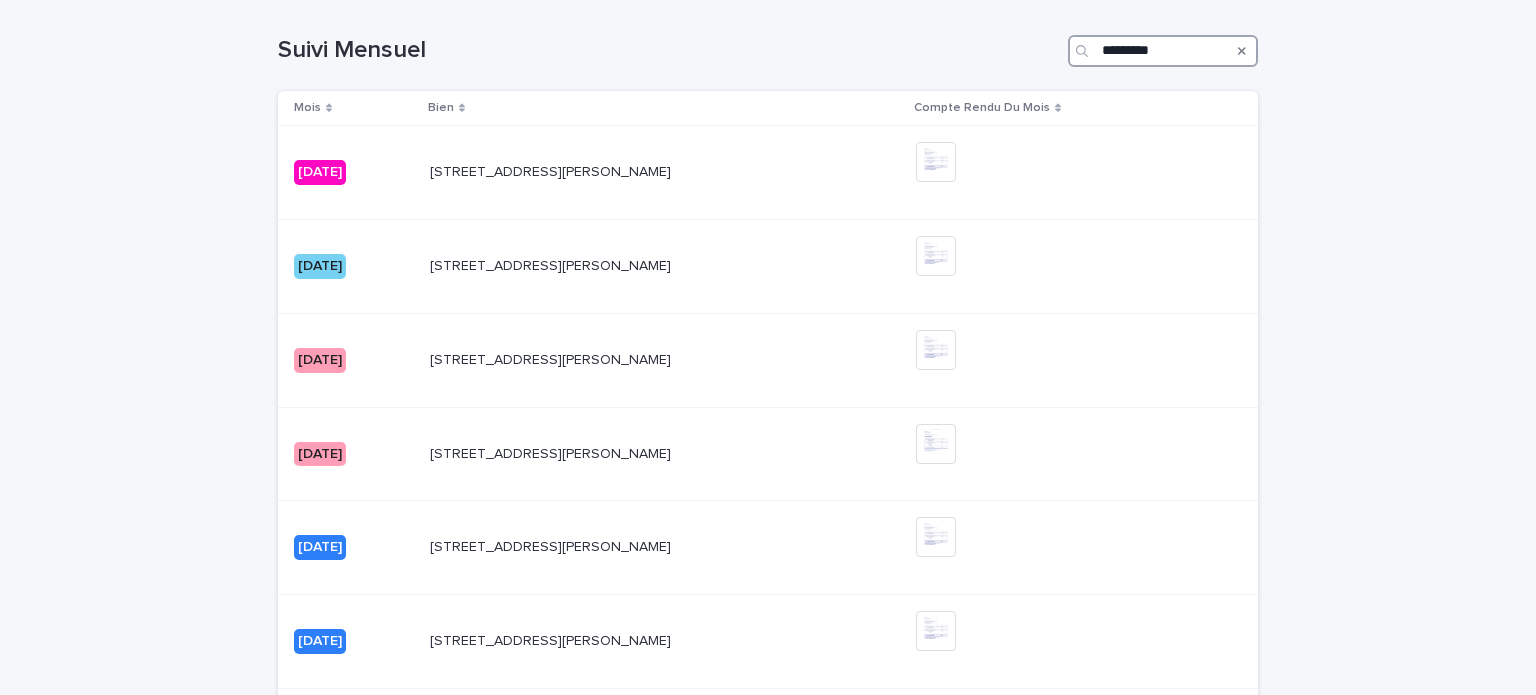 scroll, scrollTop: 0, scrollLeft: 0, axis: both 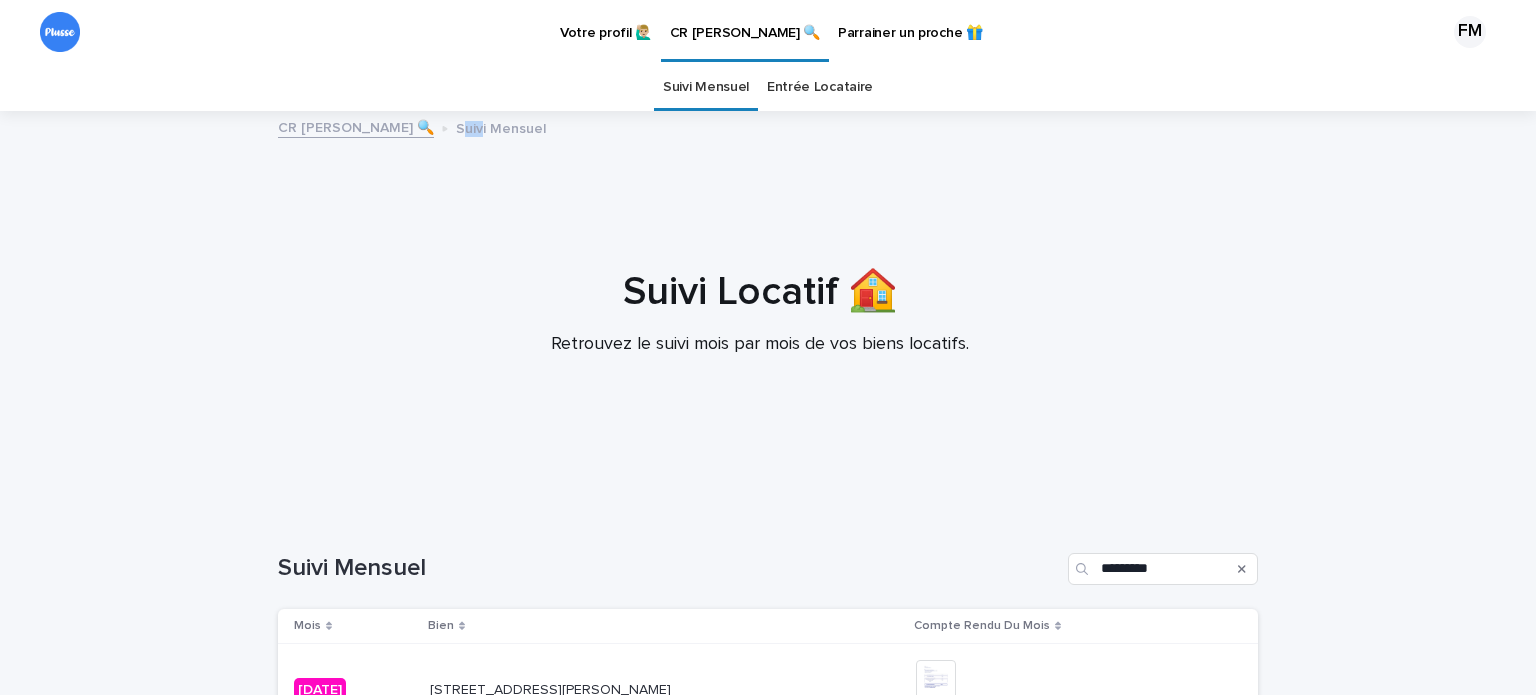 drag, startPoint x: 458, startPoint y: 131, endPoint x: 436, endPoint y: 130, distance: 22.022715 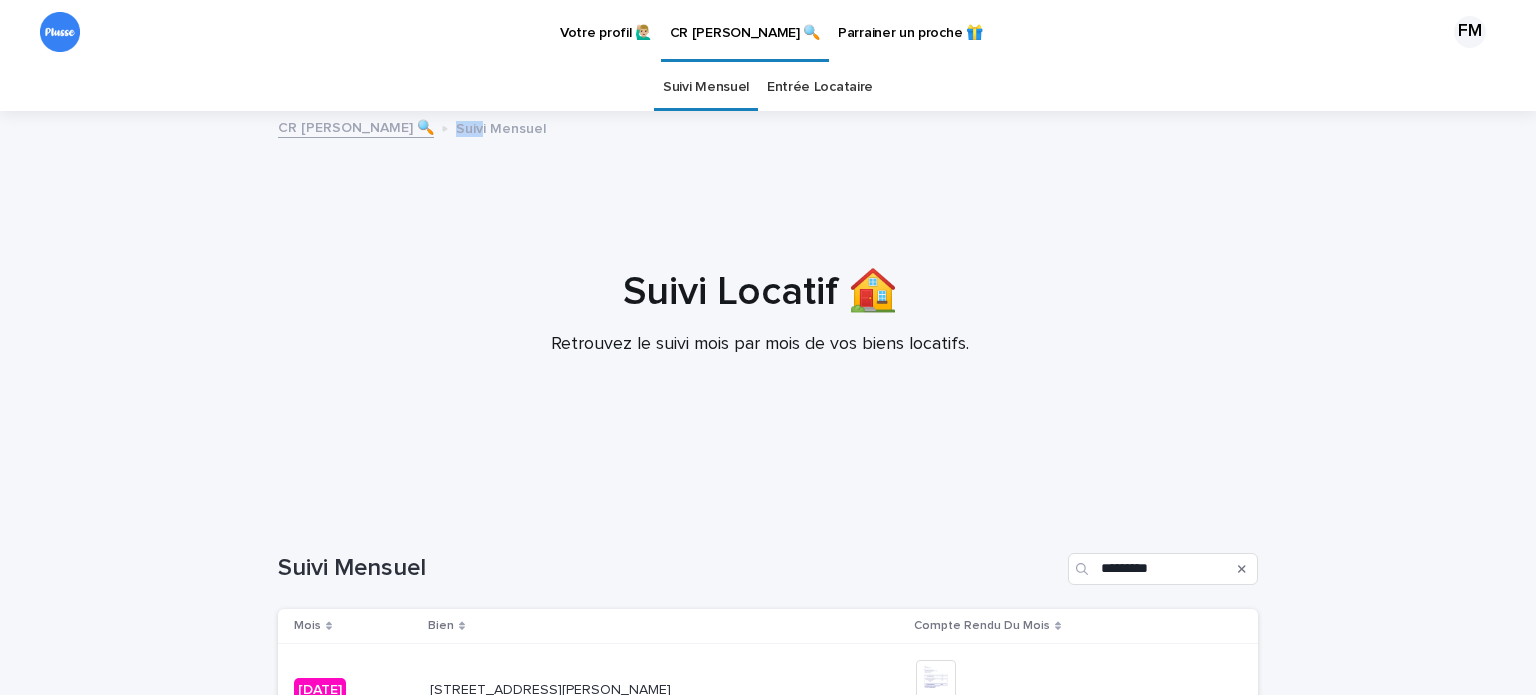 click on "CR [PERSON_NAME] 🔍" at bounding box center [356, 126] 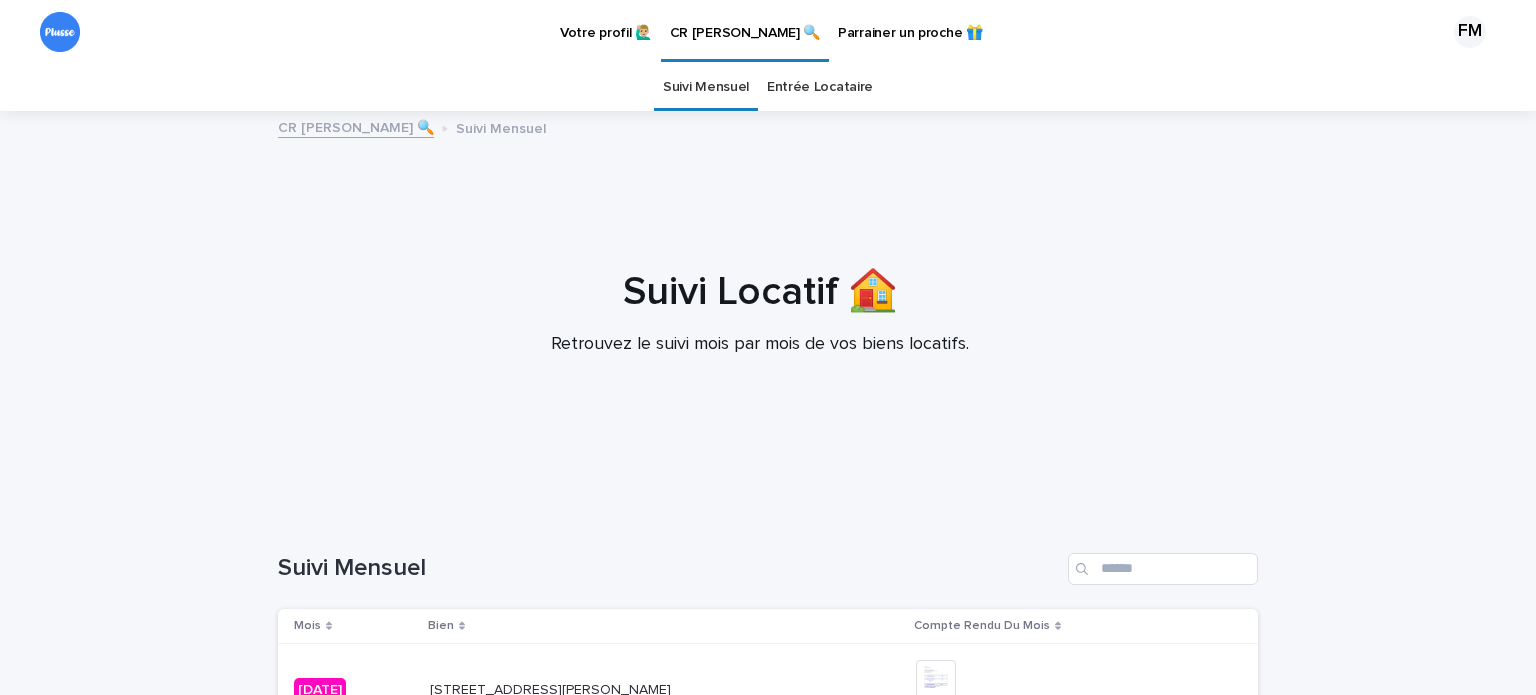 click on "Suivi Mensuel" at bounding box center (706, 87) 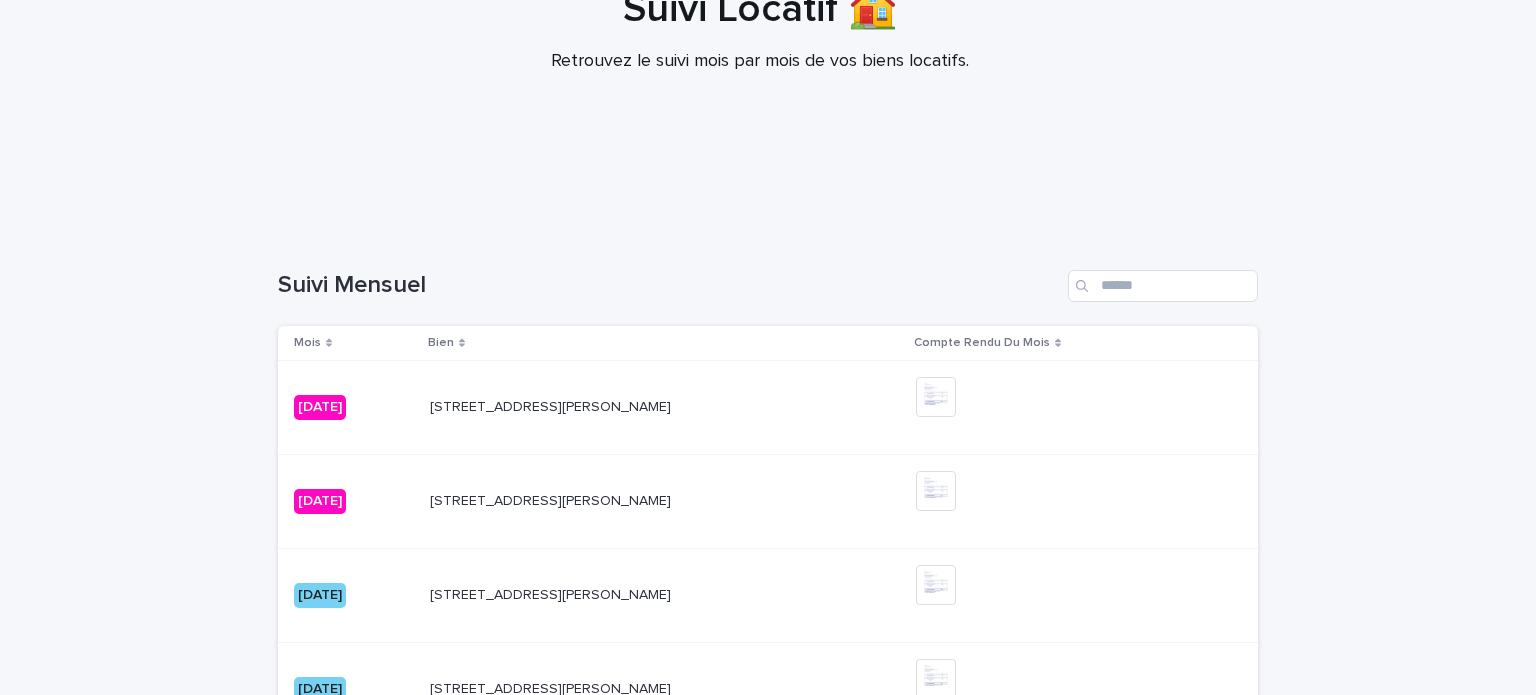 scroll, scrollTop: 284, scrollLeft: 0, axis: vertical 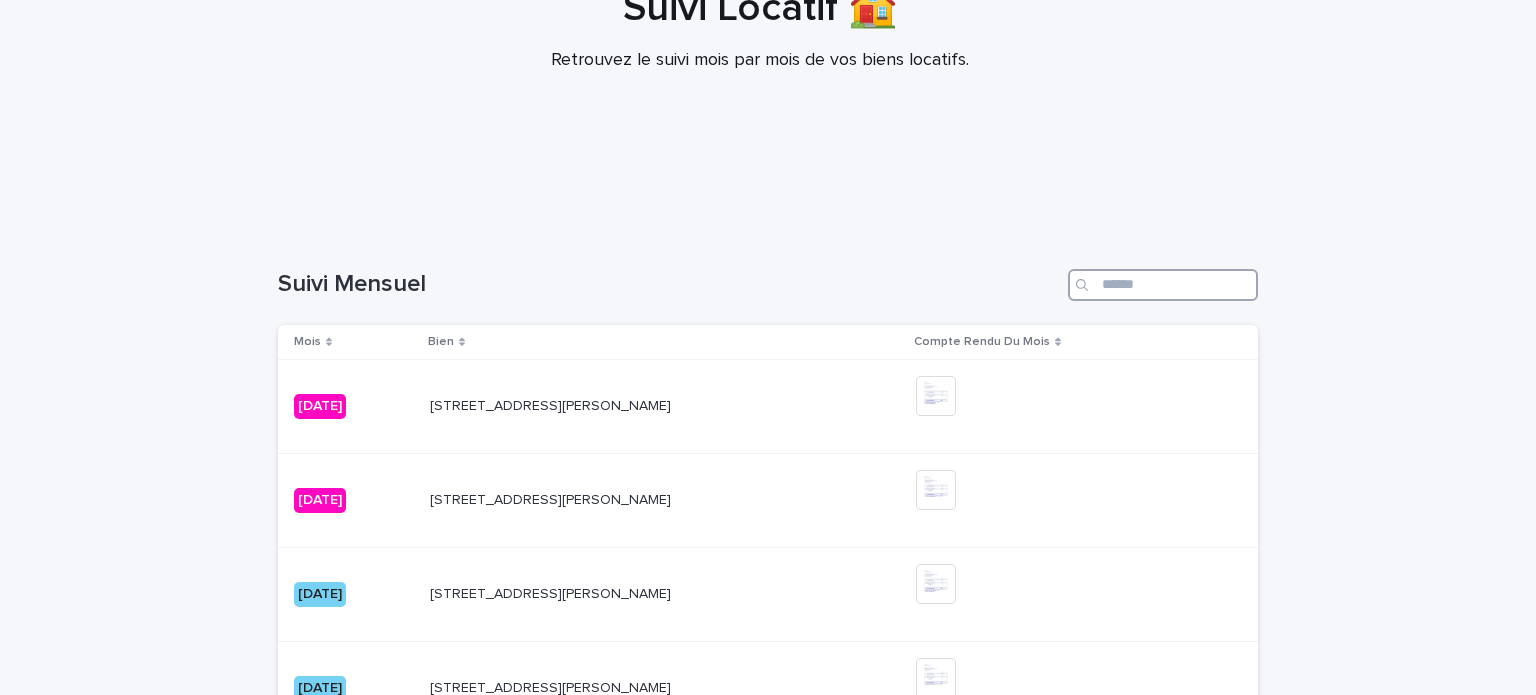 click at bounding box center (1163, 285) 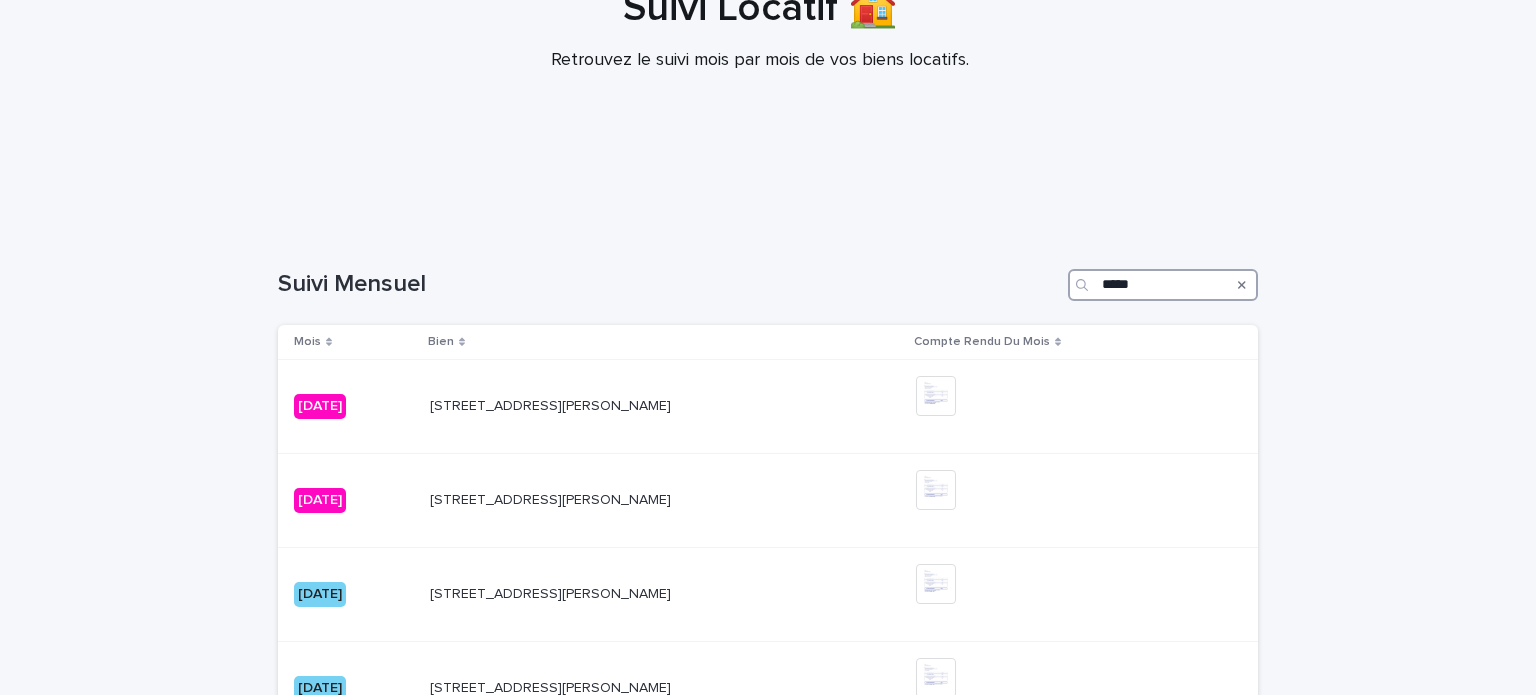 type on "*****" 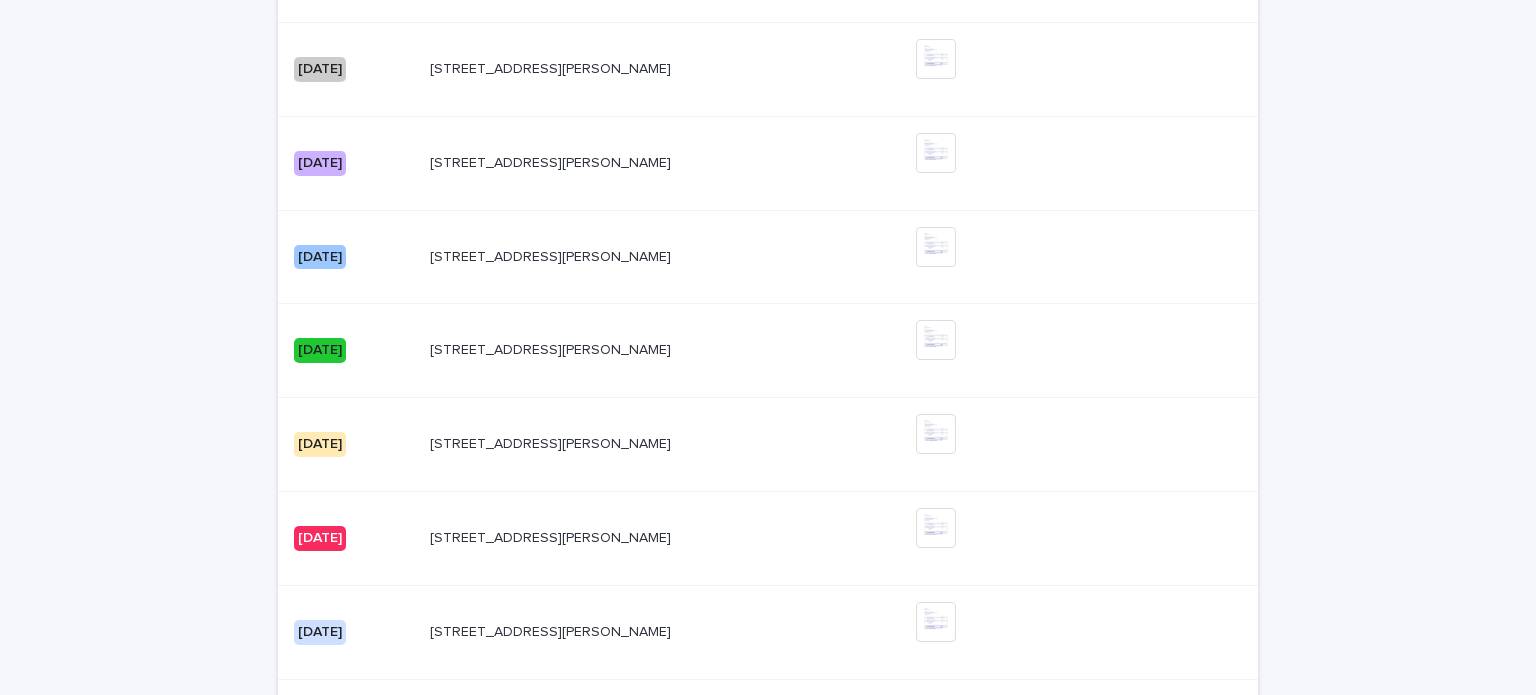 scroll, scrollTop: 1184, scrollLeft: 0, axis: vertical 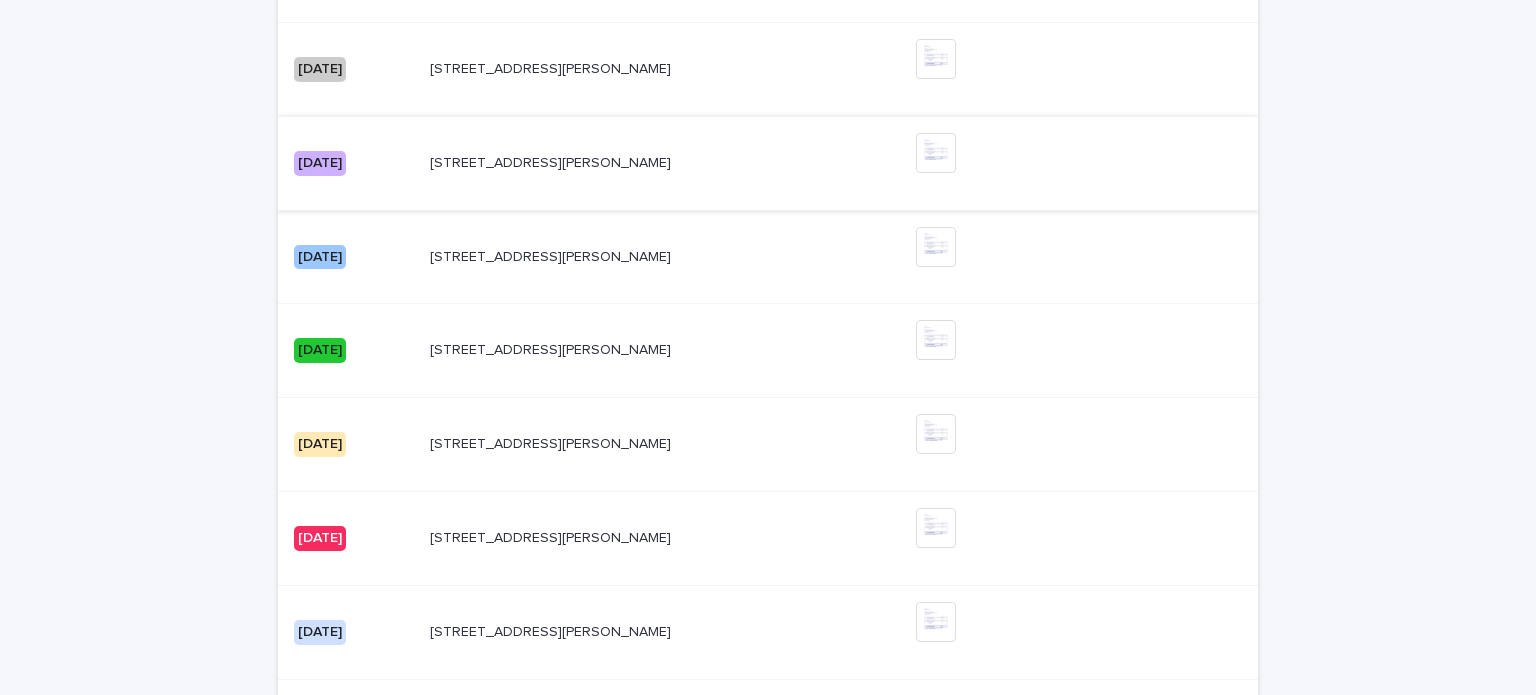 click at bounding box center (936, 153) 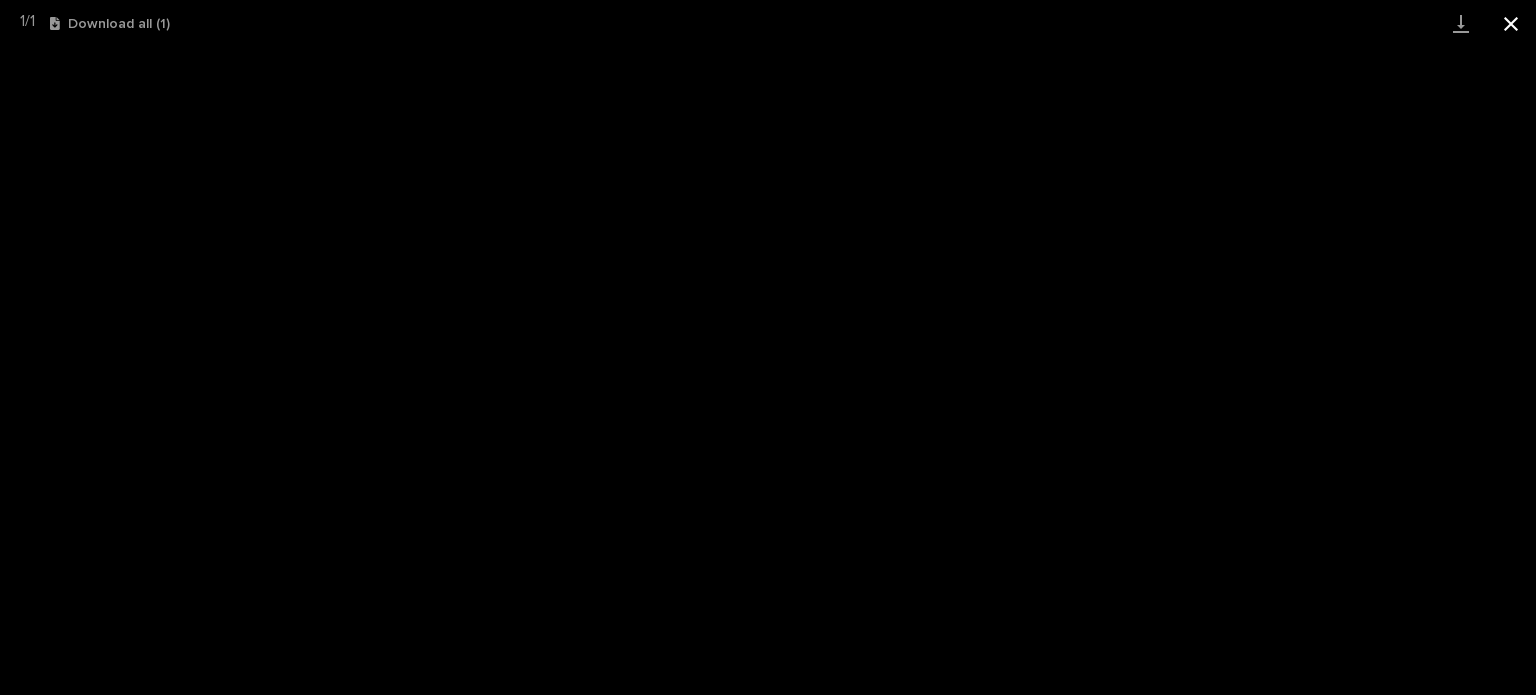 click at bounding box center [1511, 23] 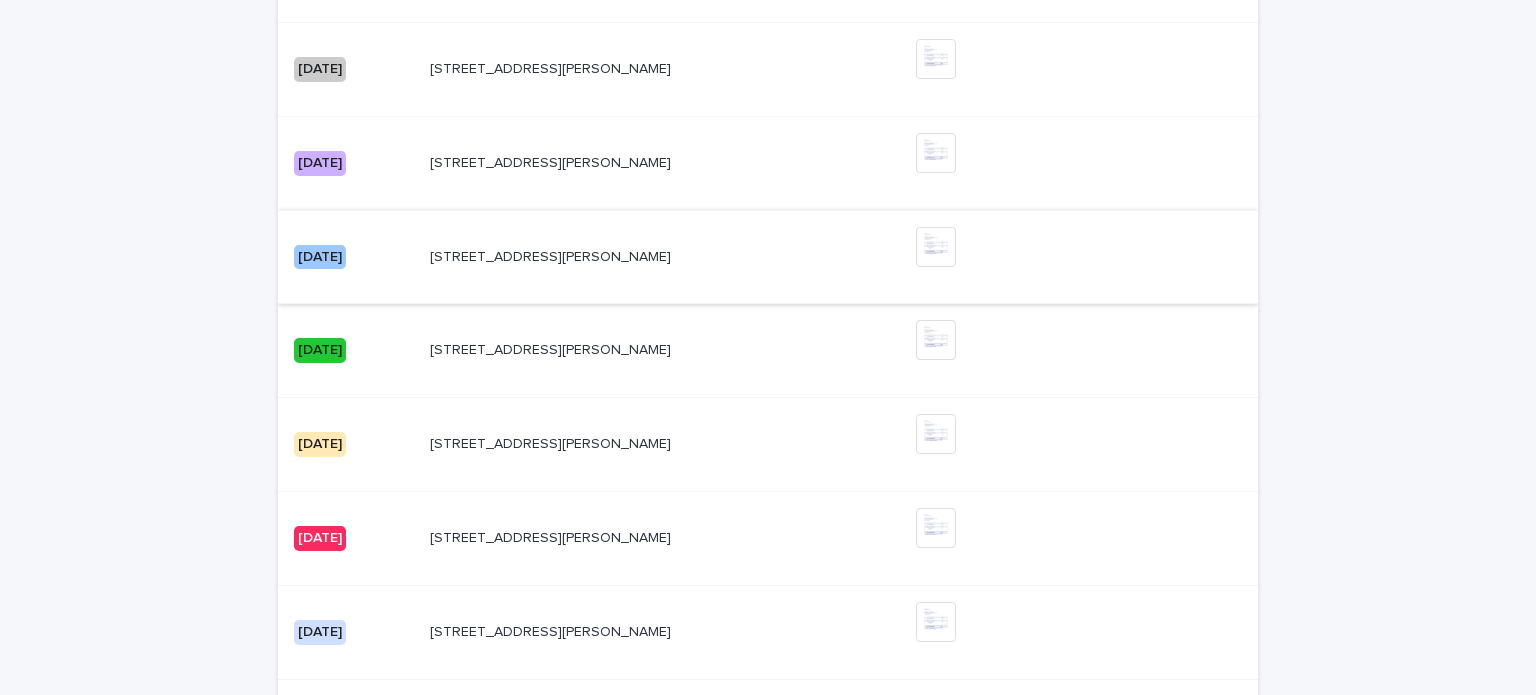 click at bounding box center (936, 247) 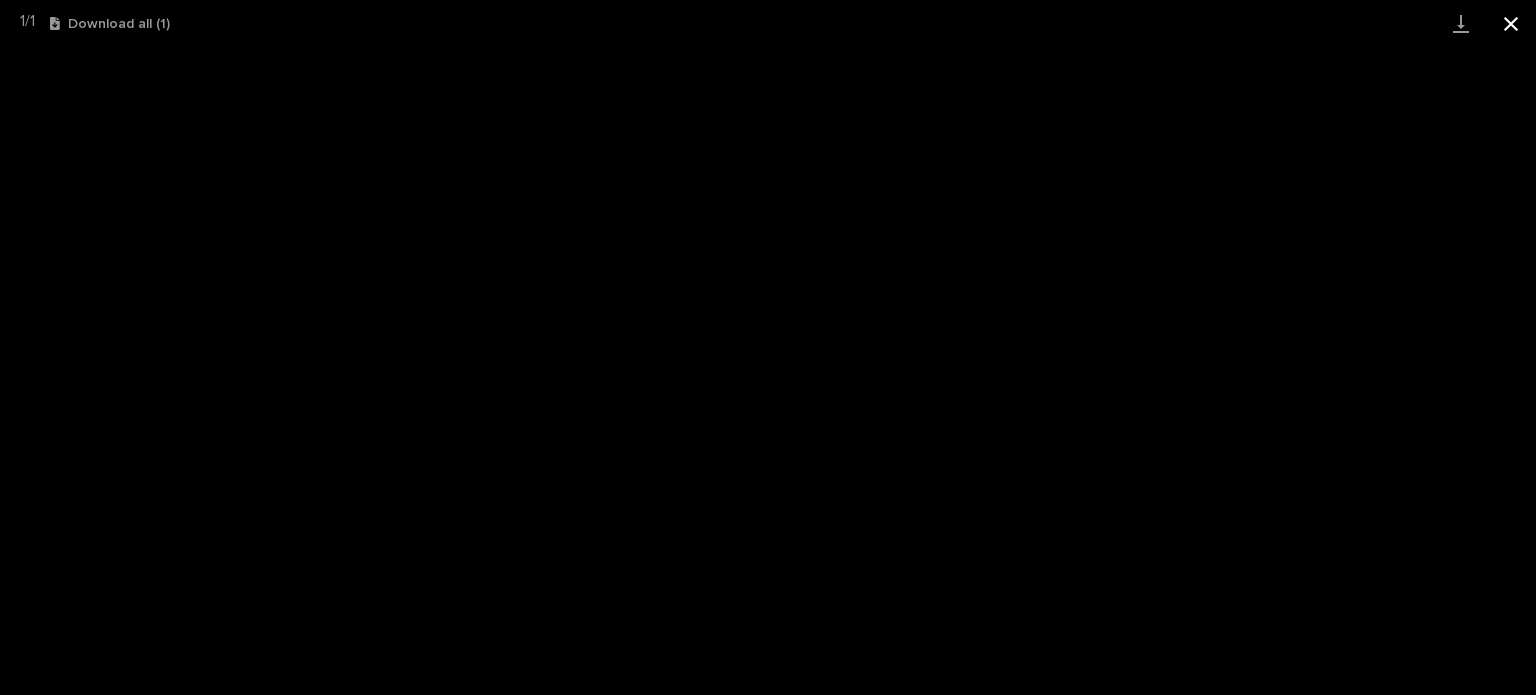 click at bounding box center [1511, 23] 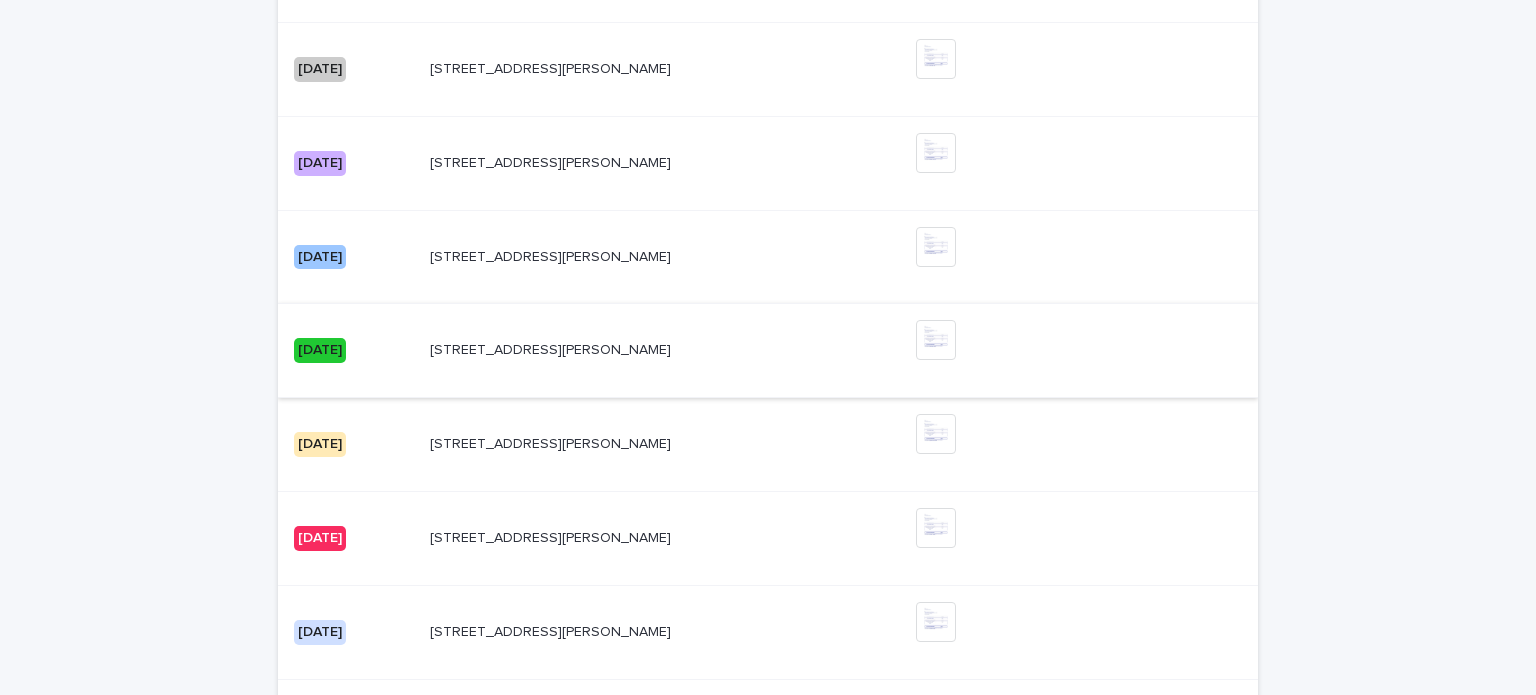 click at bounding box center [936, 340] 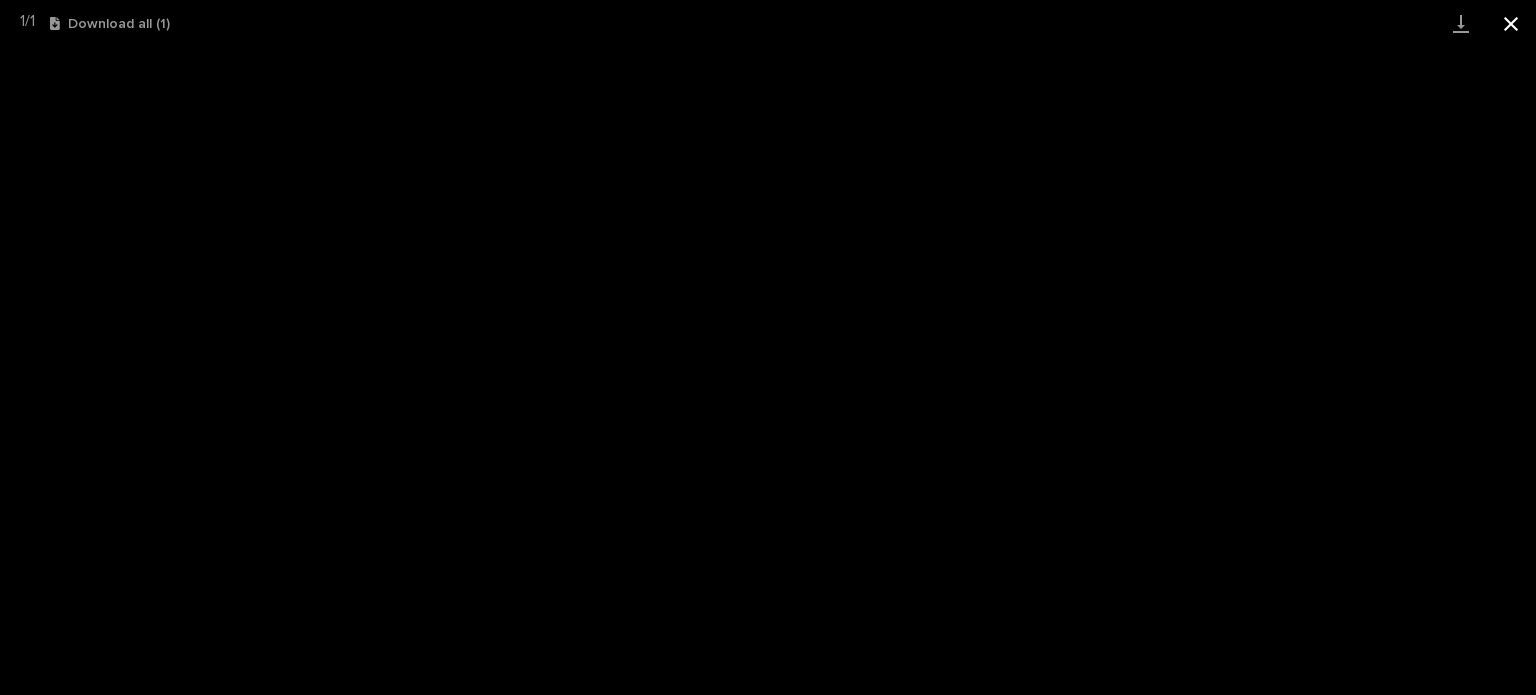 click at bounding box center [1511, 23] 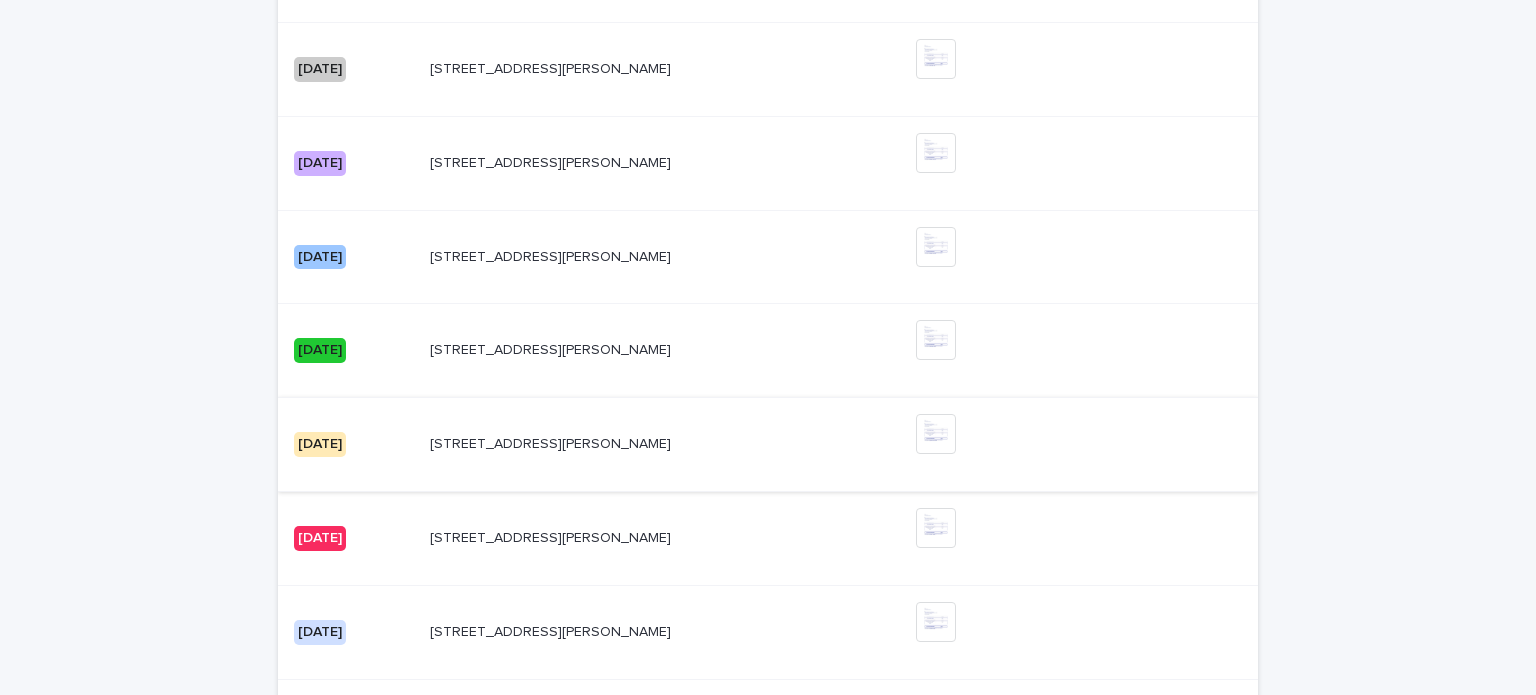 click at bounding box center (936, 434) 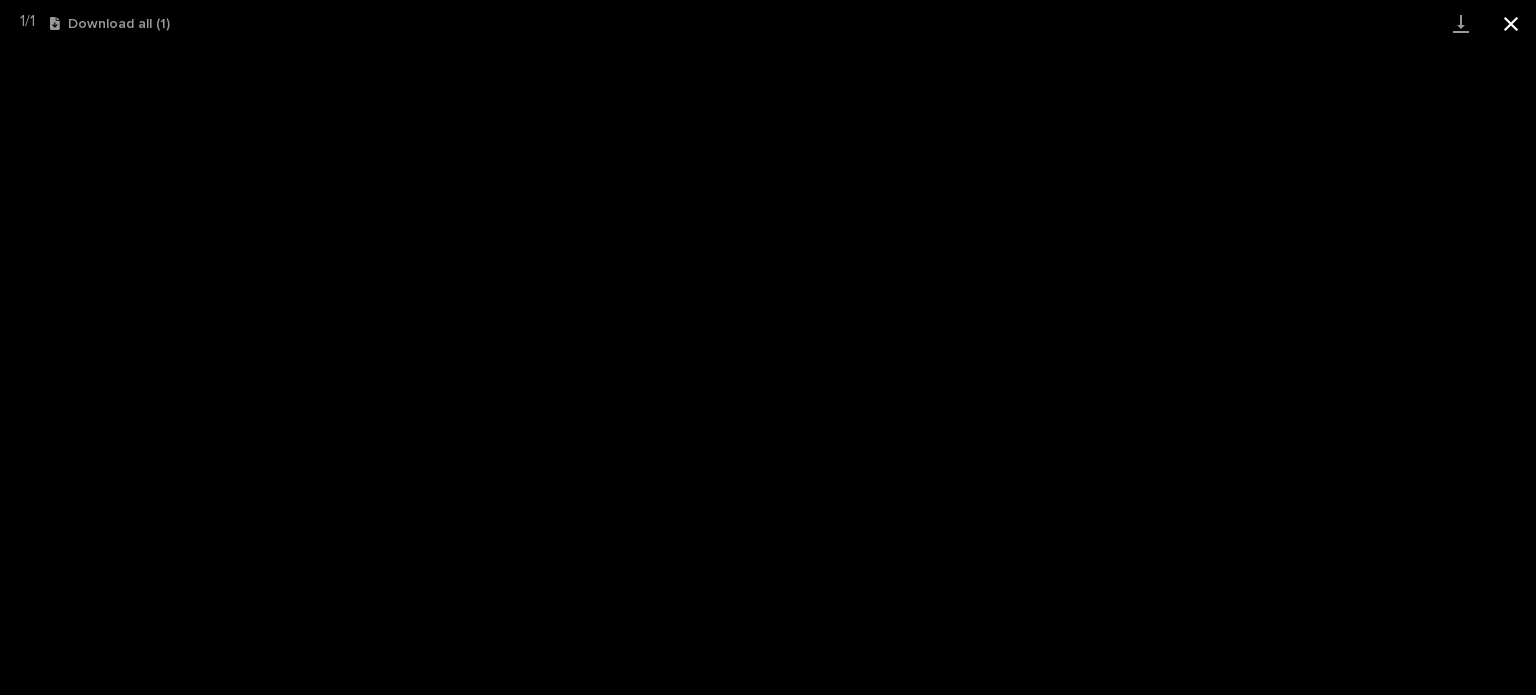 click at bounding box center (1511, 23) 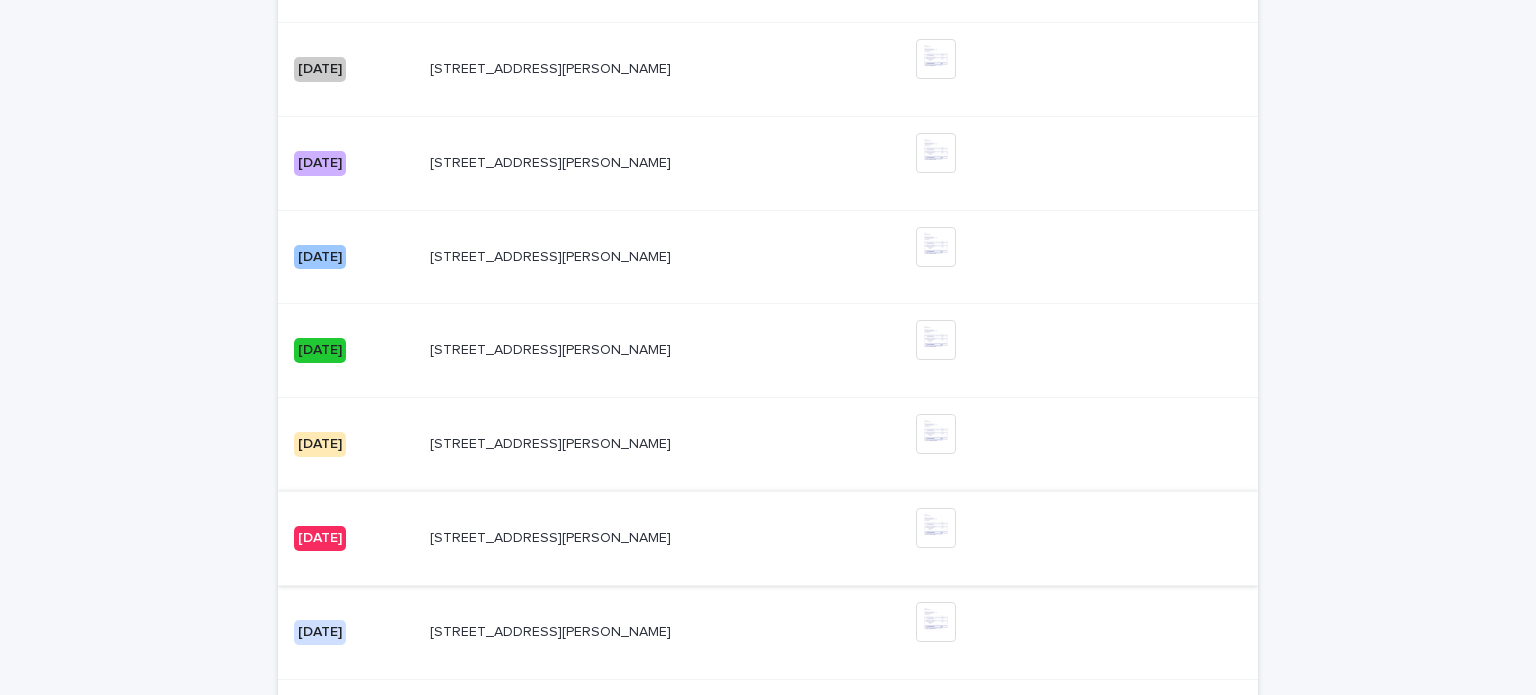 click at bounding box center [936, 528] 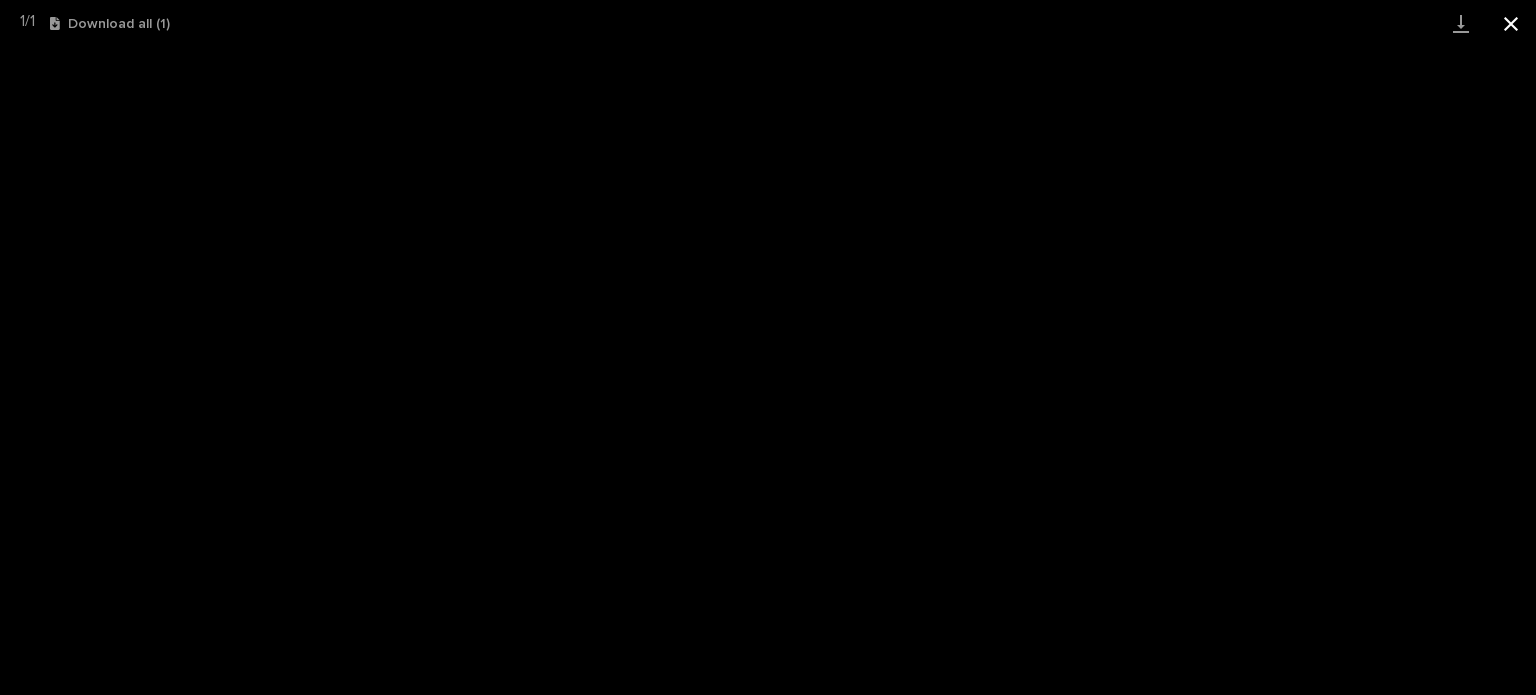 click at bounding box center [1511, 23] 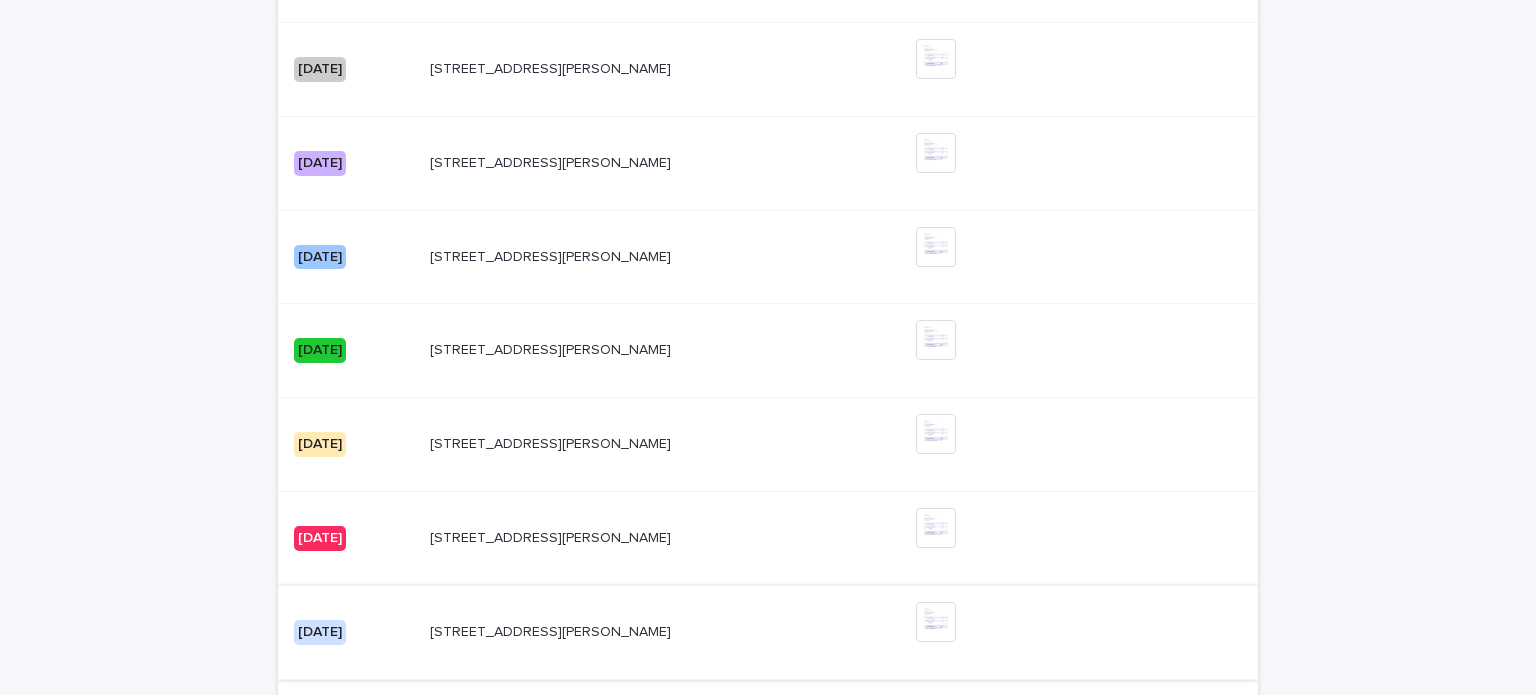 click at bounding box center [936, 622] 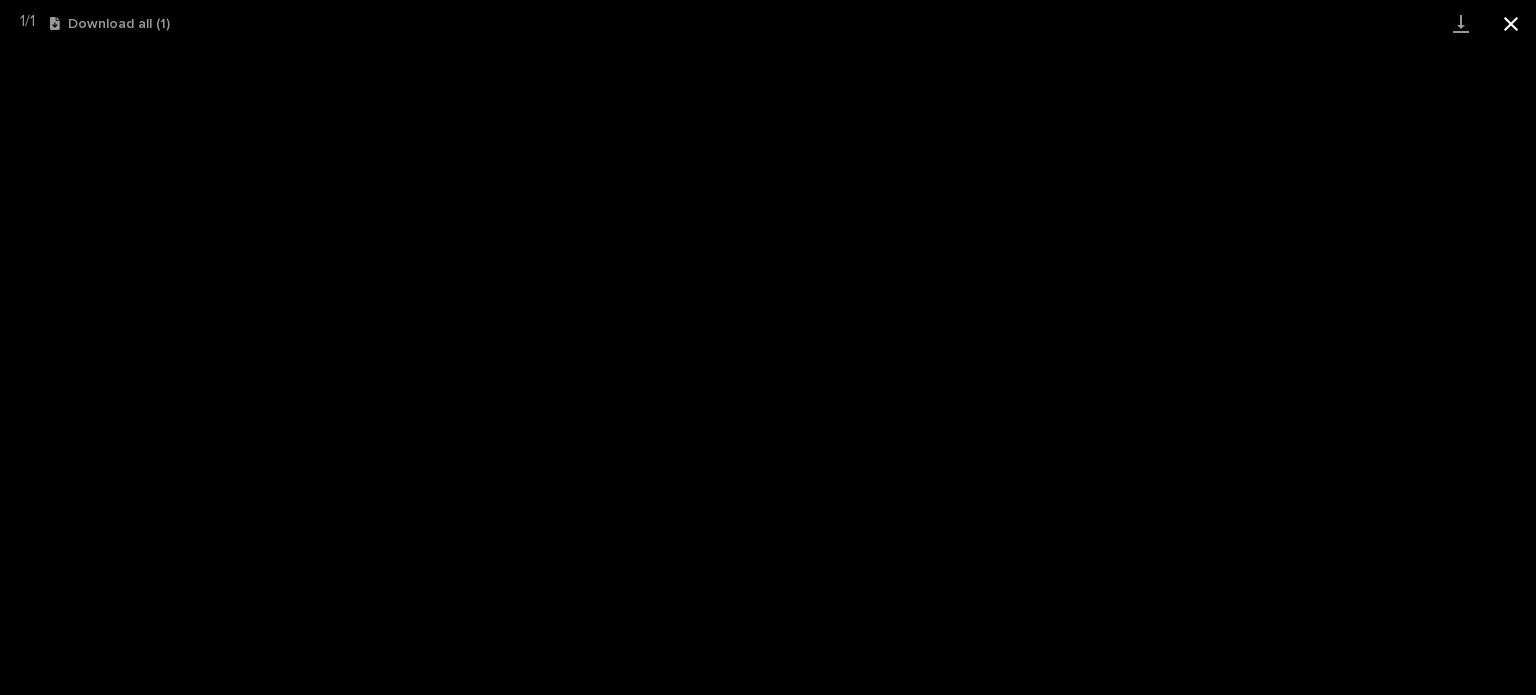 click at bounding box center [1511, 23] 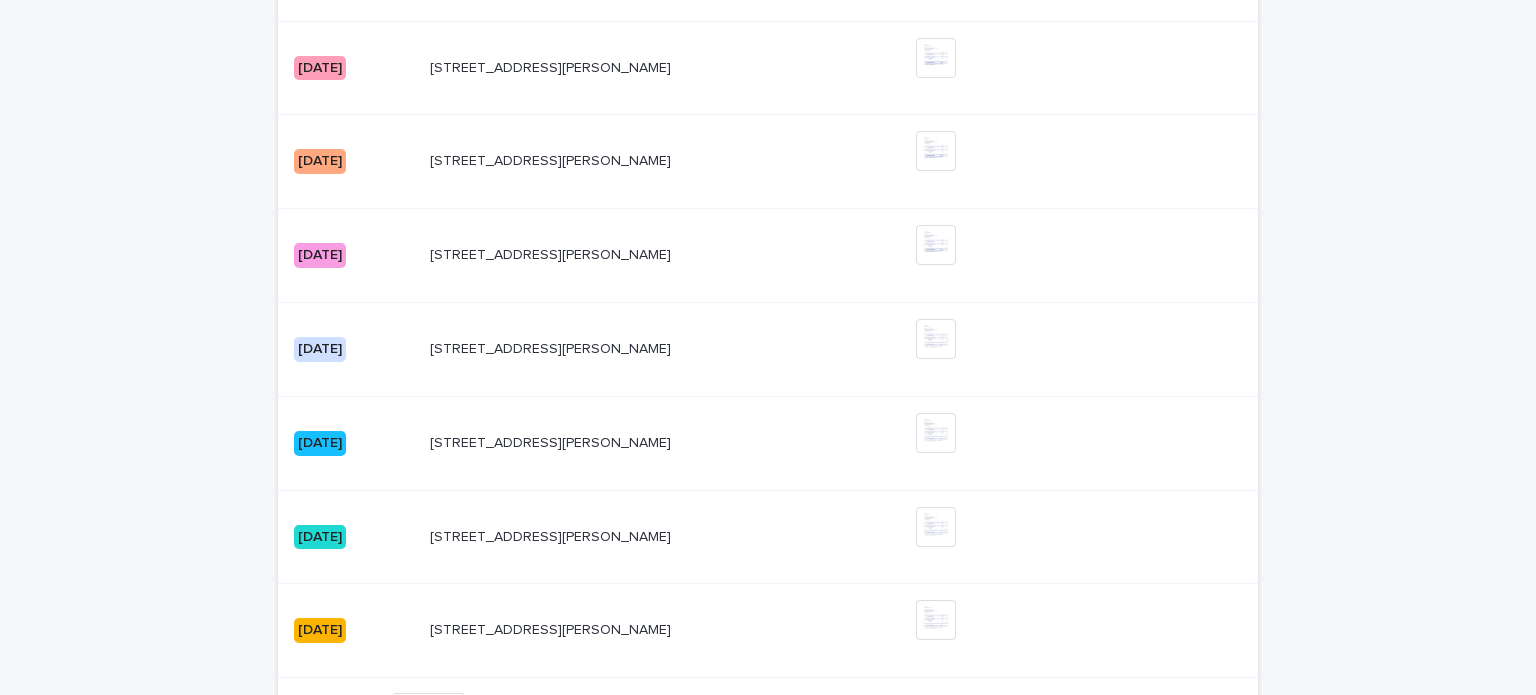 scroll, scrollTop: 1846, scrollLeft: 0, axis: vertical 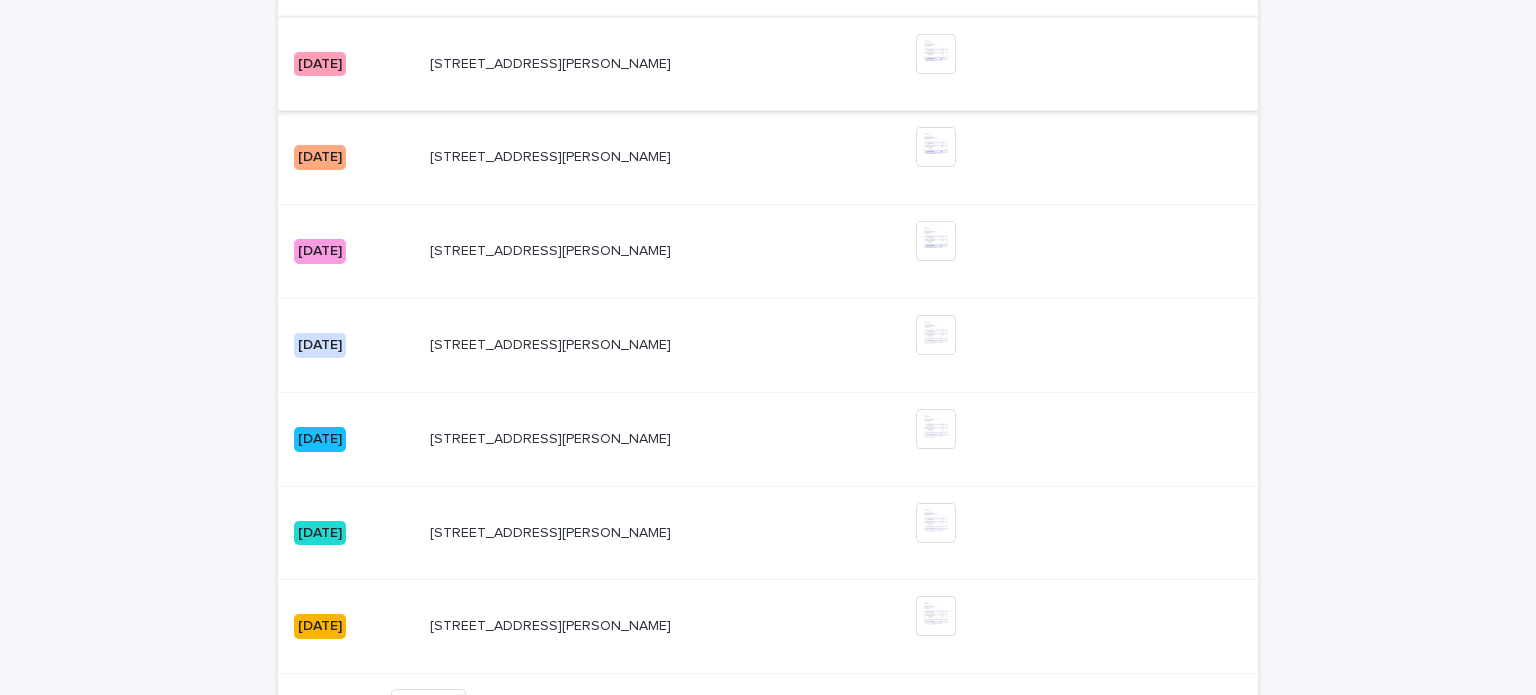 click at bounding box center (936, 54) 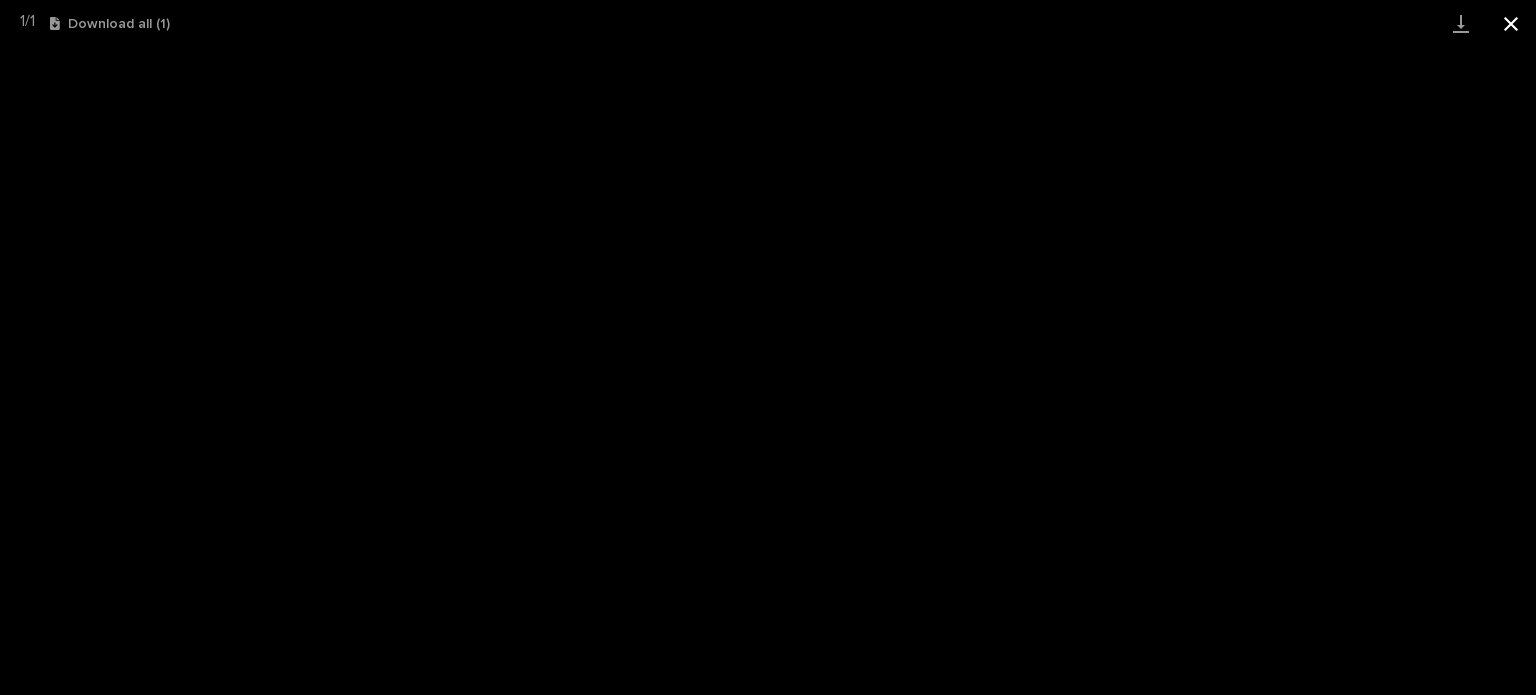 click at bounding box center [1511, 23] 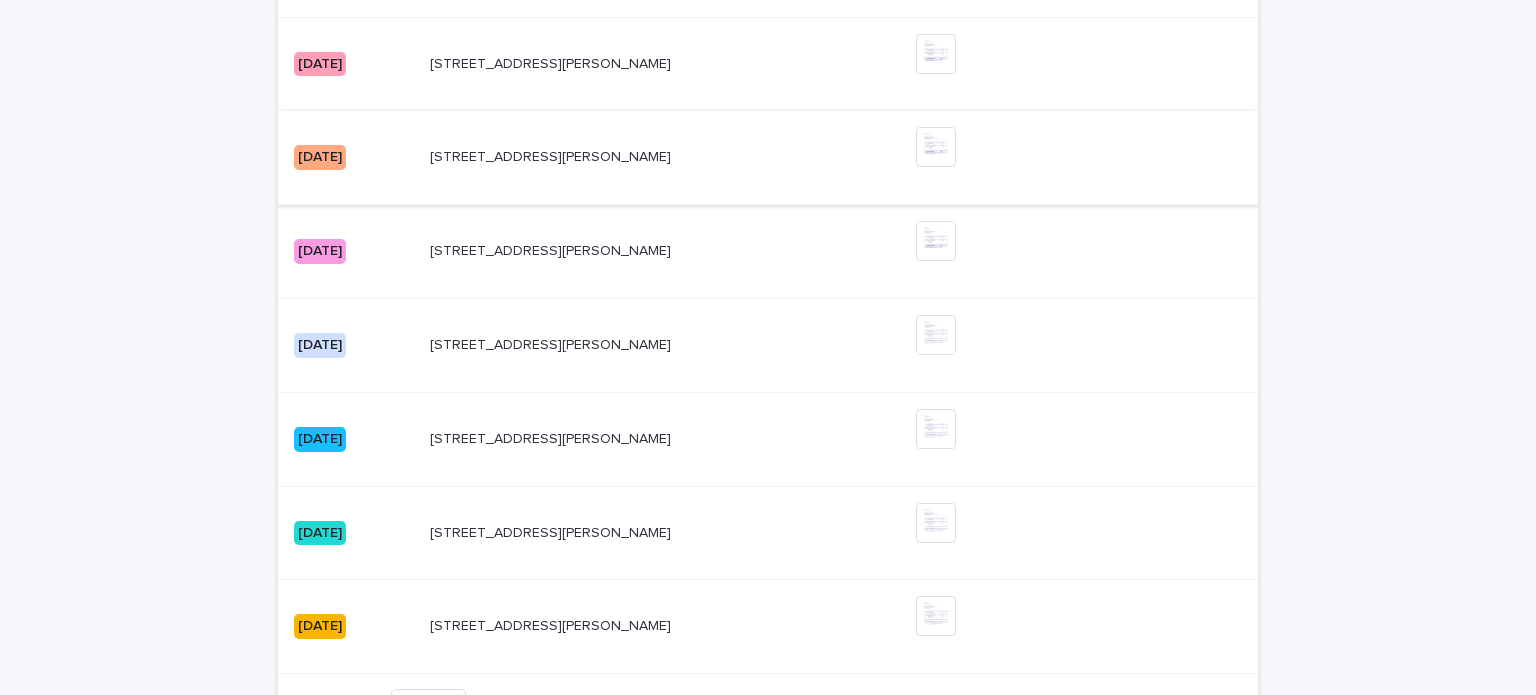 click at bounding box center (936, 147) 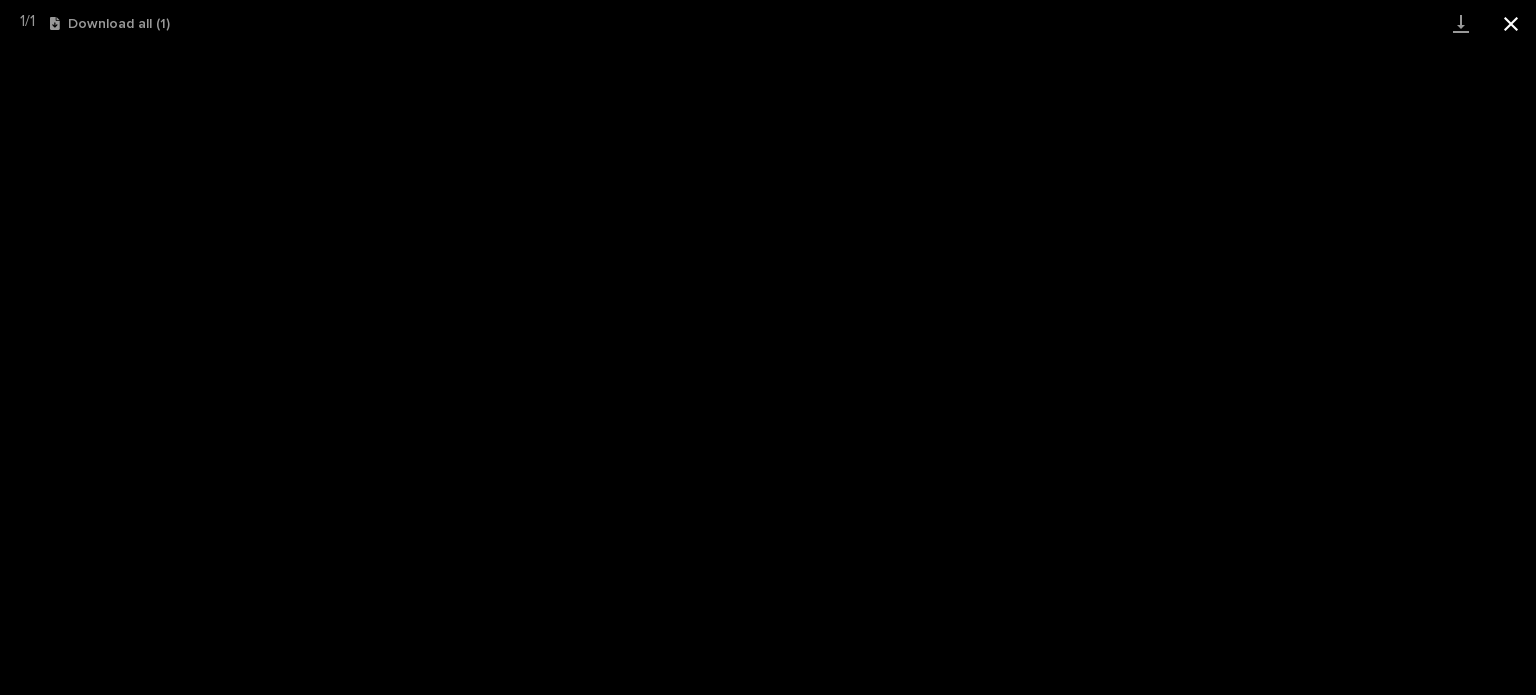 click at bounding box center [1511, 23] 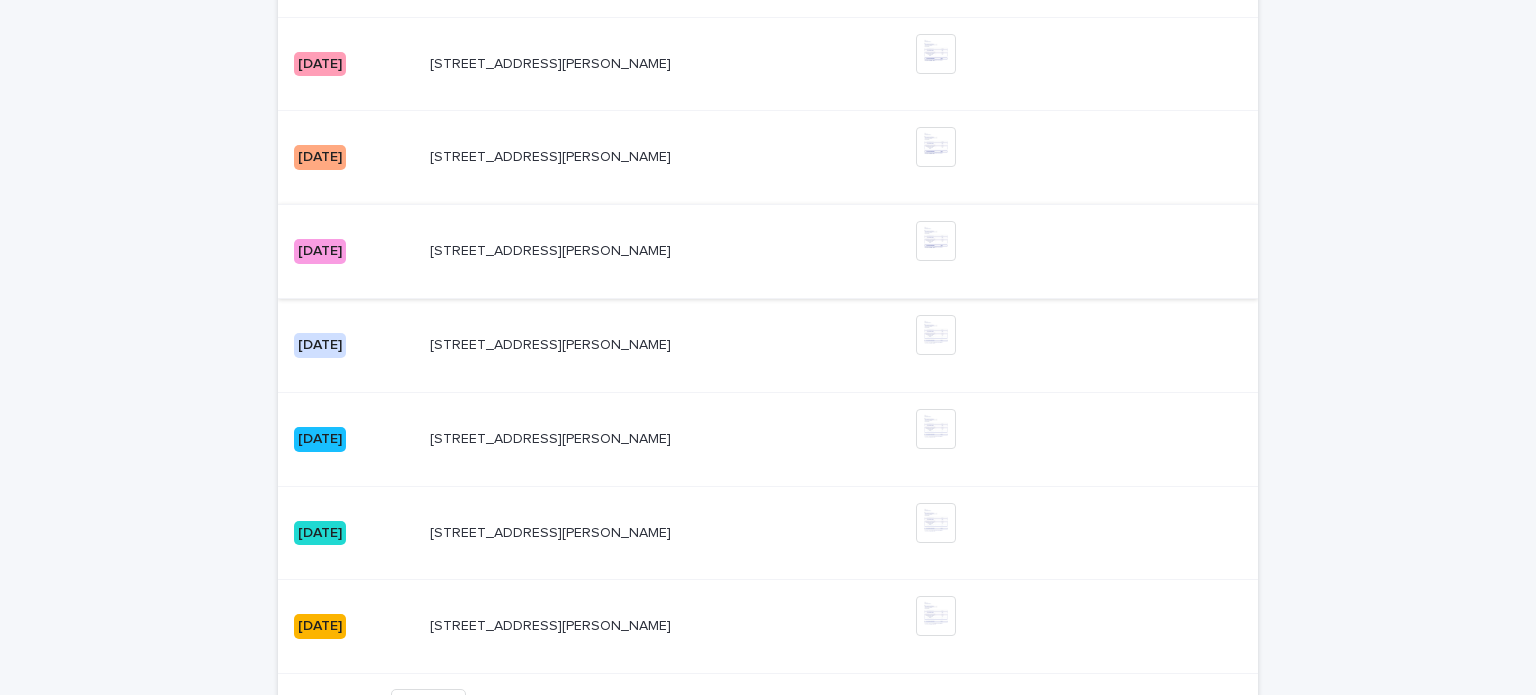 click at bounding box center [936, 241] 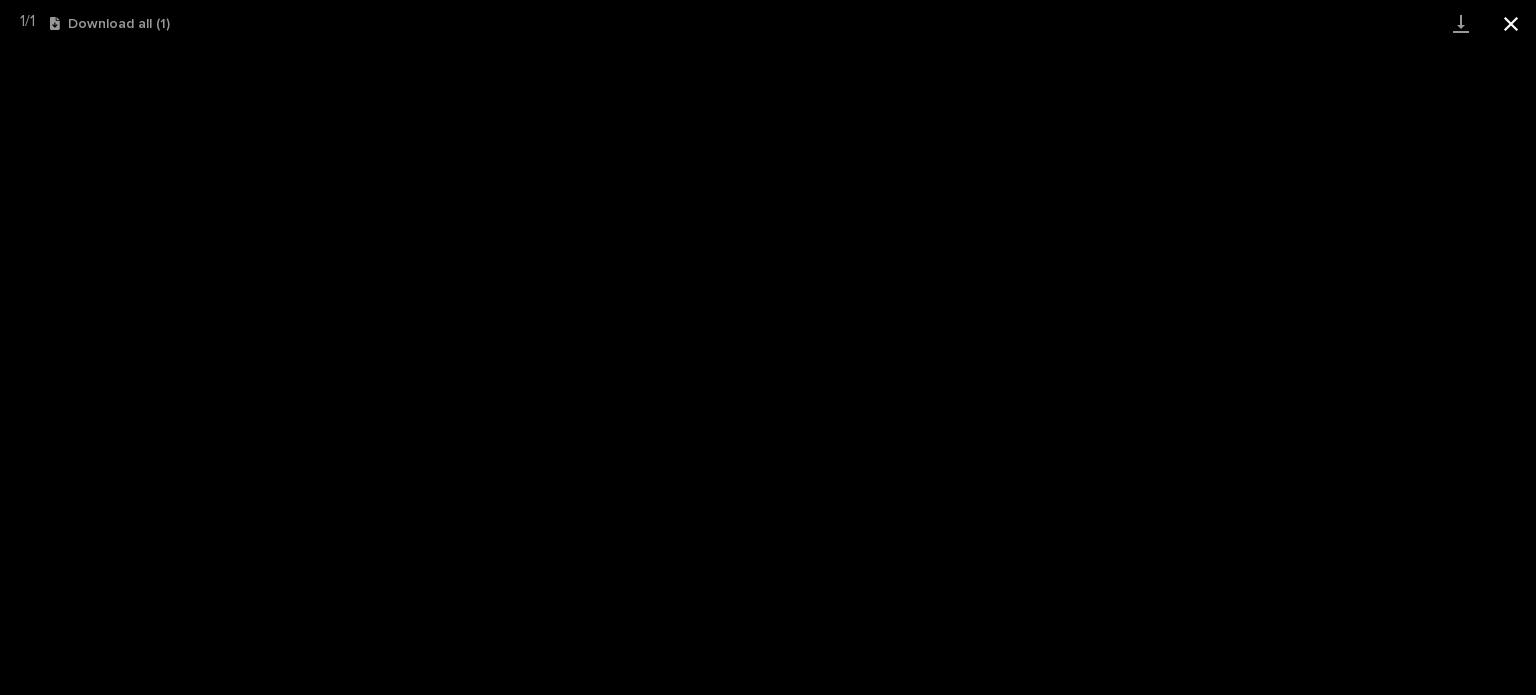 click at bounding box center (1511, 23) 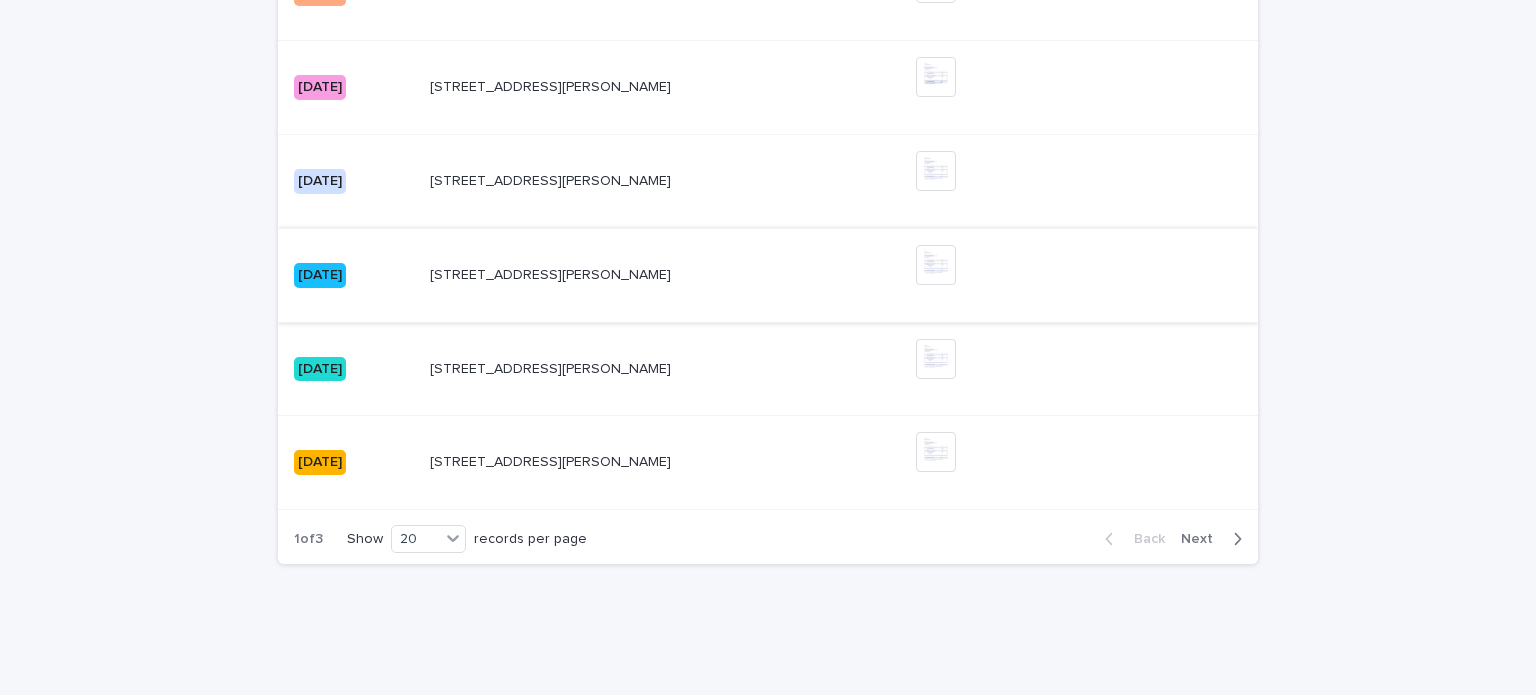 scroll, scrollTop: 2047, scrollLeft: 0, axis: vertical 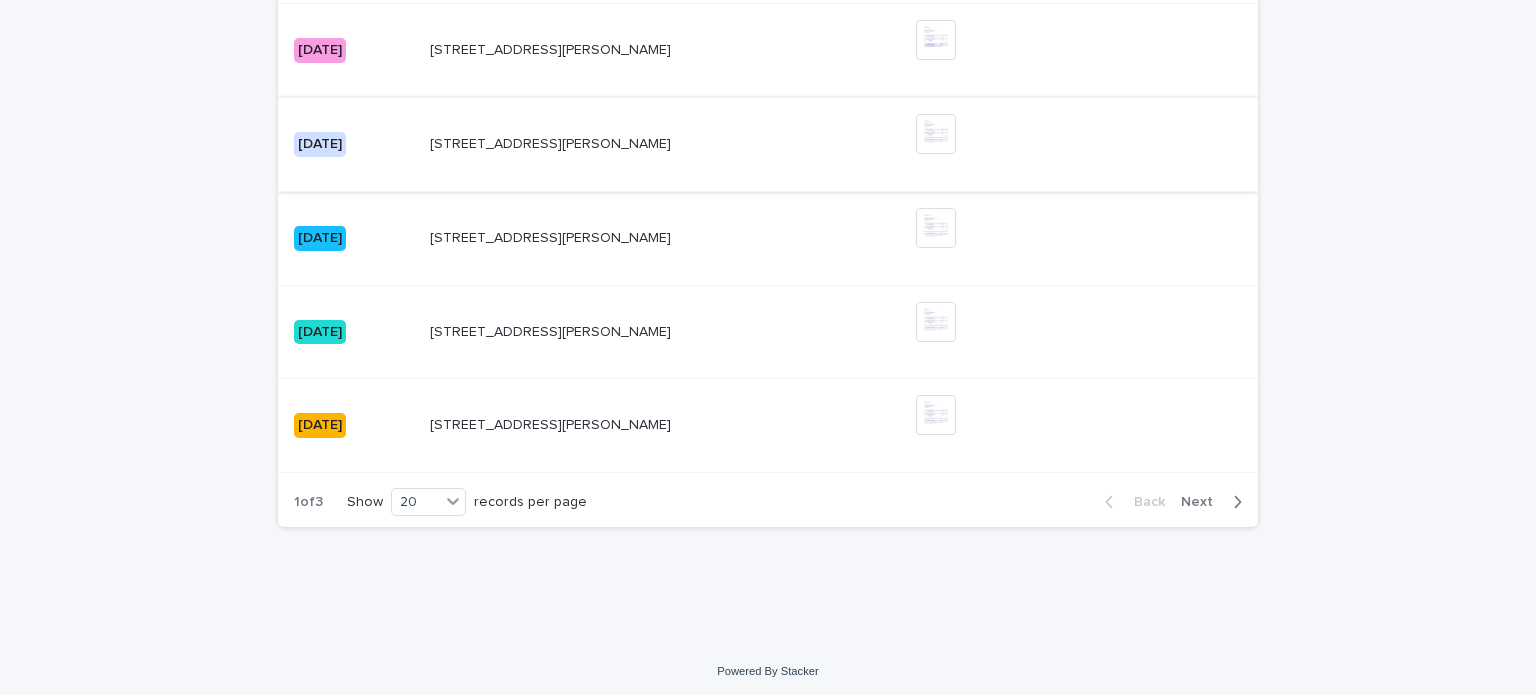 click at bounding box center (936, 134) 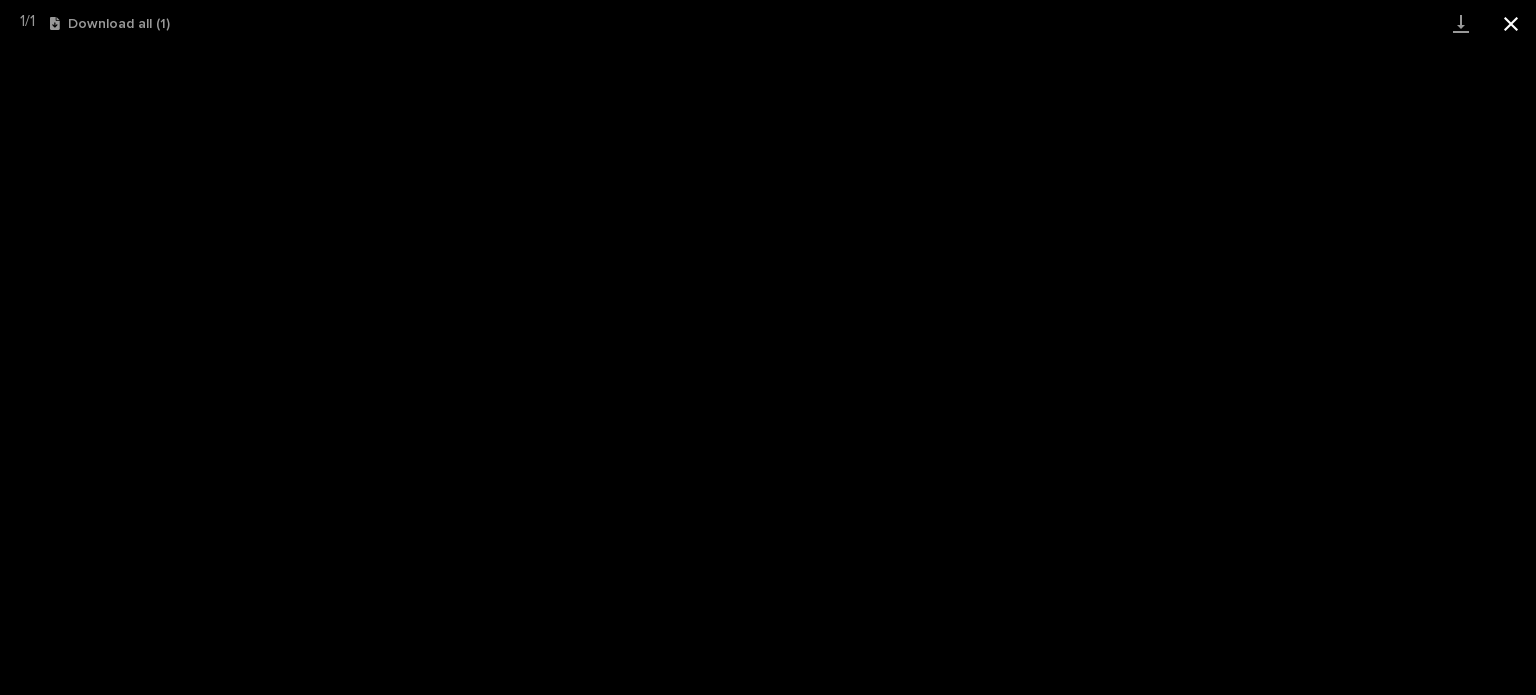 click at bounding box center (1511, 23) 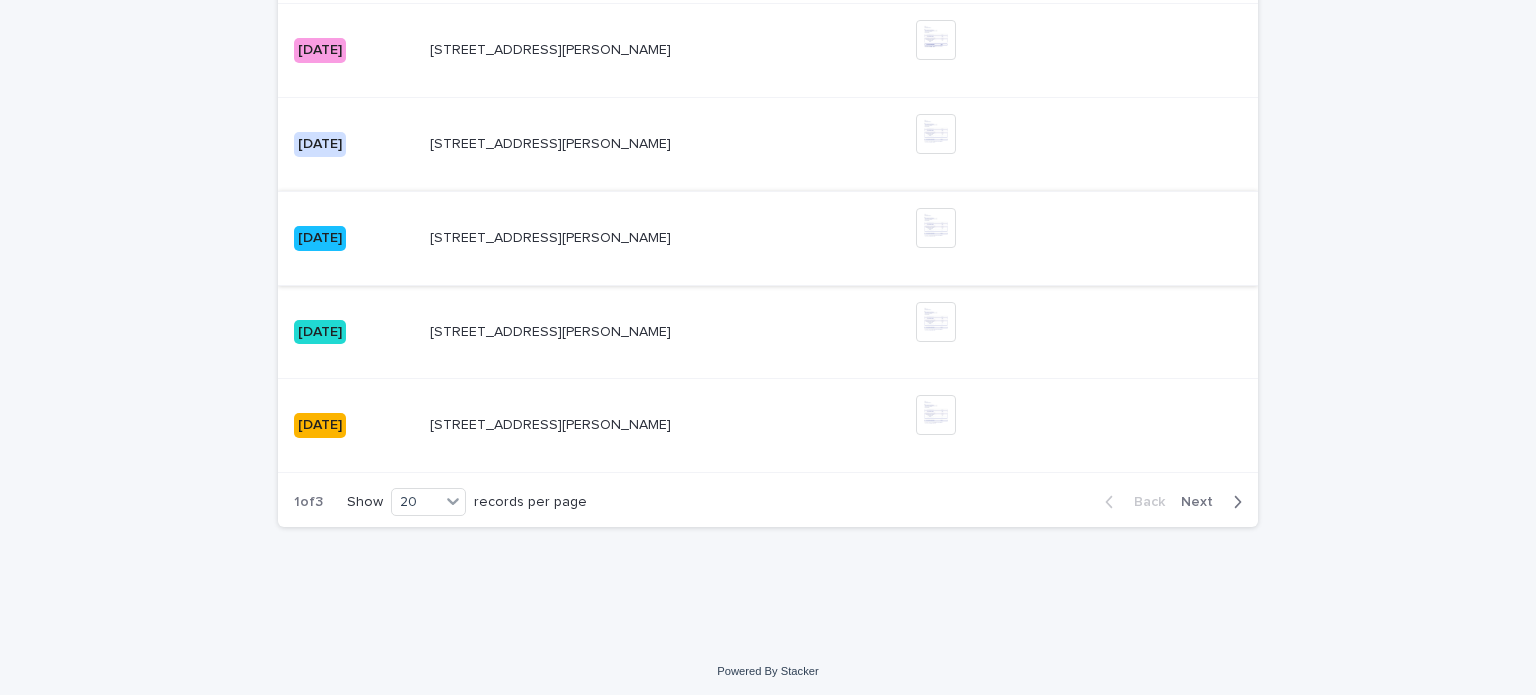 click at bounding box center (936, 228) 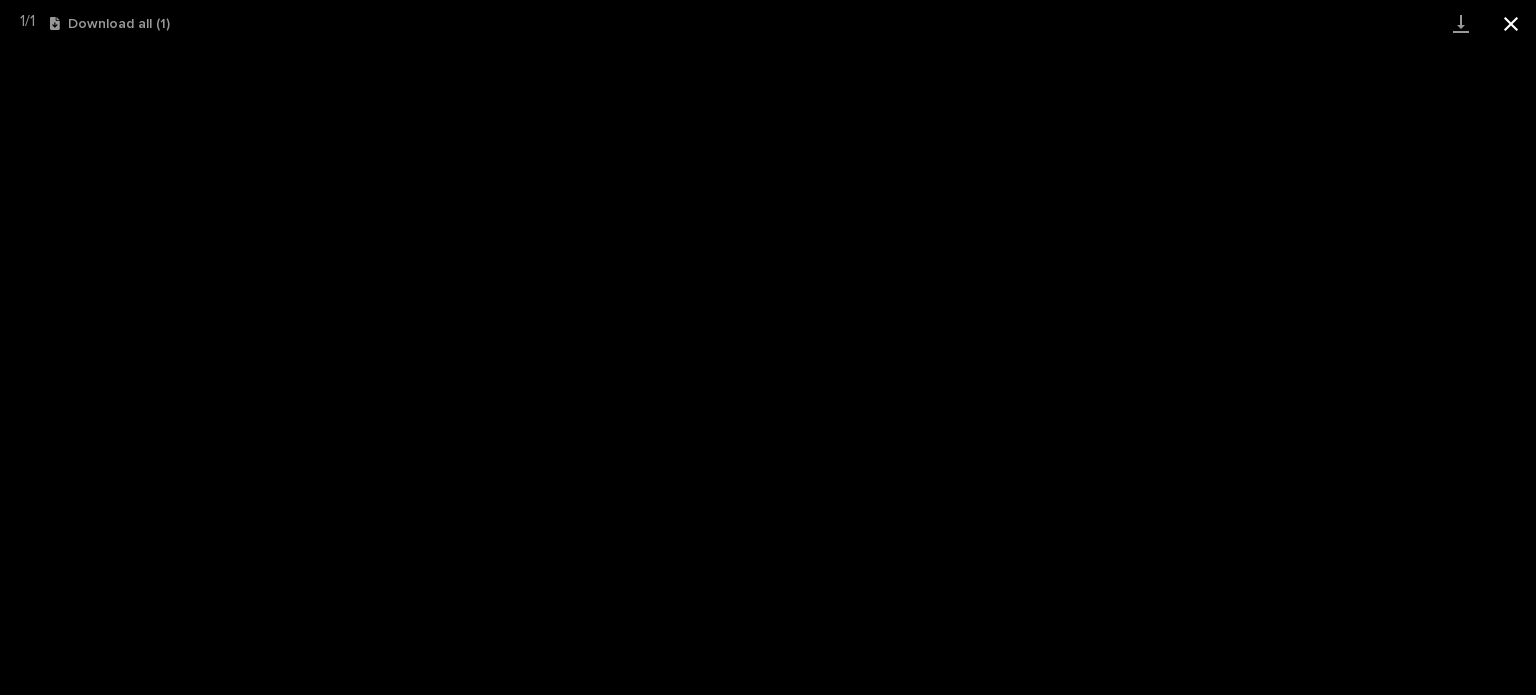 click at bounding box center [1511, 23] 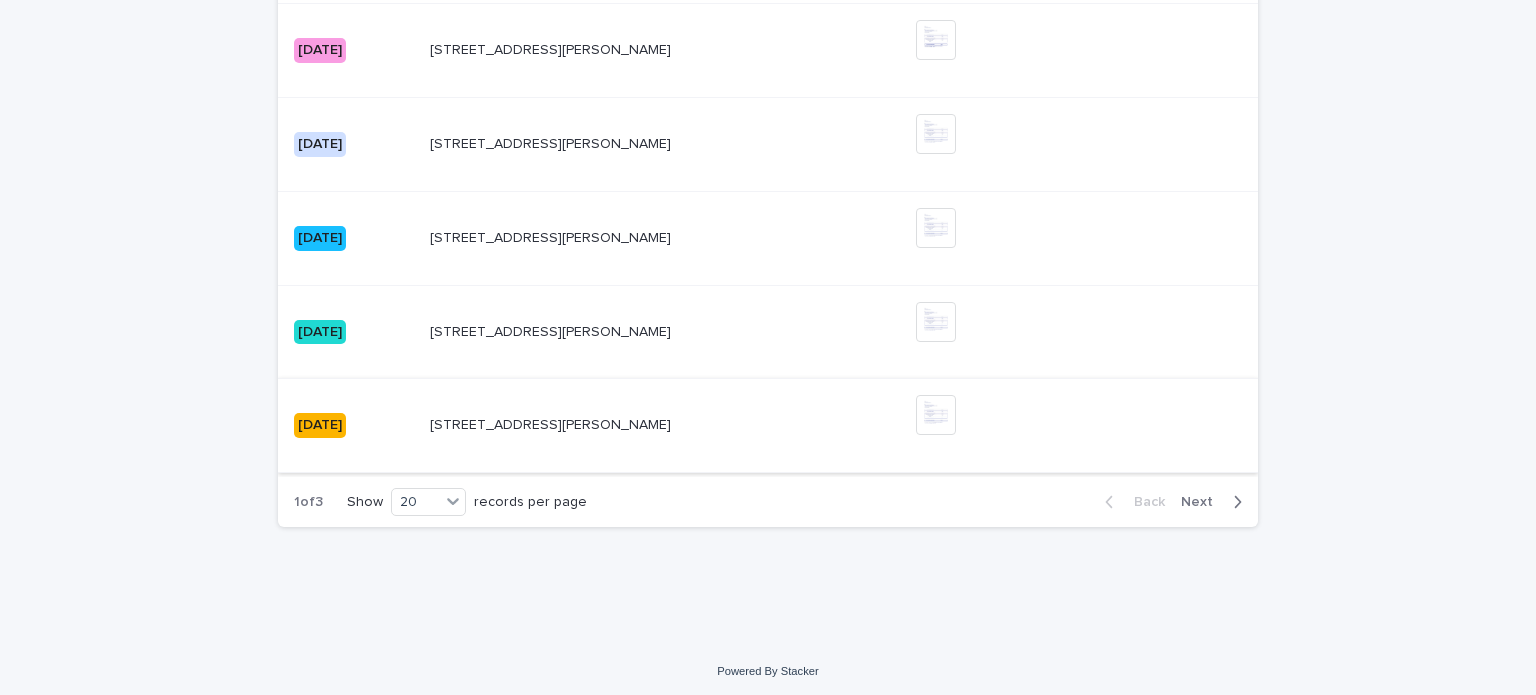click at bounding box center [936, 415] 